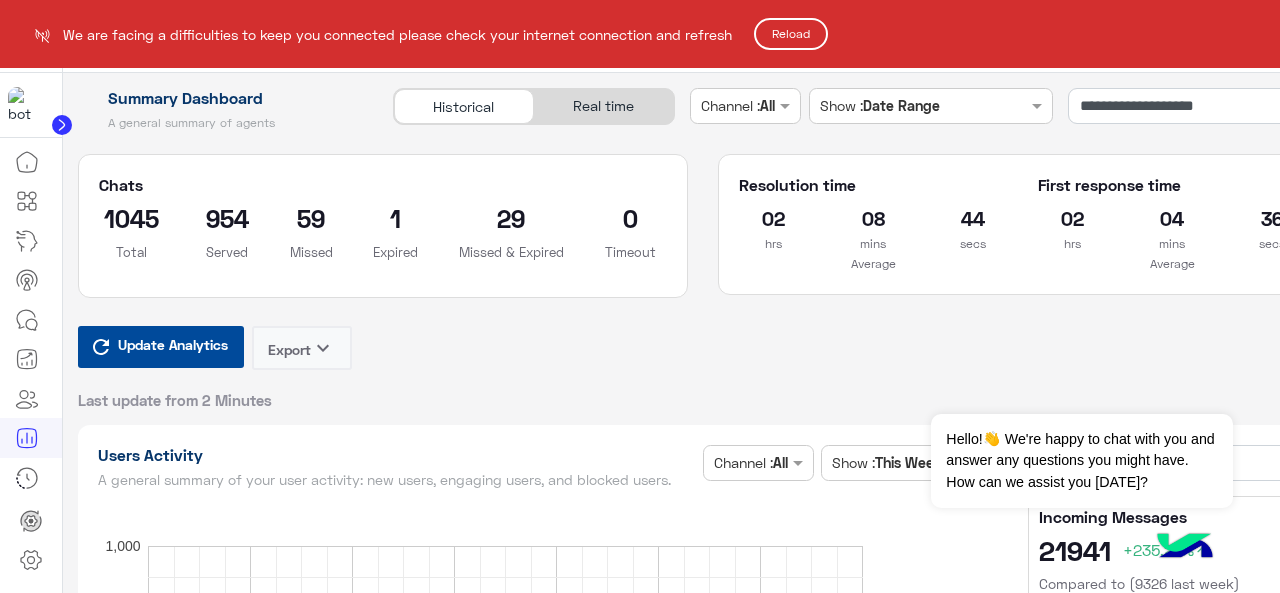 scroll, scrollTop: 0, scrollLeft: 0, axis: both 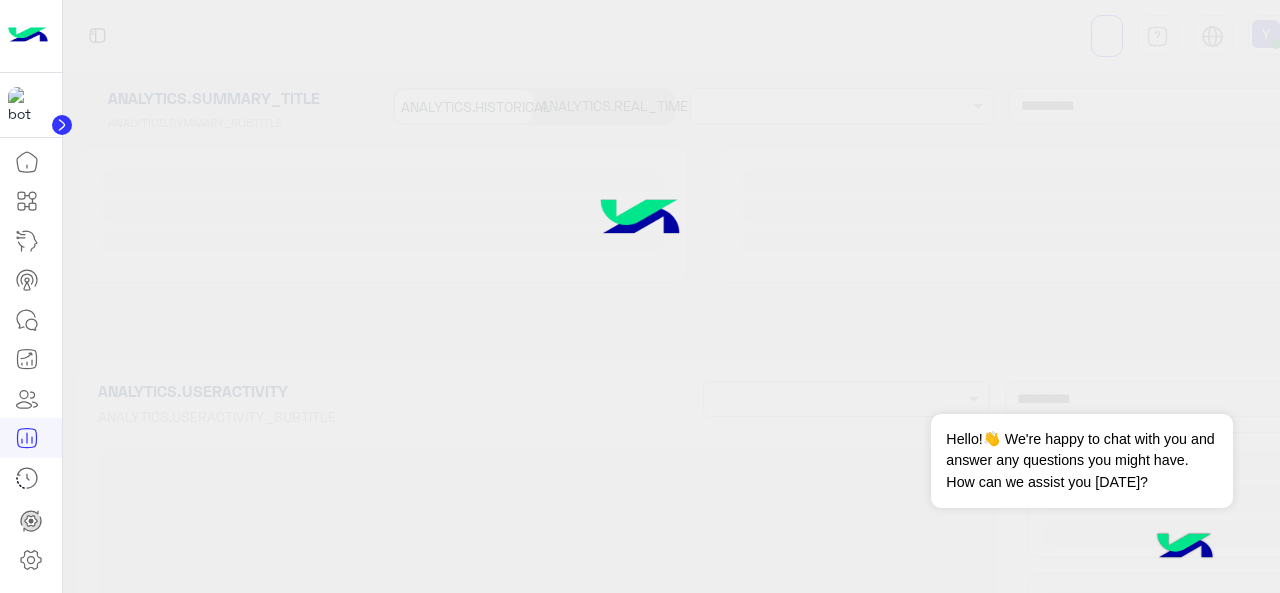 type on "**********" 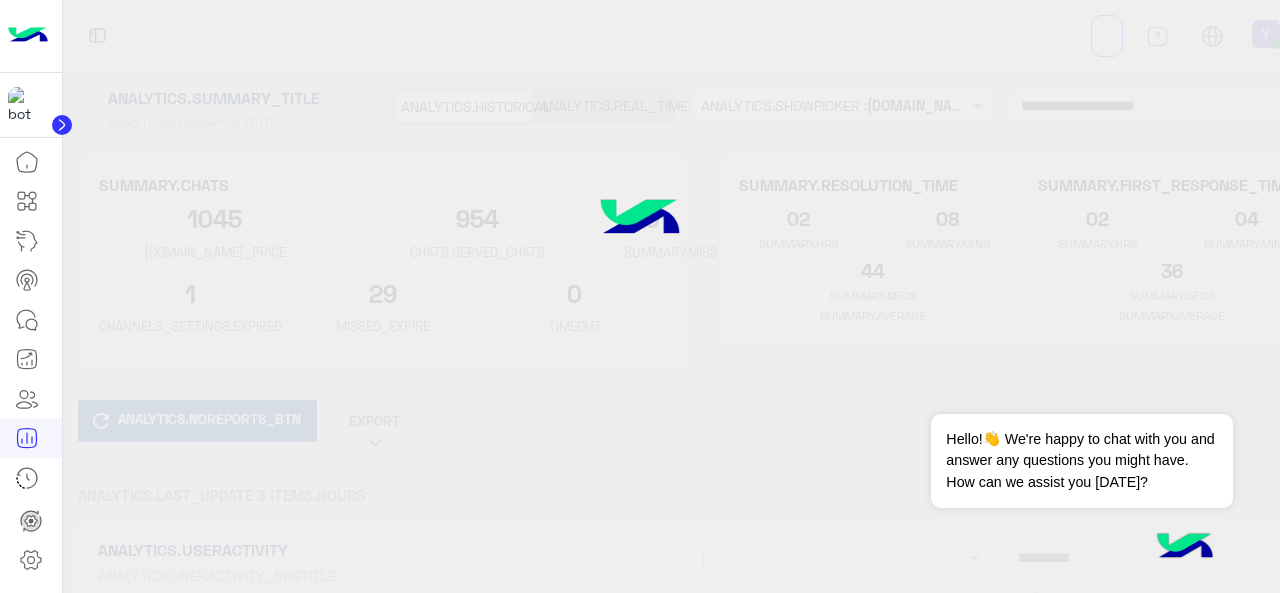 type on "**********" 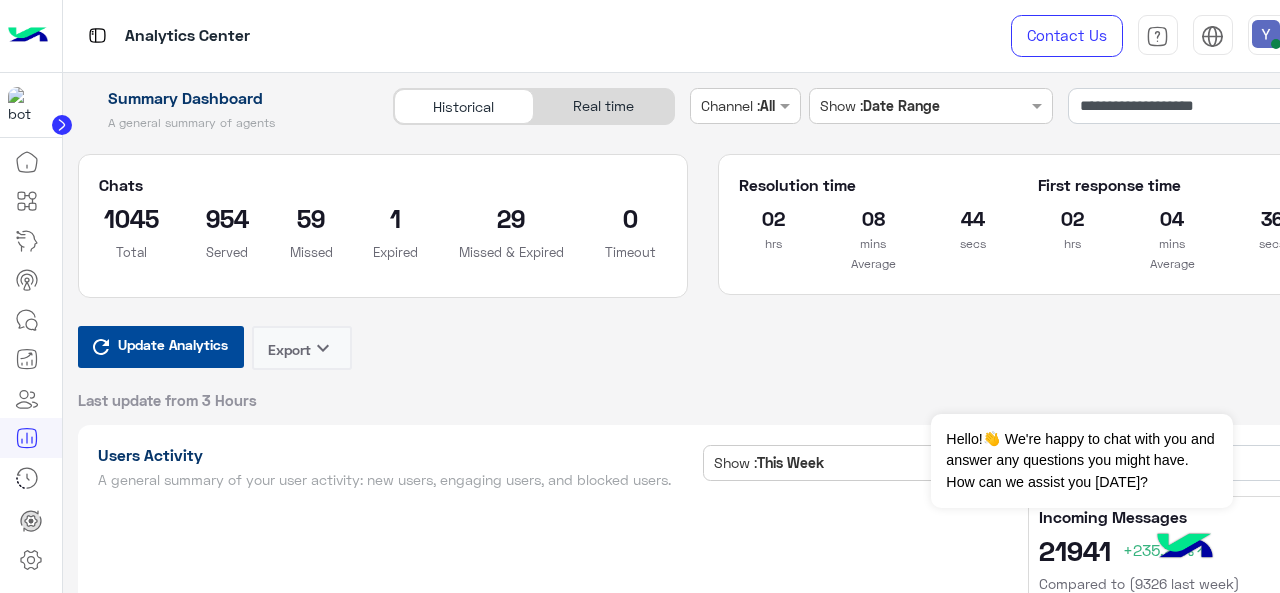 type on "**********" 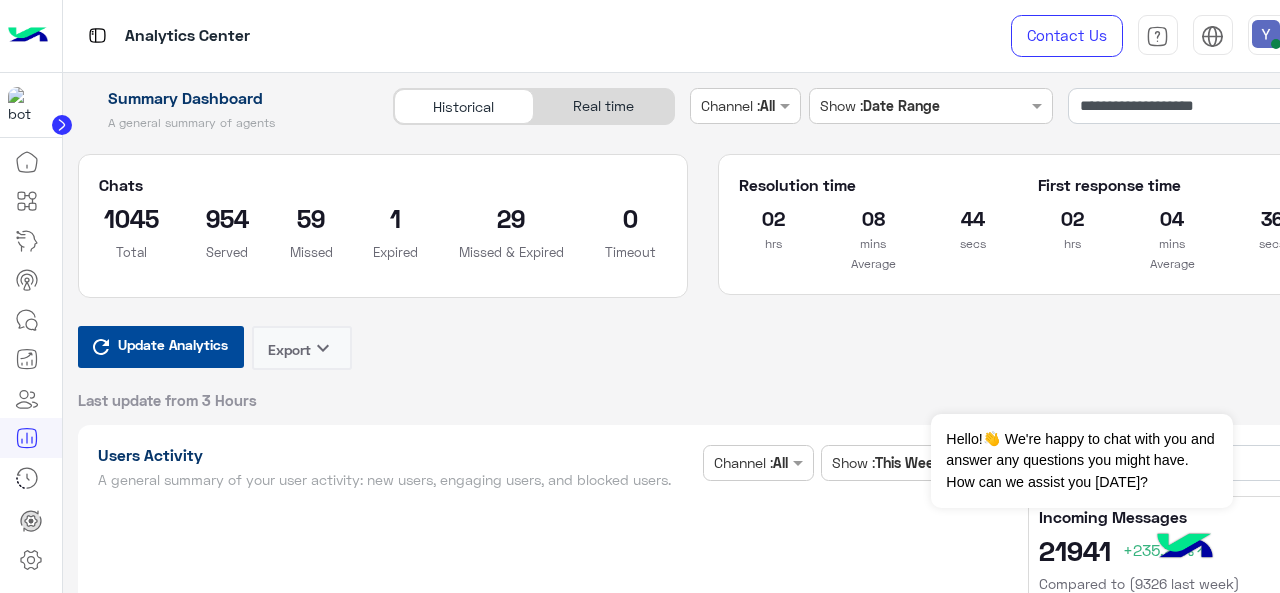 type on "**********" 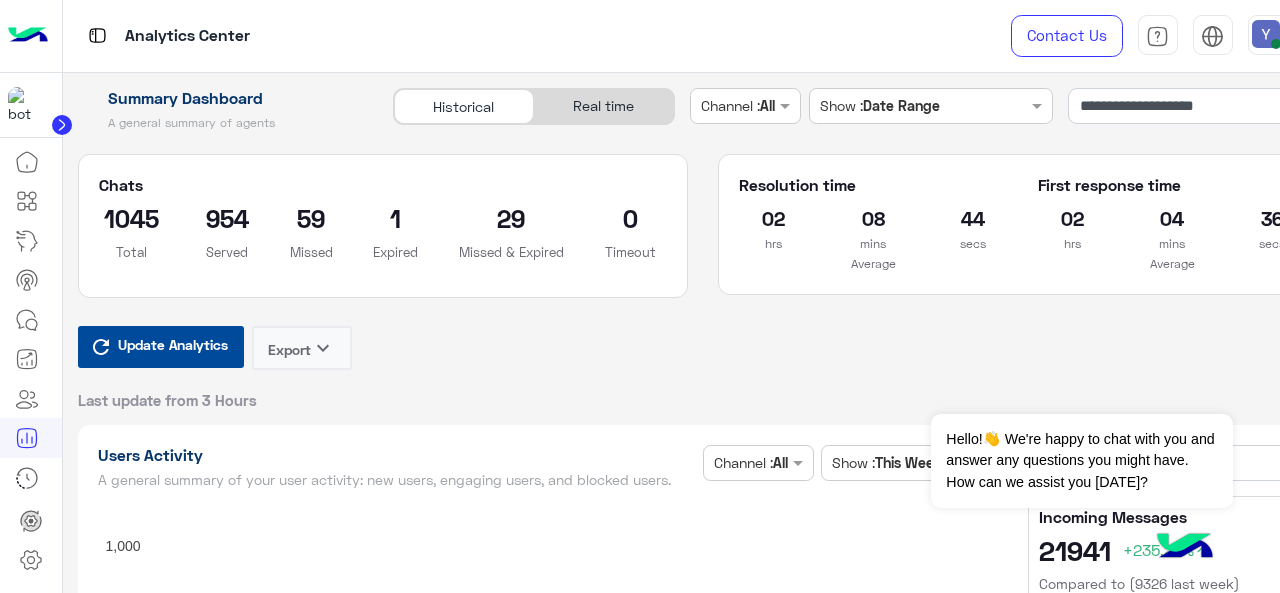 type on "**********" 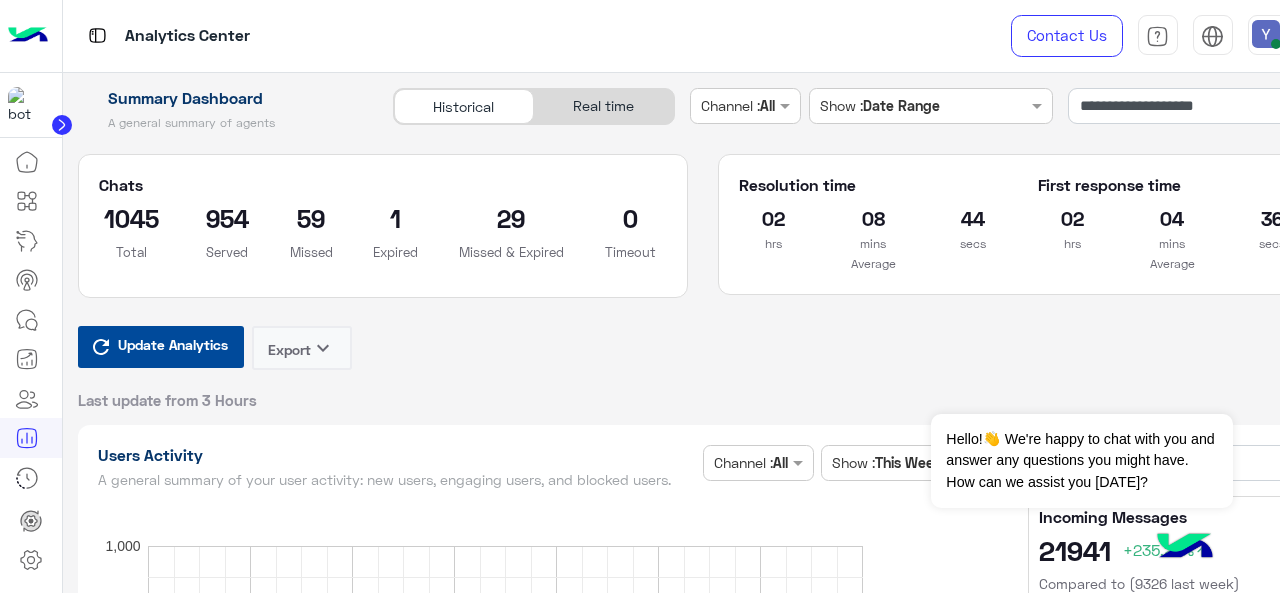 type on "**********" 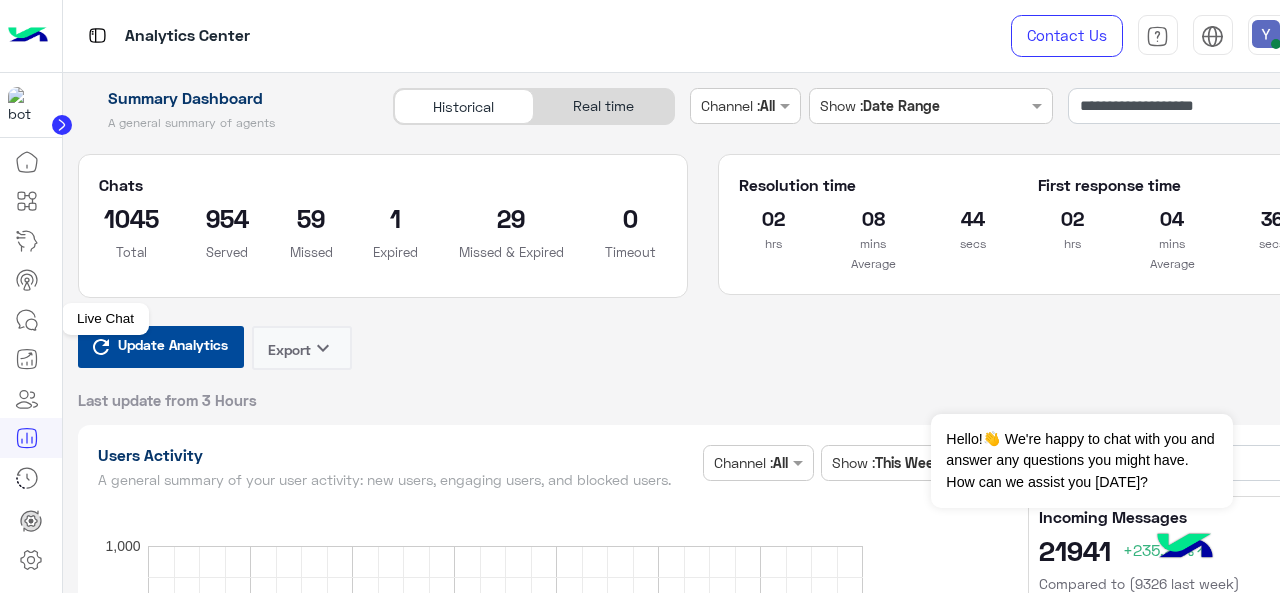 click 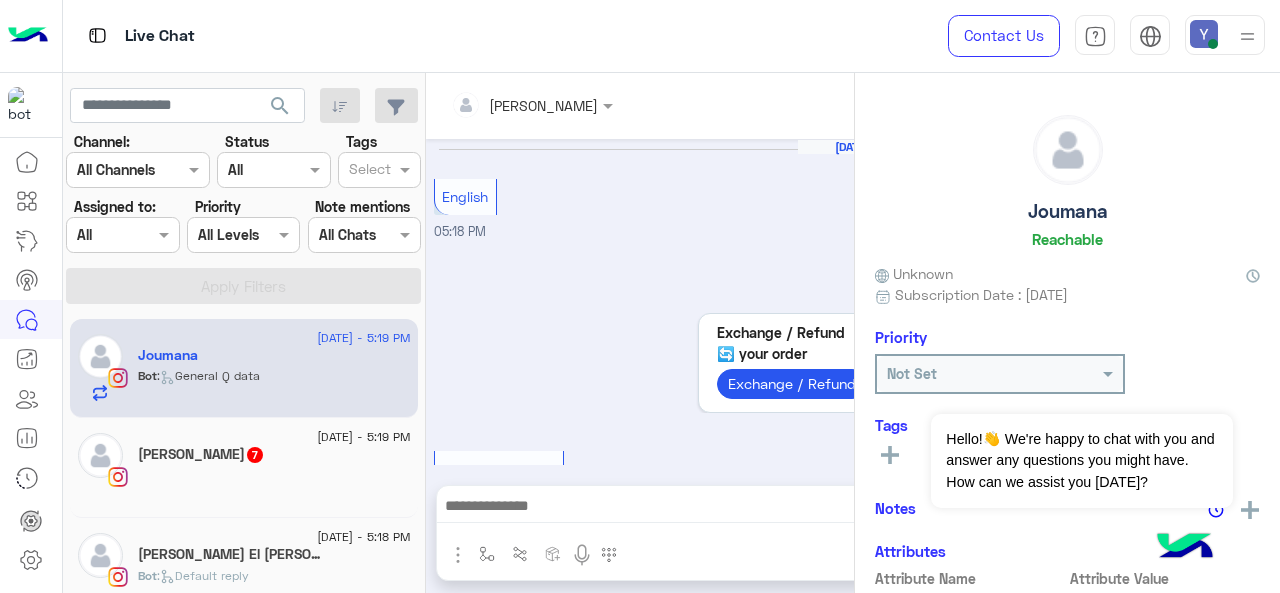 scroll, scrollTop: 911, scrollLeft: 0, axis: vertical 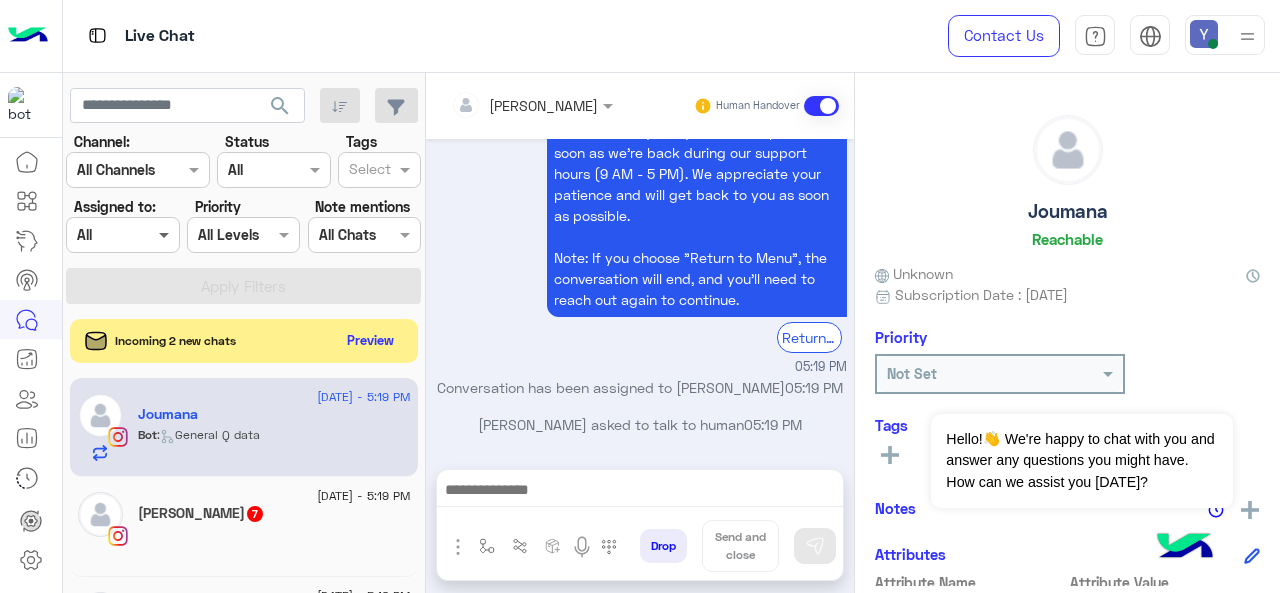 click at bounding box center (166, 234) 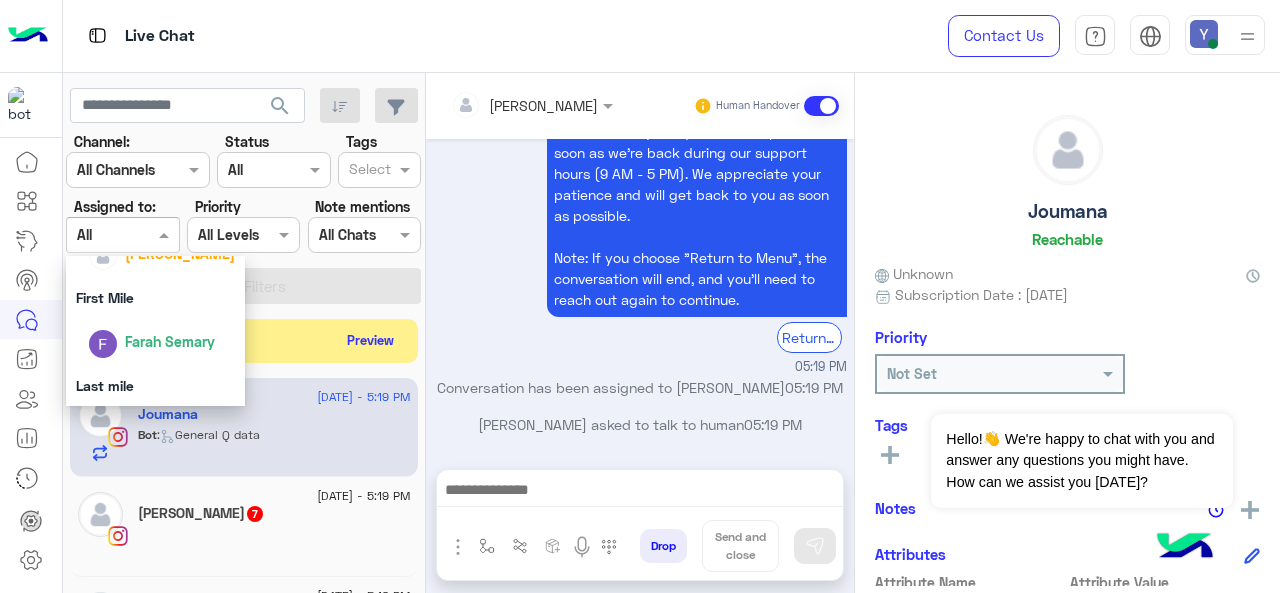 scroll, scrollTop: 344, scrollLeft: 0, axis: vertical 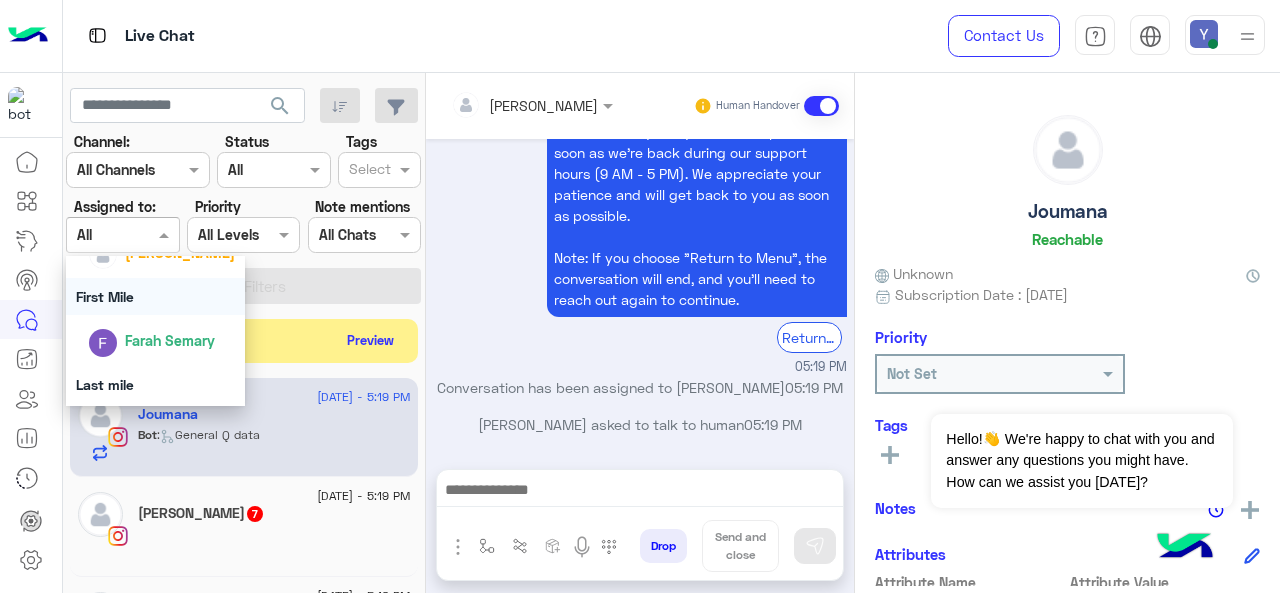 click on "First Mile" at bounding box center [156, 296] 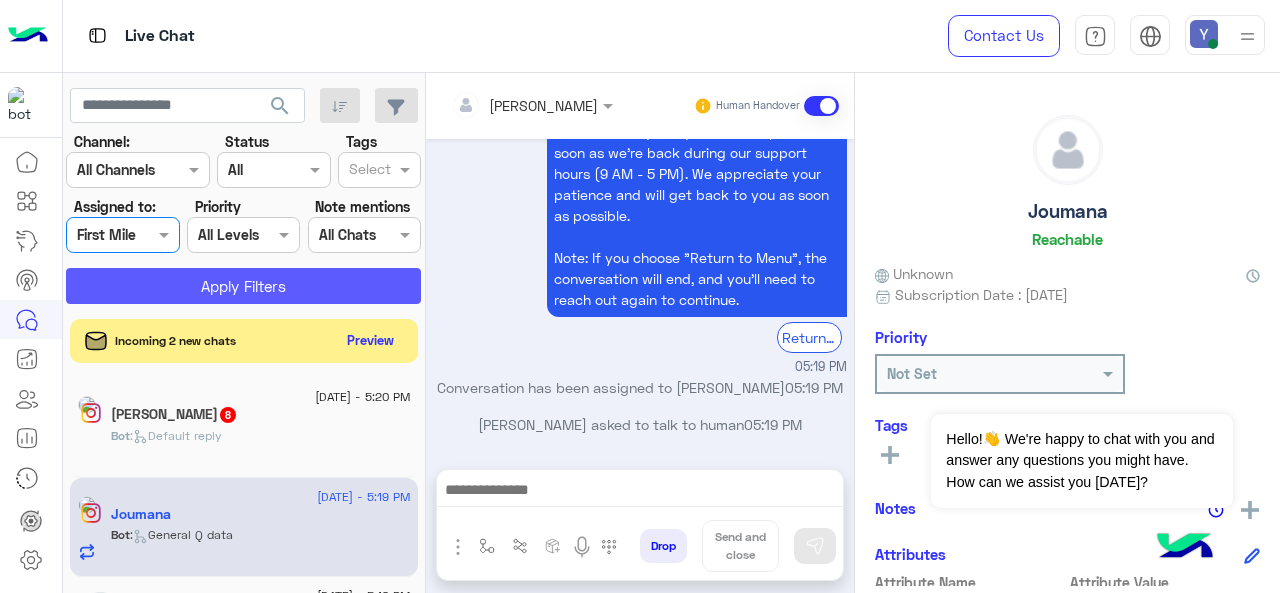 click on "Apply Filters" 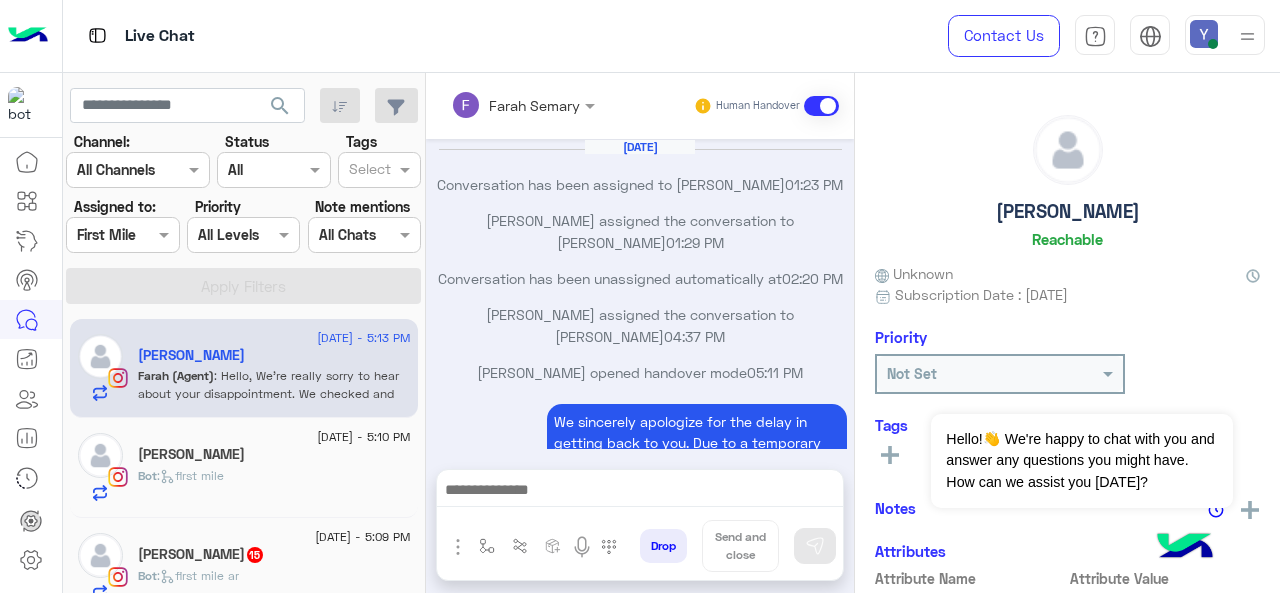 scroll, scrollTop: 727, scrollLeft: 0, axis: vertical 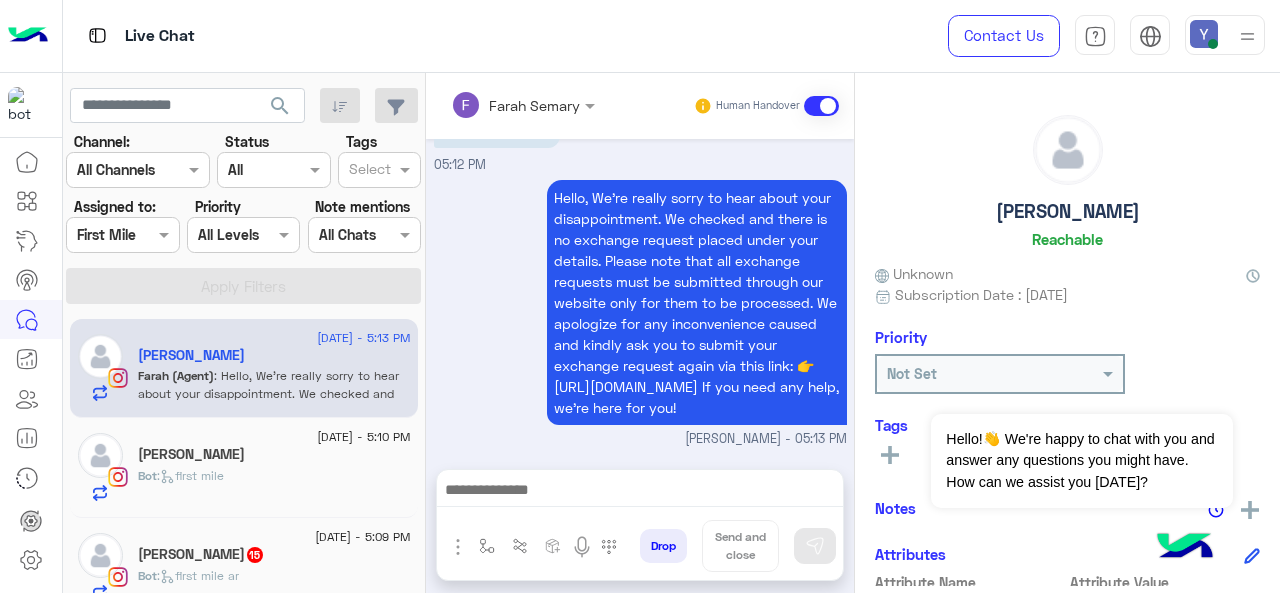 click on "Bot :   first mile" 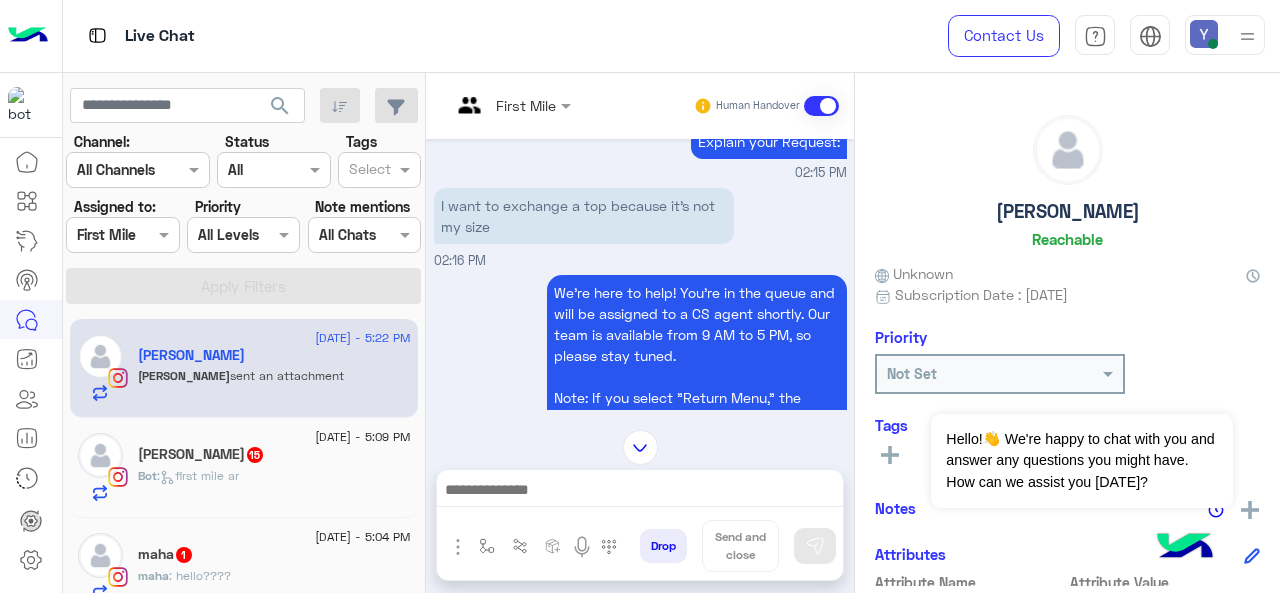 scroll, scrollTop: 541, scrollLeft: 0, axis: vertical 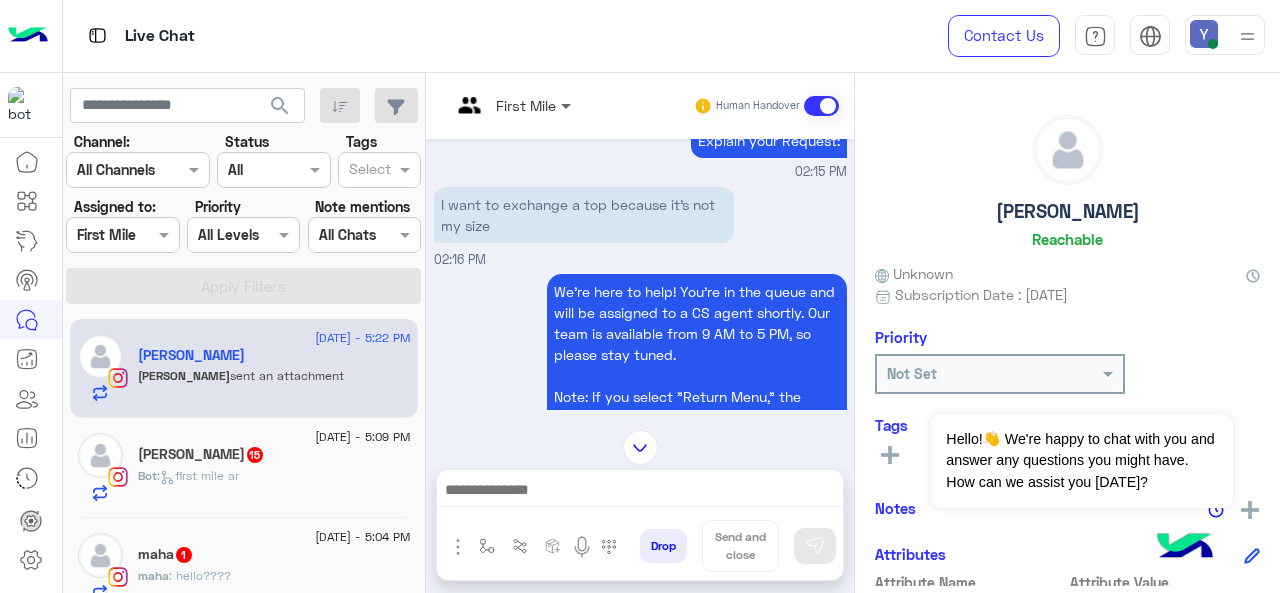 click at bounding box center (568, 105) 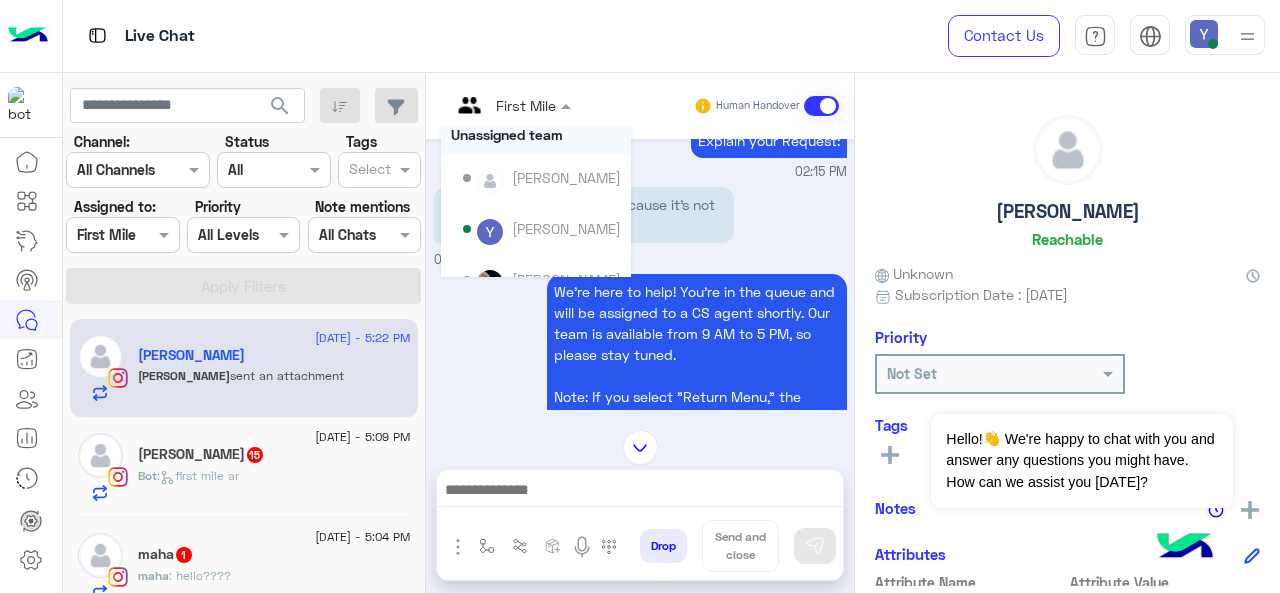 scroll, scrollTop: 89, scrollLeft: 0, axis: vertical 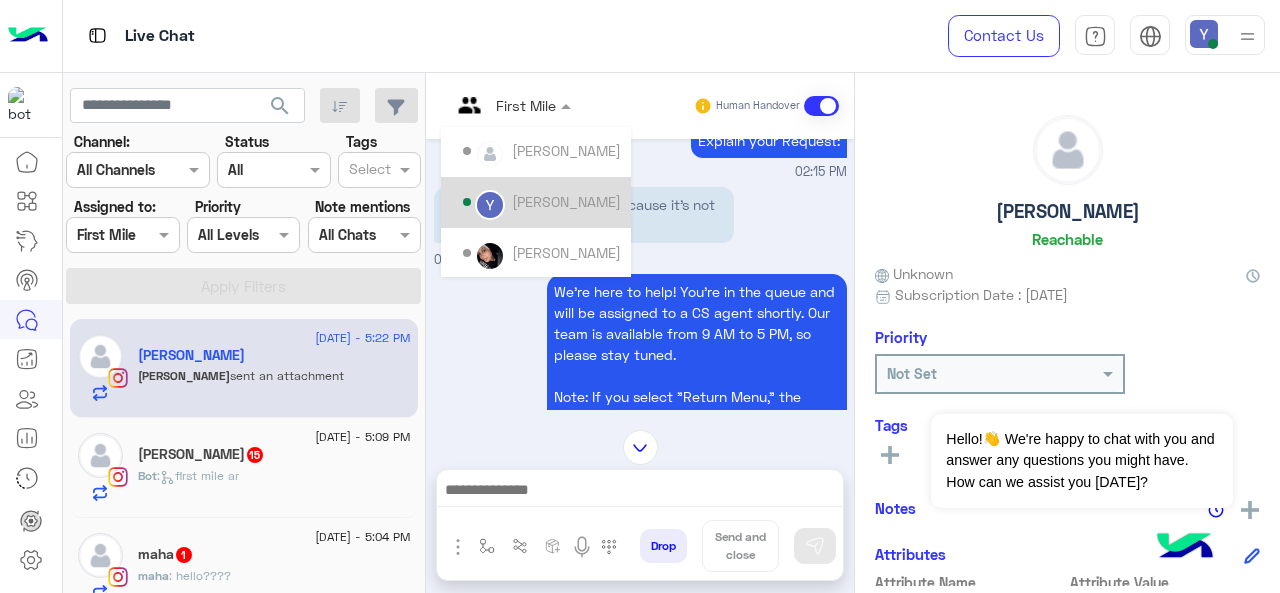 click on "Yasmine Mohamed" at bounding box center [566, 201] 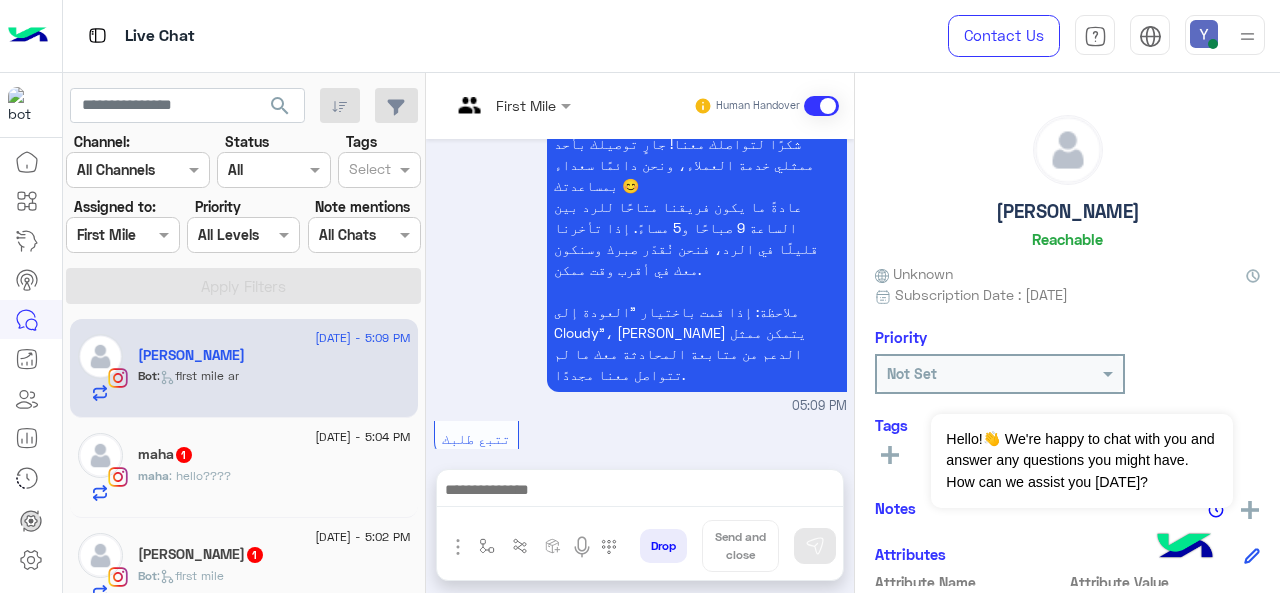 scroll, scrollTop: 1218, scrollLeft: 0, axis: vertical 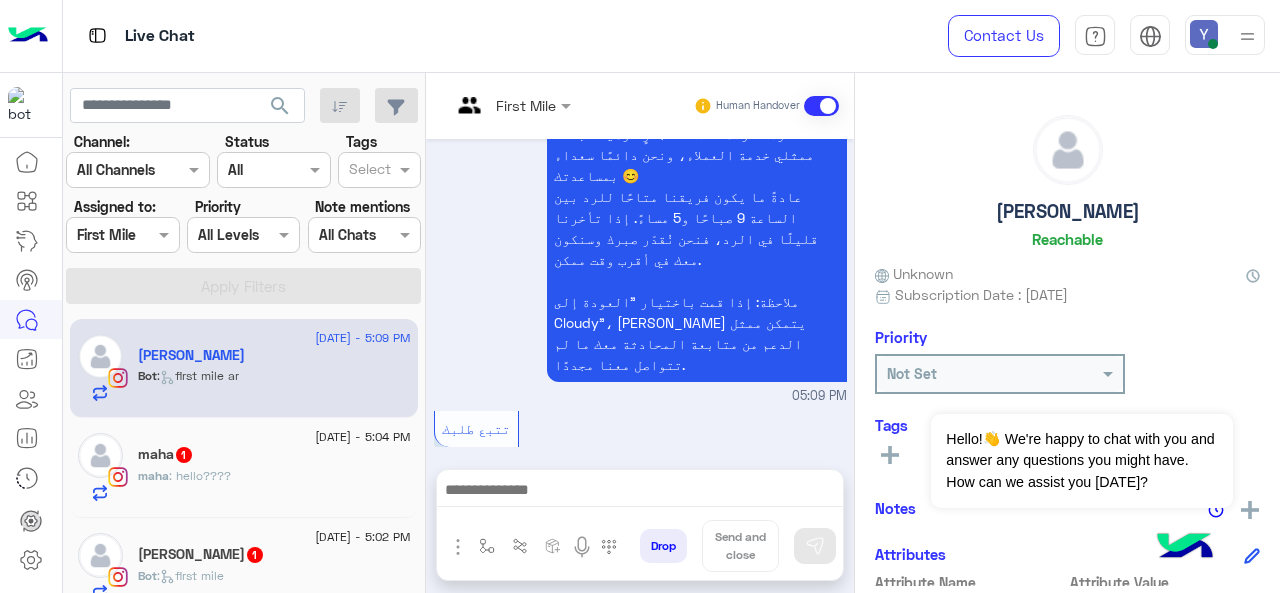 click on "maha : hello????" 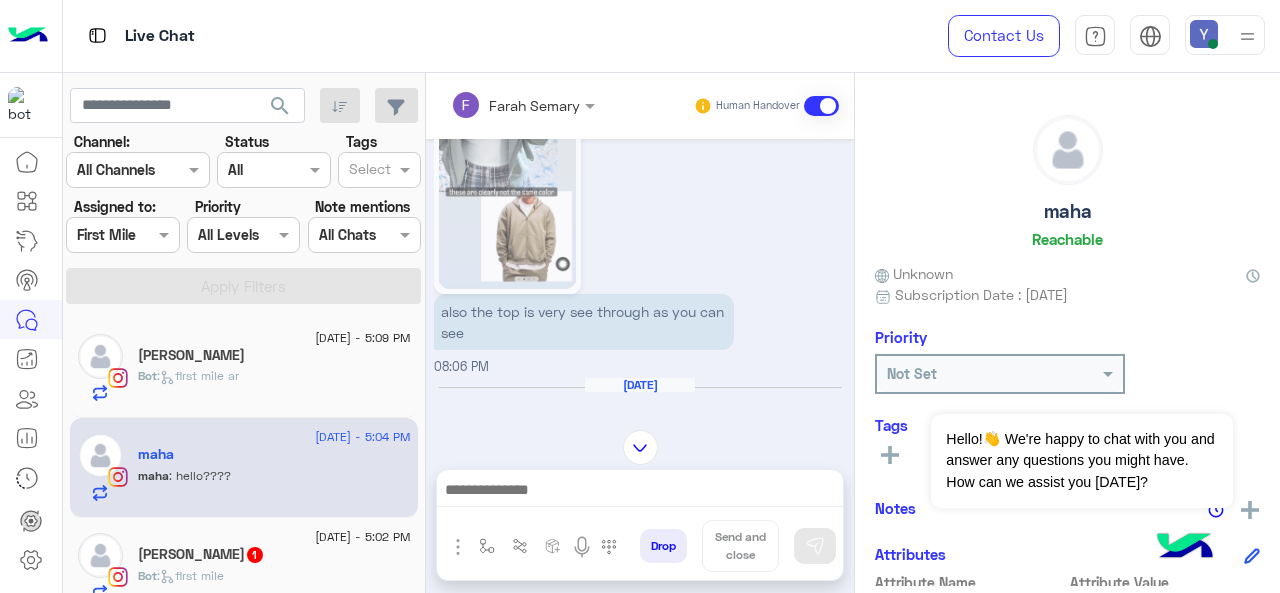 scroll, scrollTop: 1454, scrollLeft: 0, axis: vertical 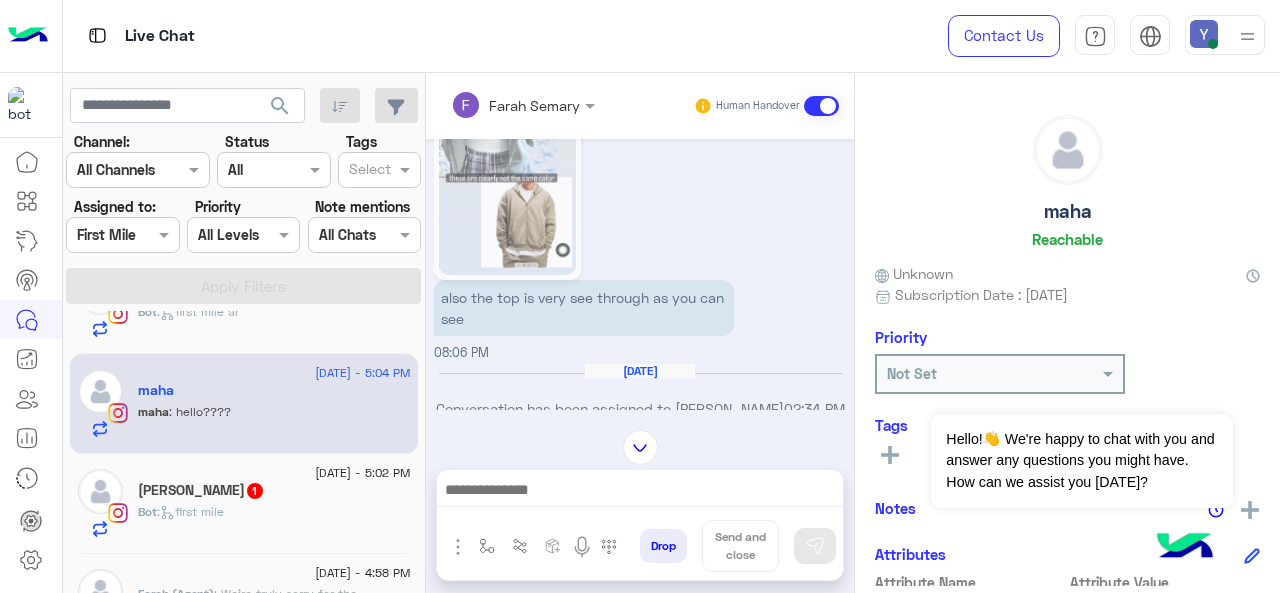 click on "1" 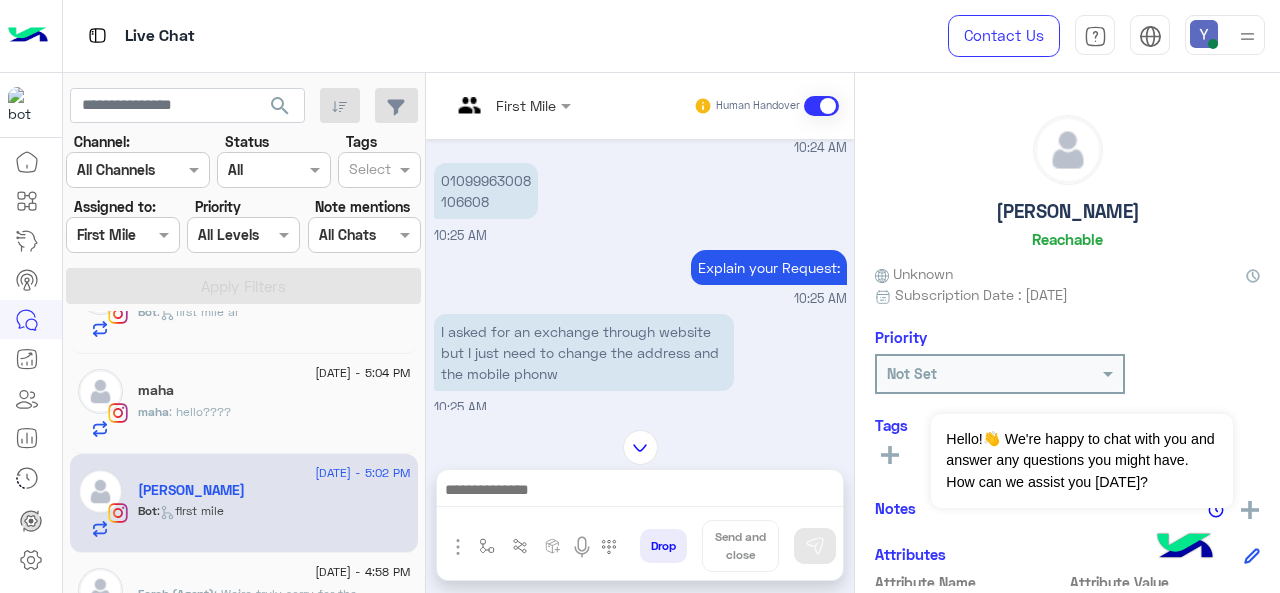 scroll, scrollTop: 277, scrollLeft: 0, axis: vertical 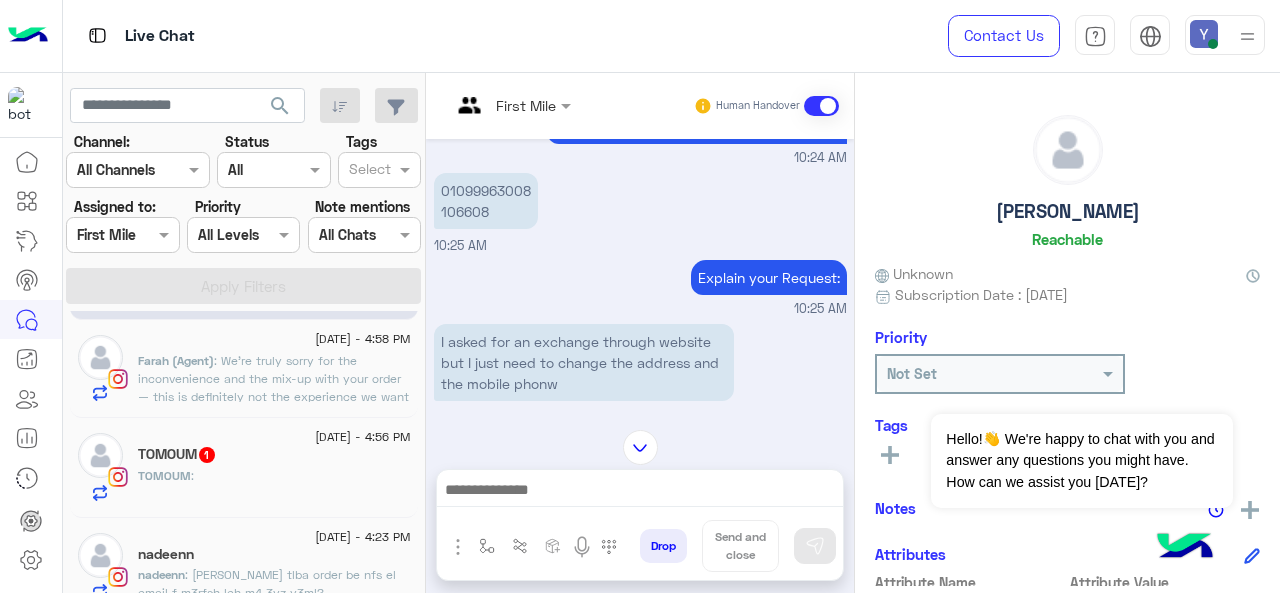 click on "9 July - 4:56 PM" 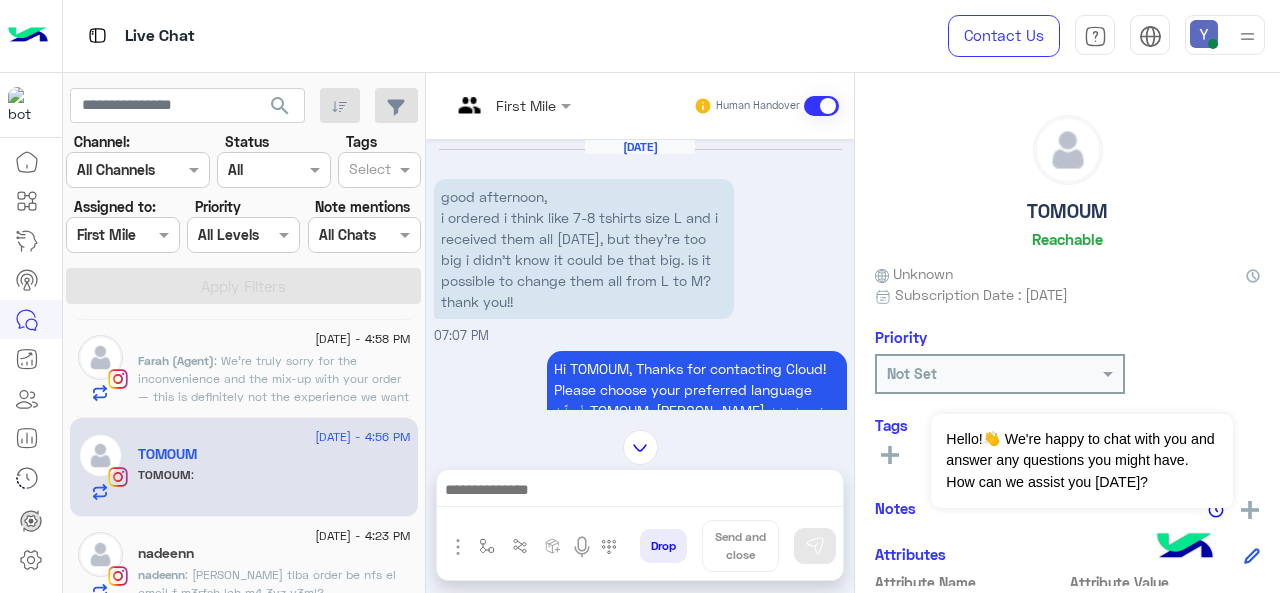 scroll, scrollTop: 1736, scrollLeft: 0, axis: vertical 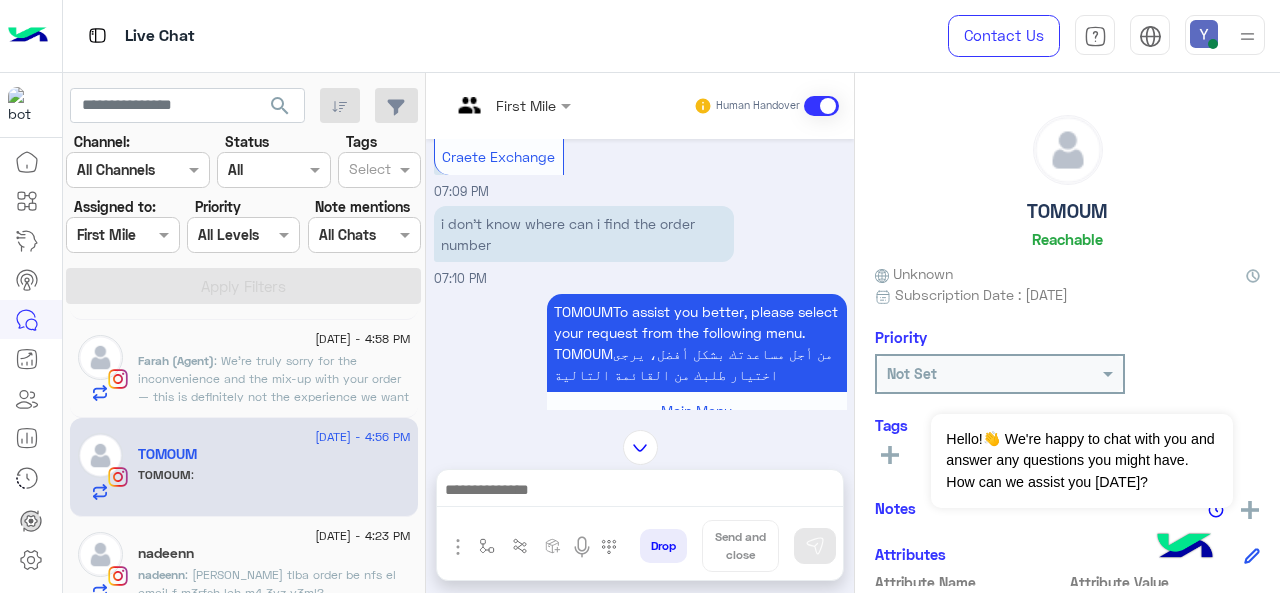 click at bounding box center [511, 104] 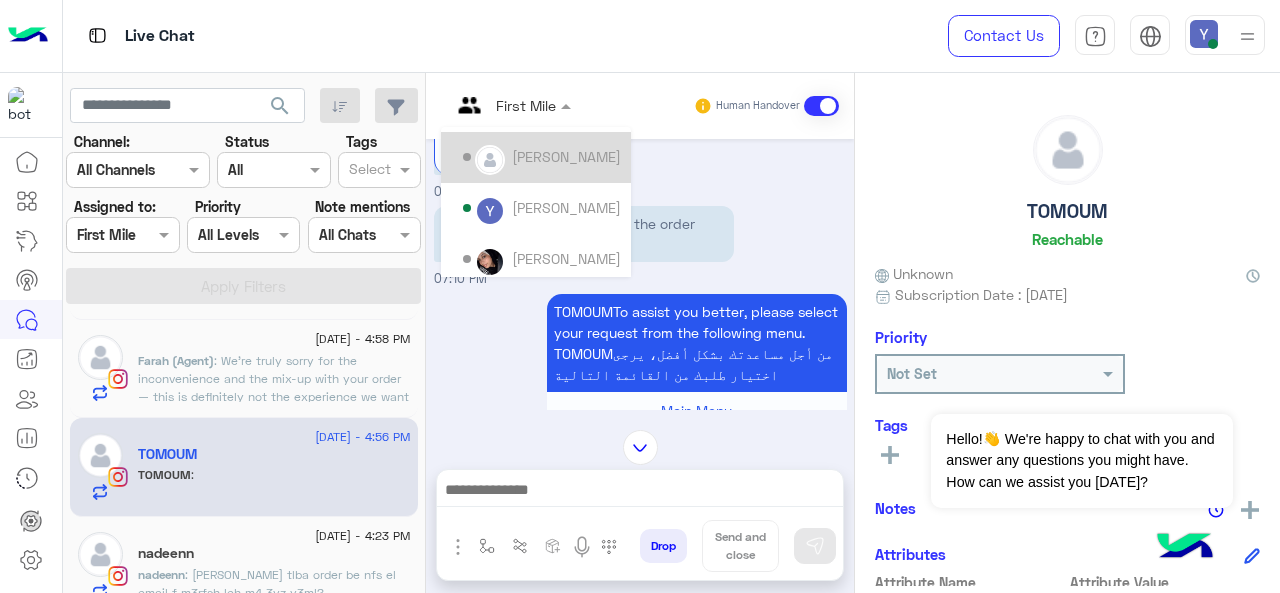 scroll, scrollTop: 113, scrollLeft: 0, axis: vertical 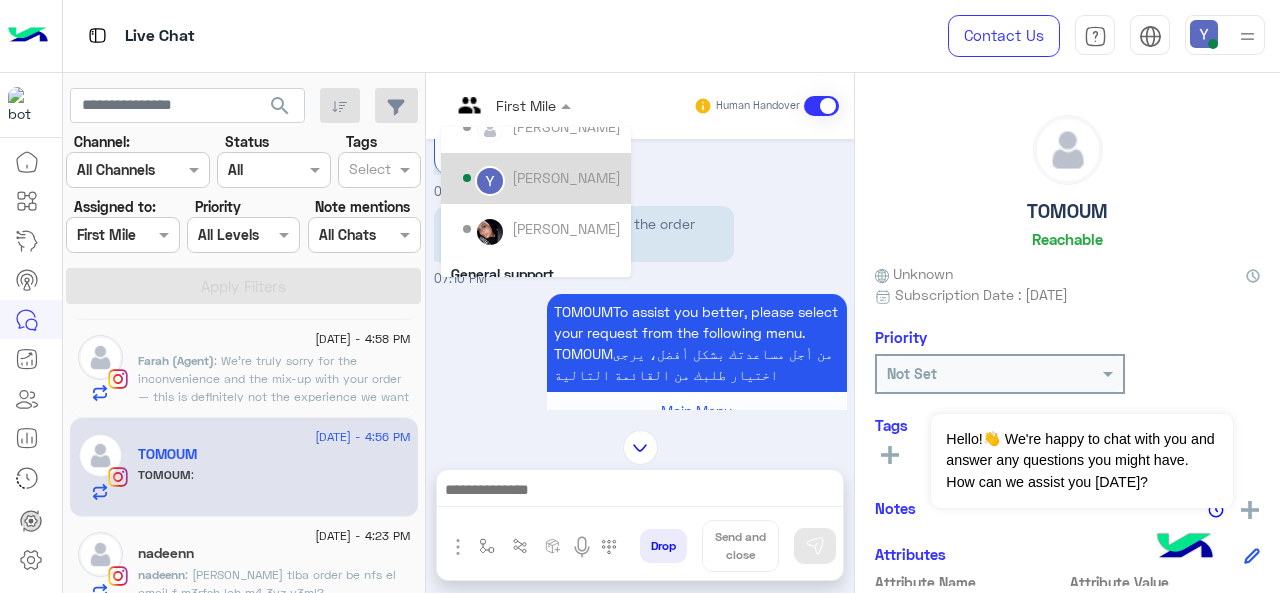 click on "Yasmine Mohamed" at bounding box center [566, 177] 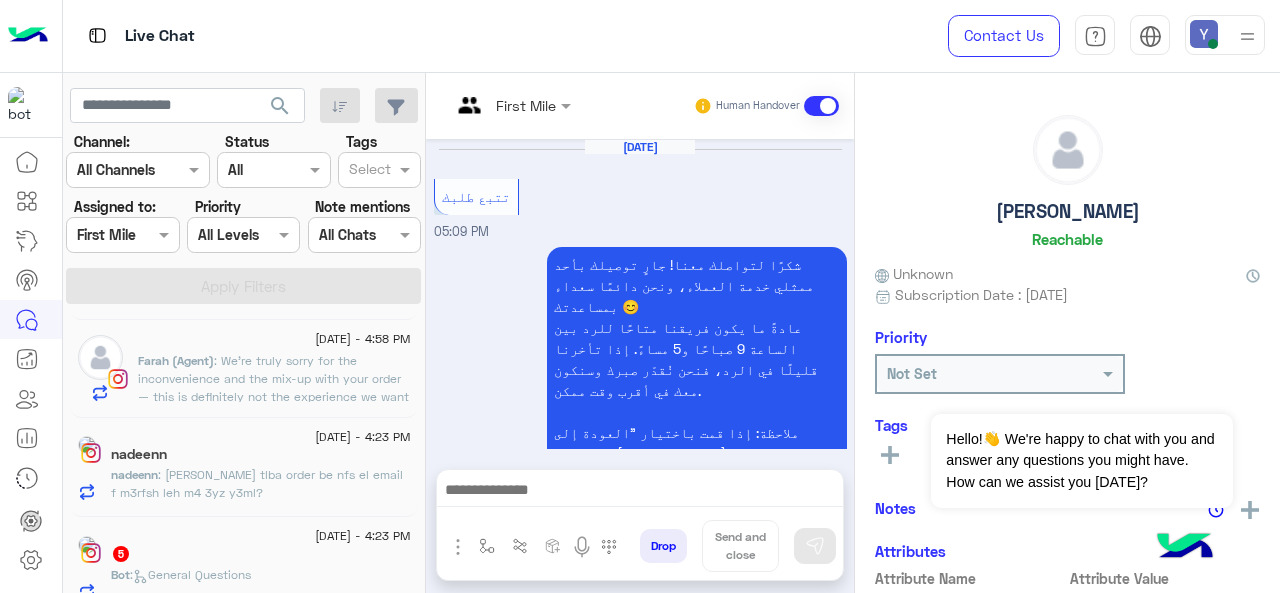 scroll, scrollTop: 1218, scrollLeft: 0, axis: vertical 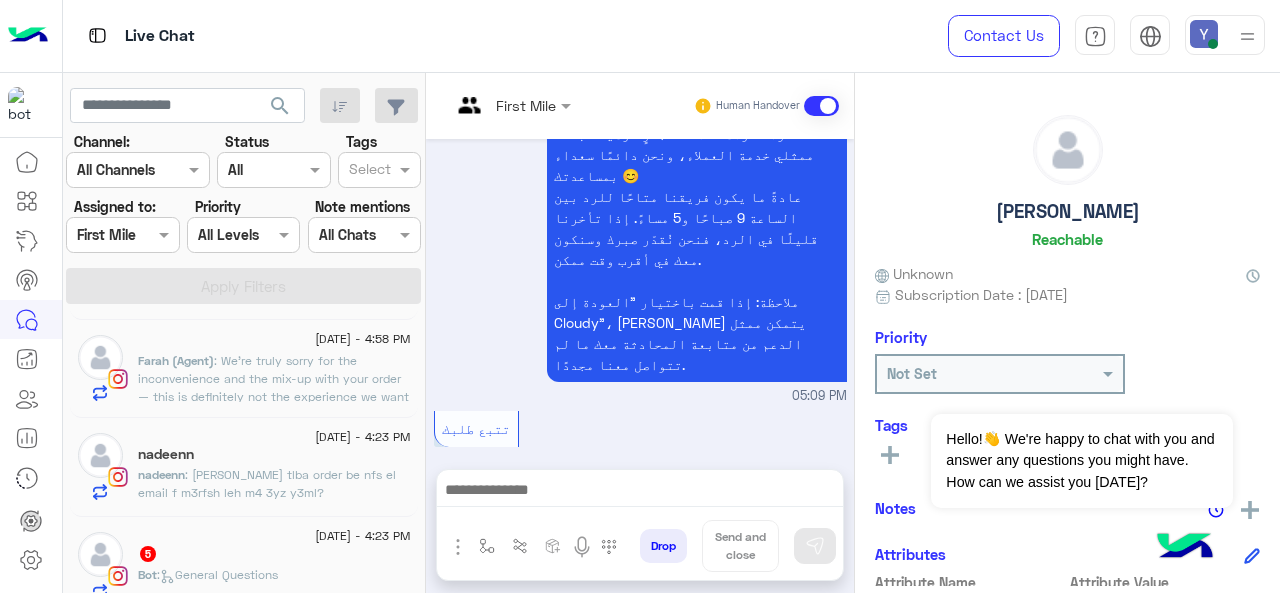click on "nadeenn" 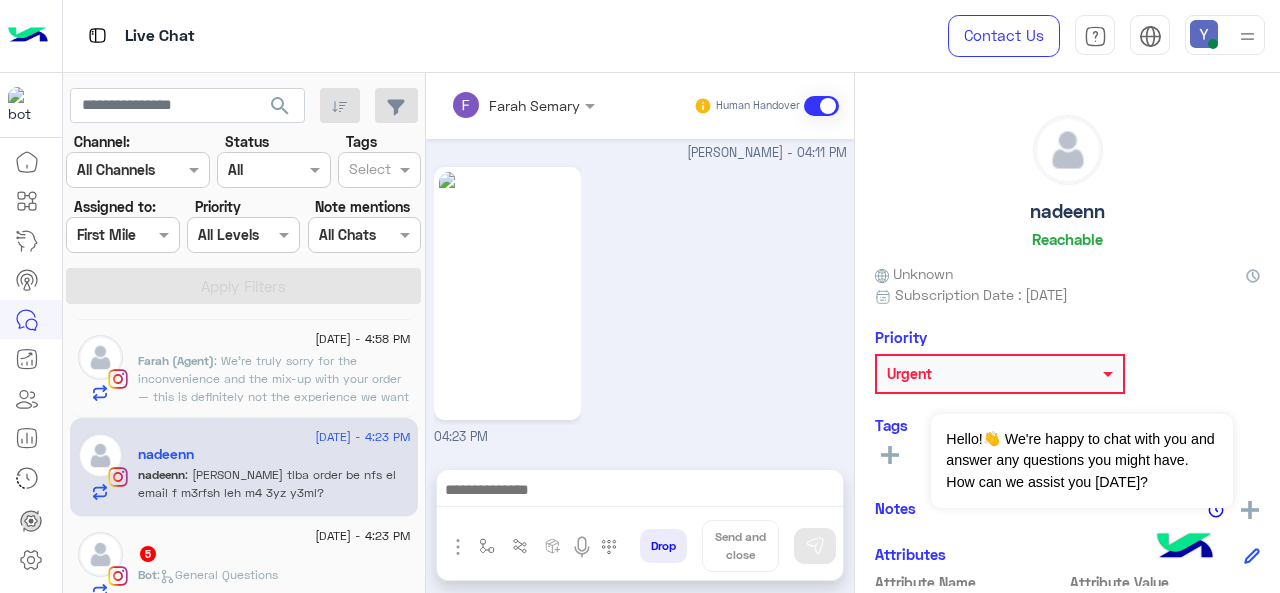 scroll, scrollTop: 1230, scrollLeft: 0, axis: vertical 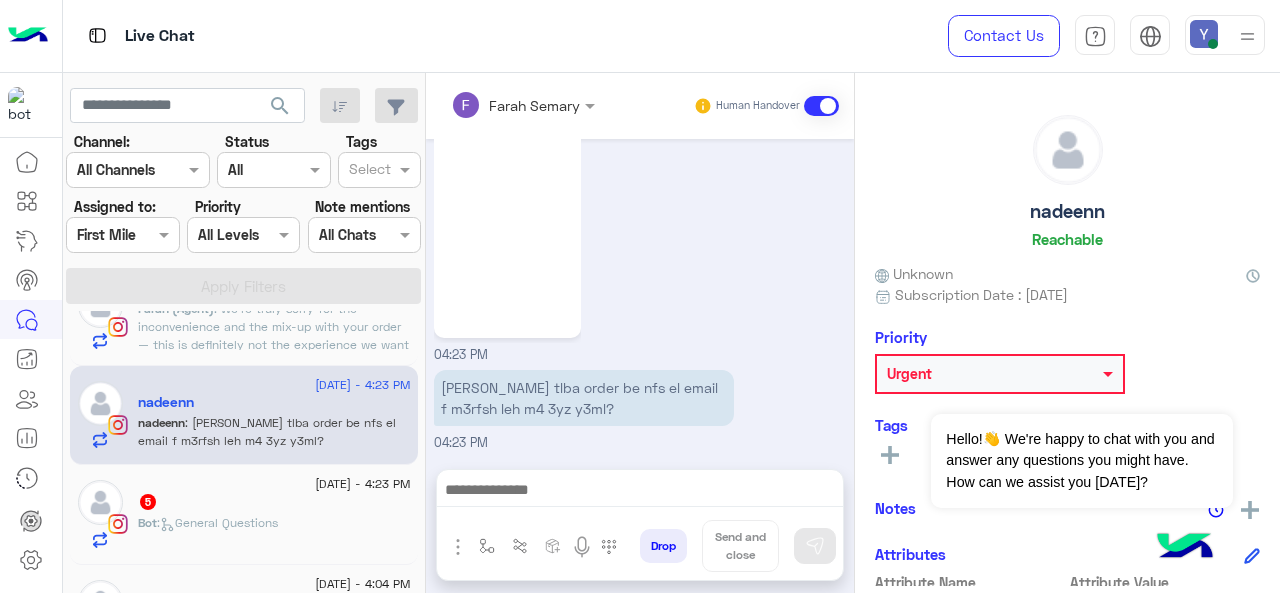 click on "5" 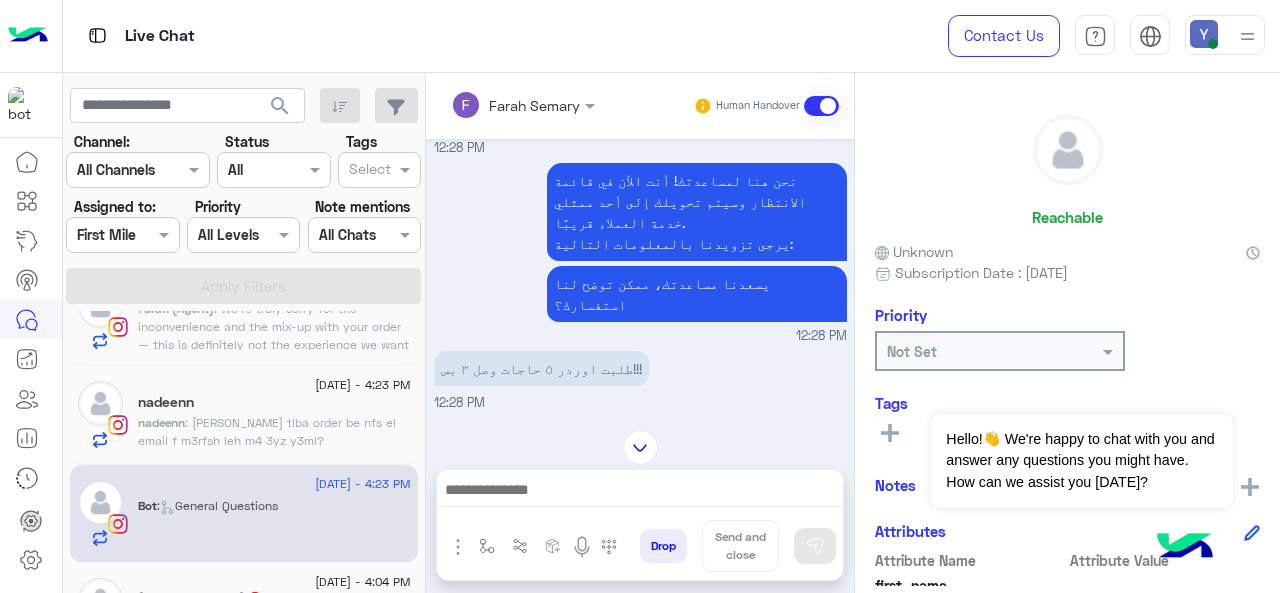 scroll, scrollTop: 334, scrollLeft: 0, axis: vertical 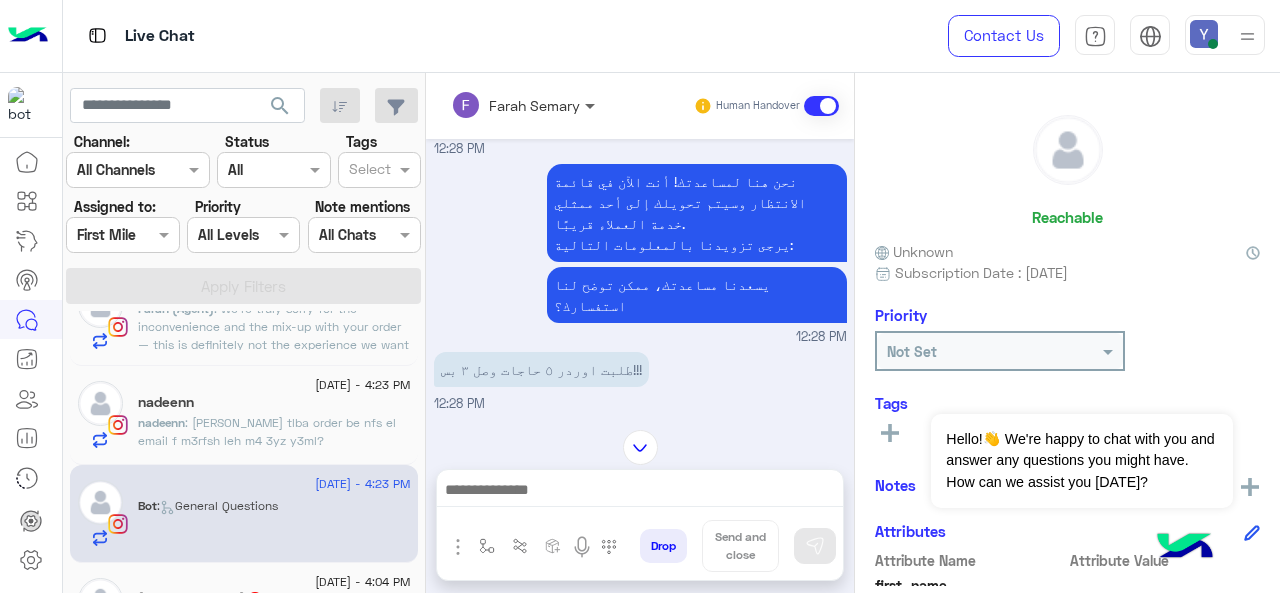 click at bounding box center [592, 105] 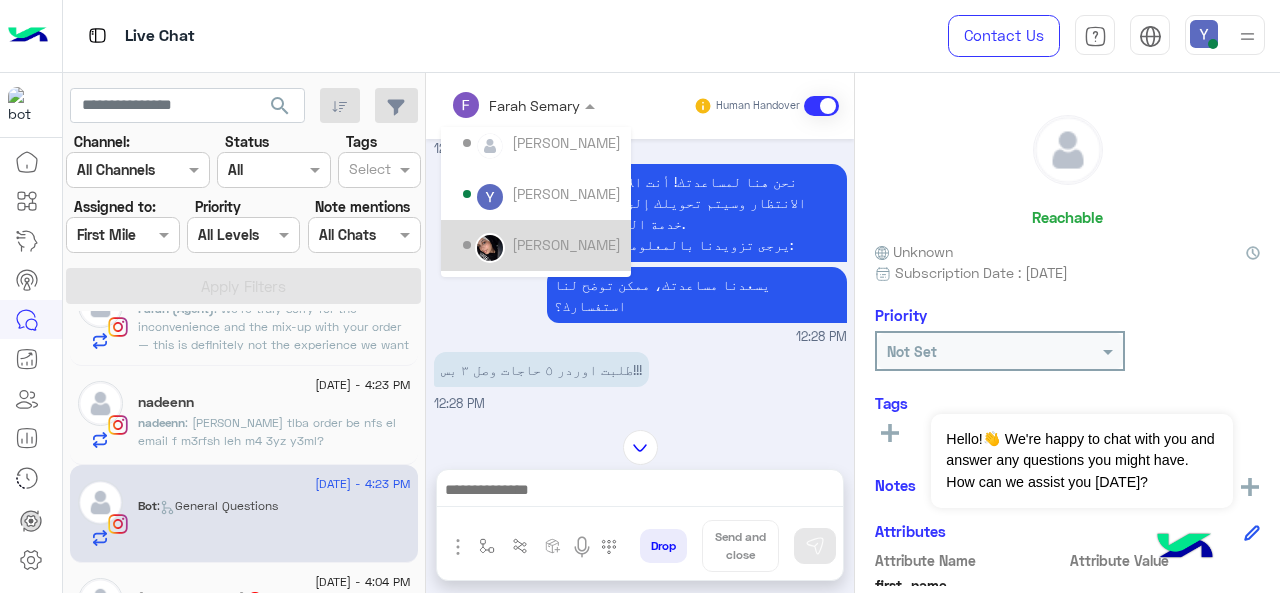 scroll, scrollTop: 101, scrollLeft: 0, axis: vertical 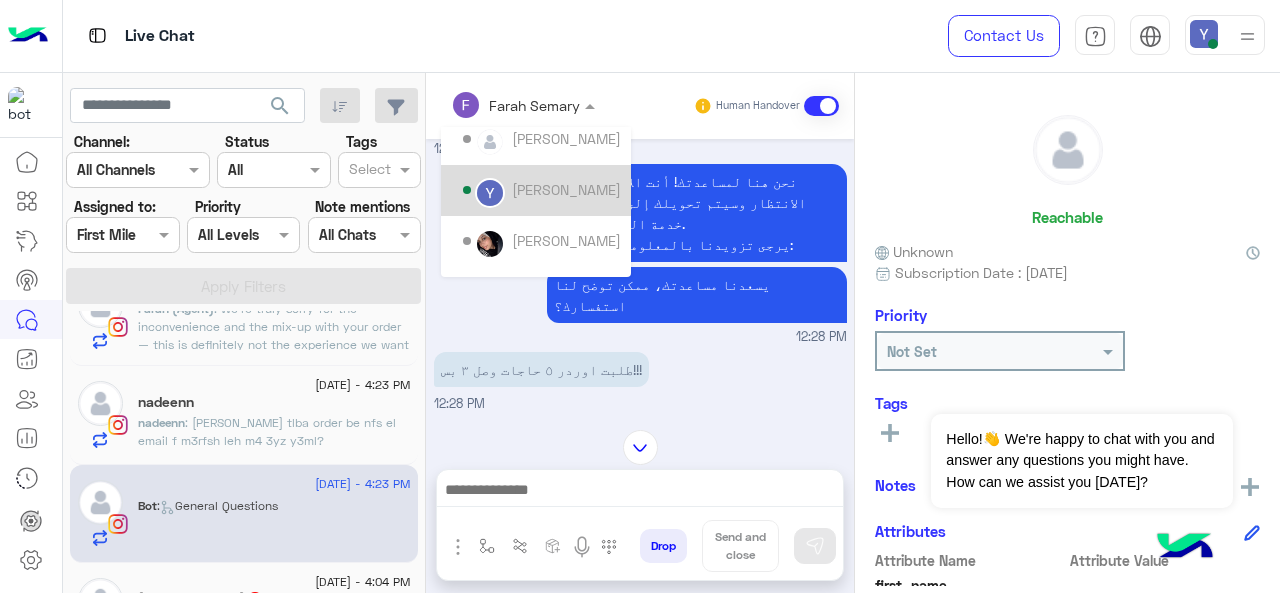 click on "Yasmine Mohamed" at bounding box center (566, 189) 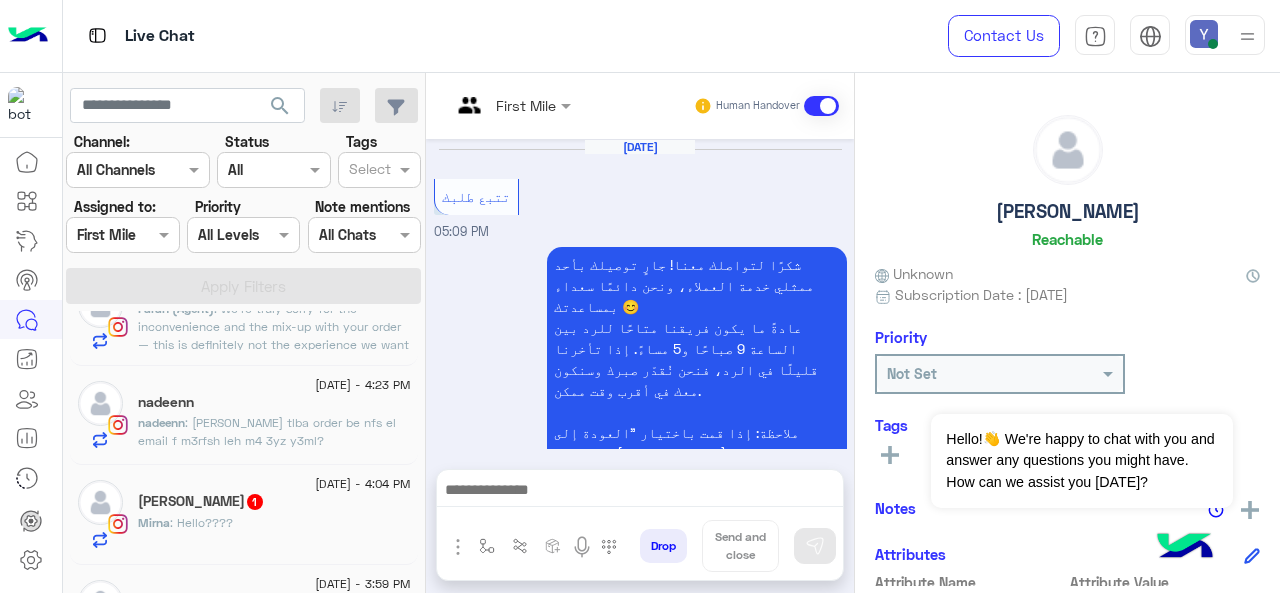 scroll, scrollTop: 1218, scrollLeft: 0, axis: vertical 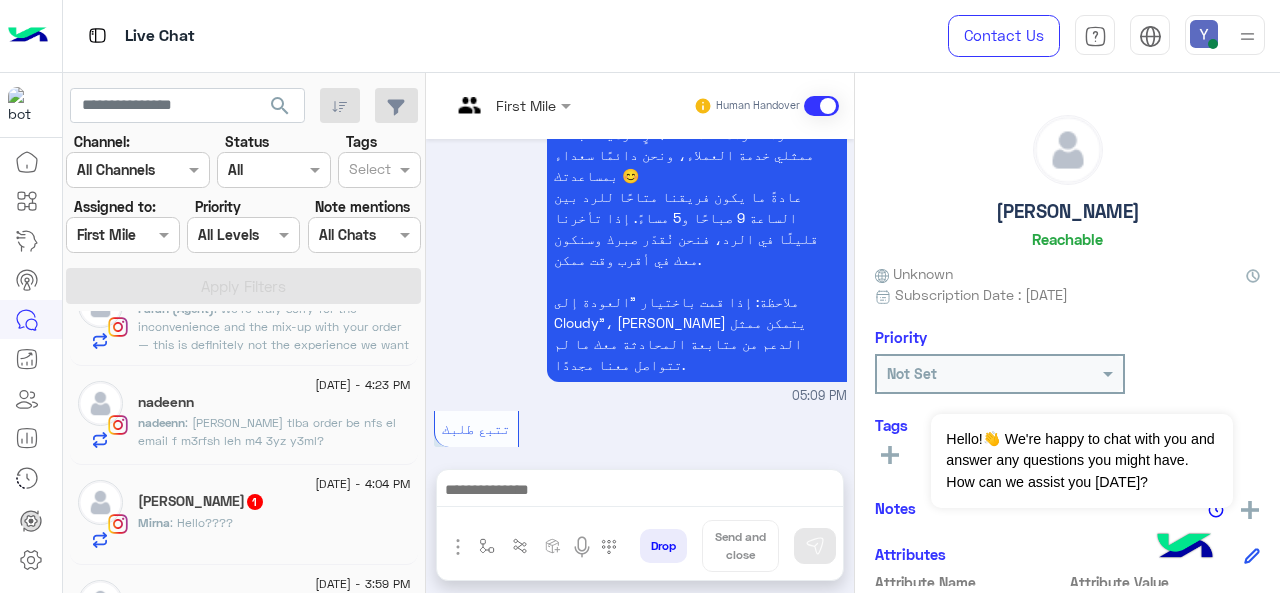 click on ": Hwa ana tlba order be nfs el email f m3rfsh leh m4 3yz y3ml?" 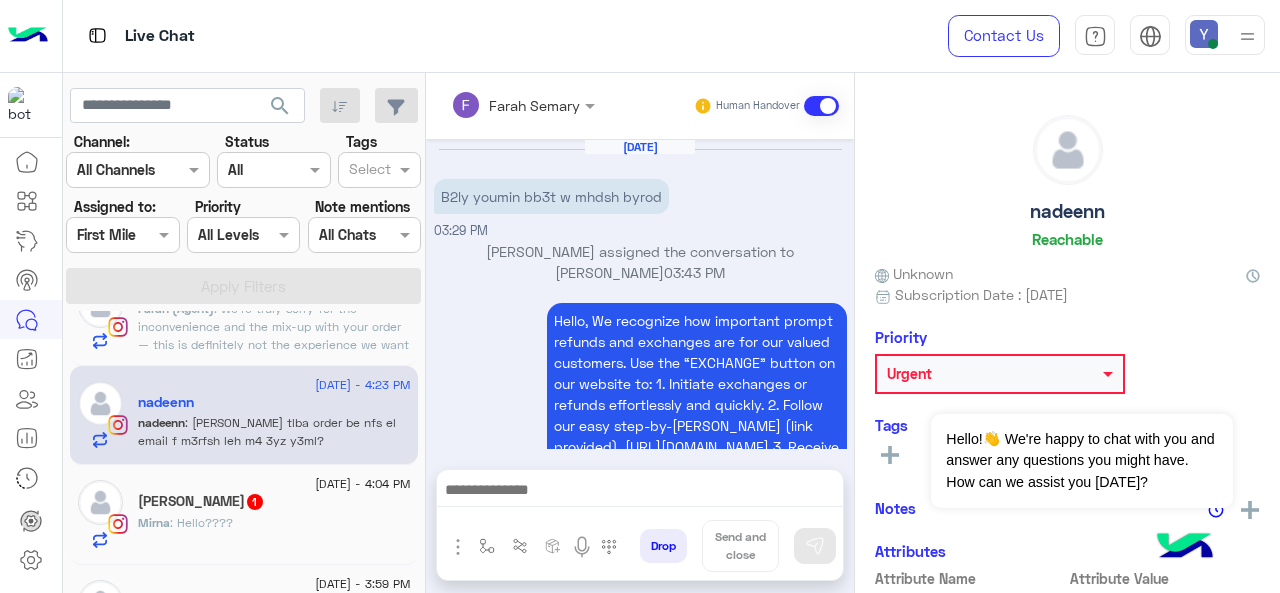 scroll, scrollTop: 1230, scrollLeft: 0, axis: vertical 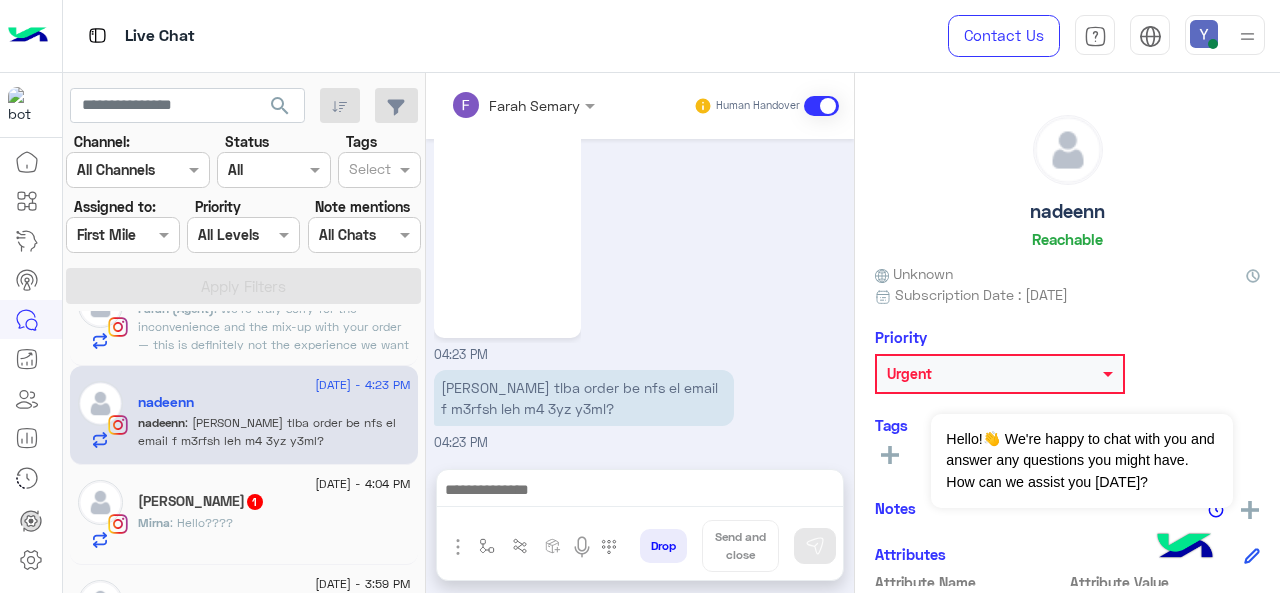 click on "Mirna Sami  1" 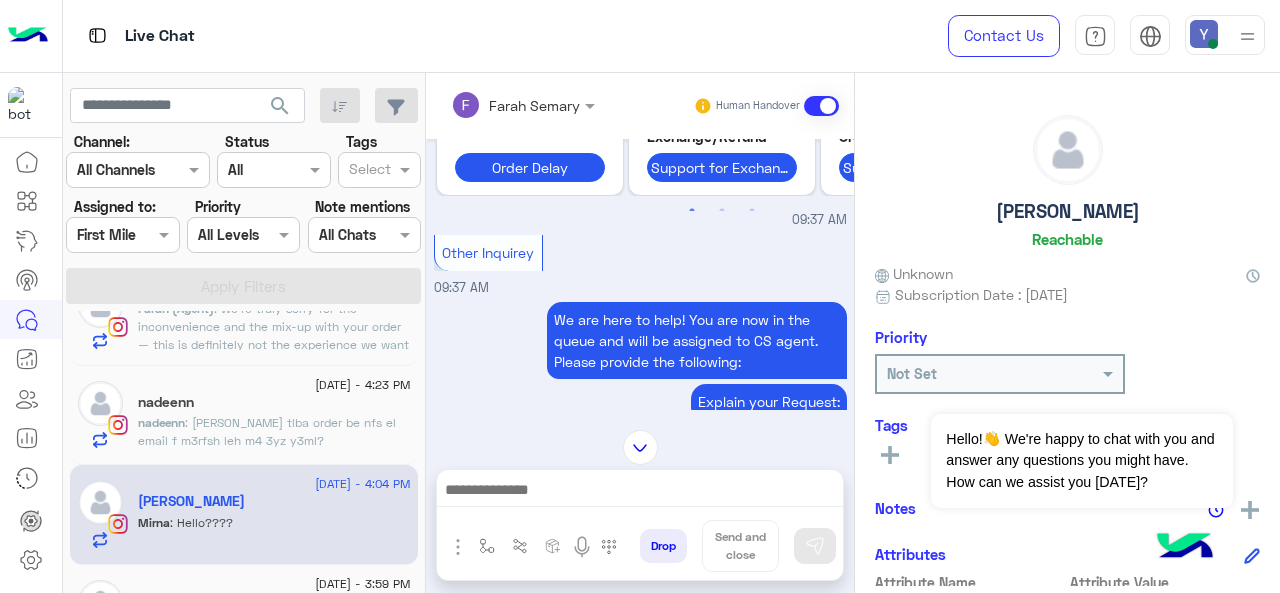 scroll, scrollTop: 1280, scrollLeft: 0, axis: vertical 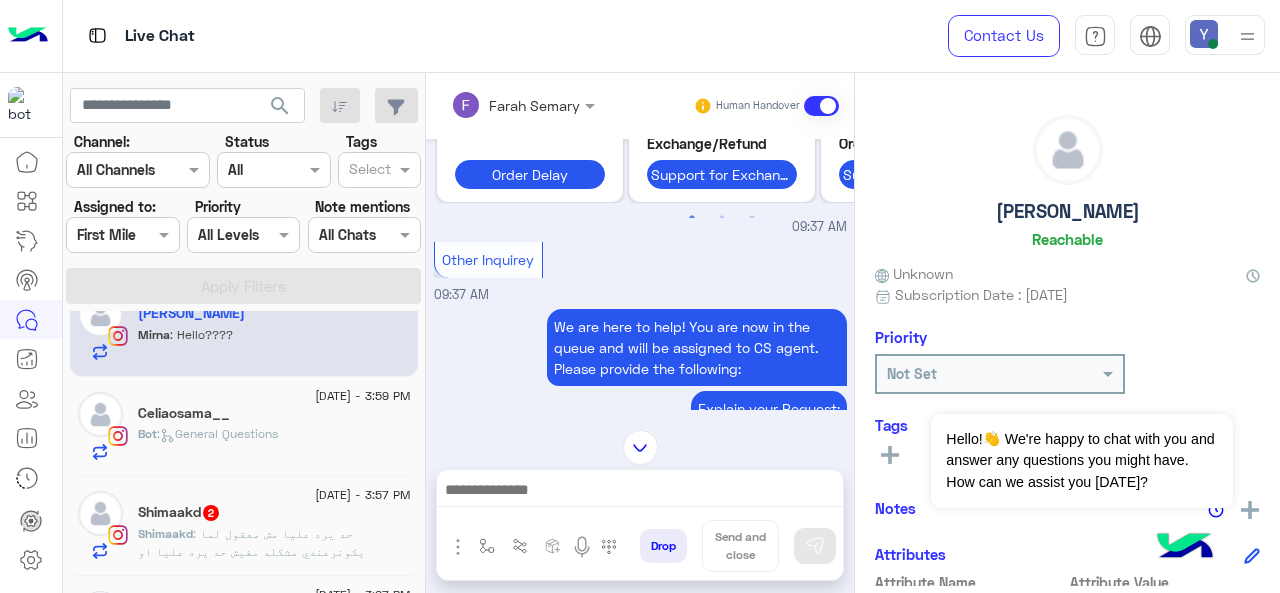 click on ": حد يرد عليا مش معقول لما يكونرعندي مشكله مفيش حد يرد عليا او يتواصل معايا" 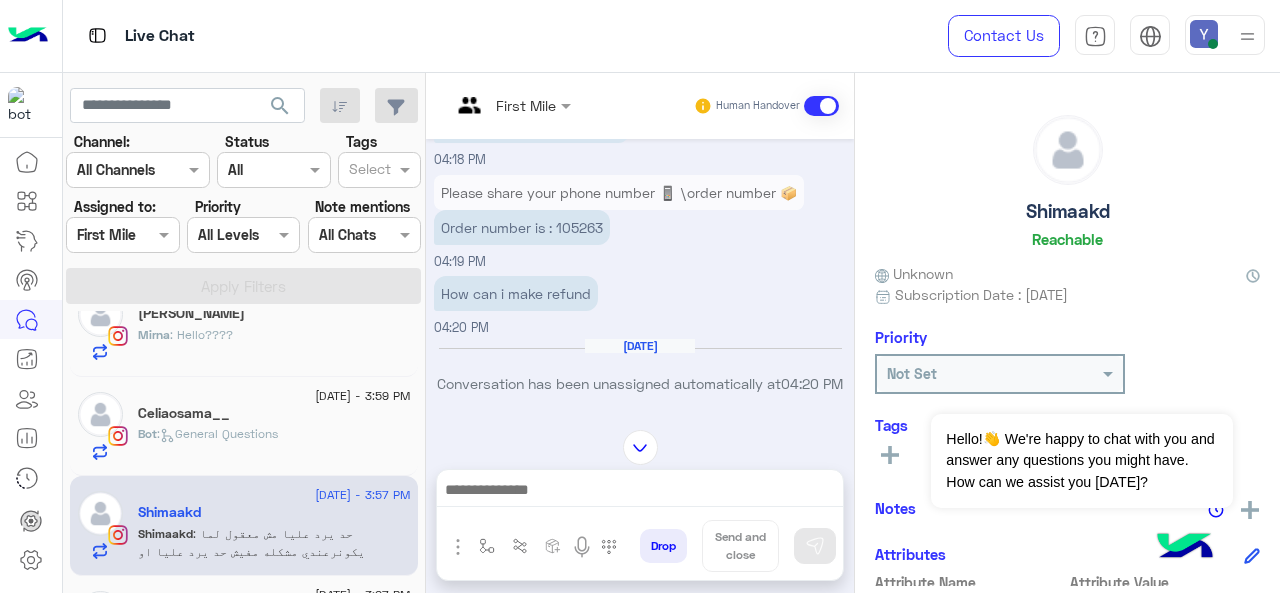 scroll, scrollTop: 209, scrollLeft: 0, axis: vertical 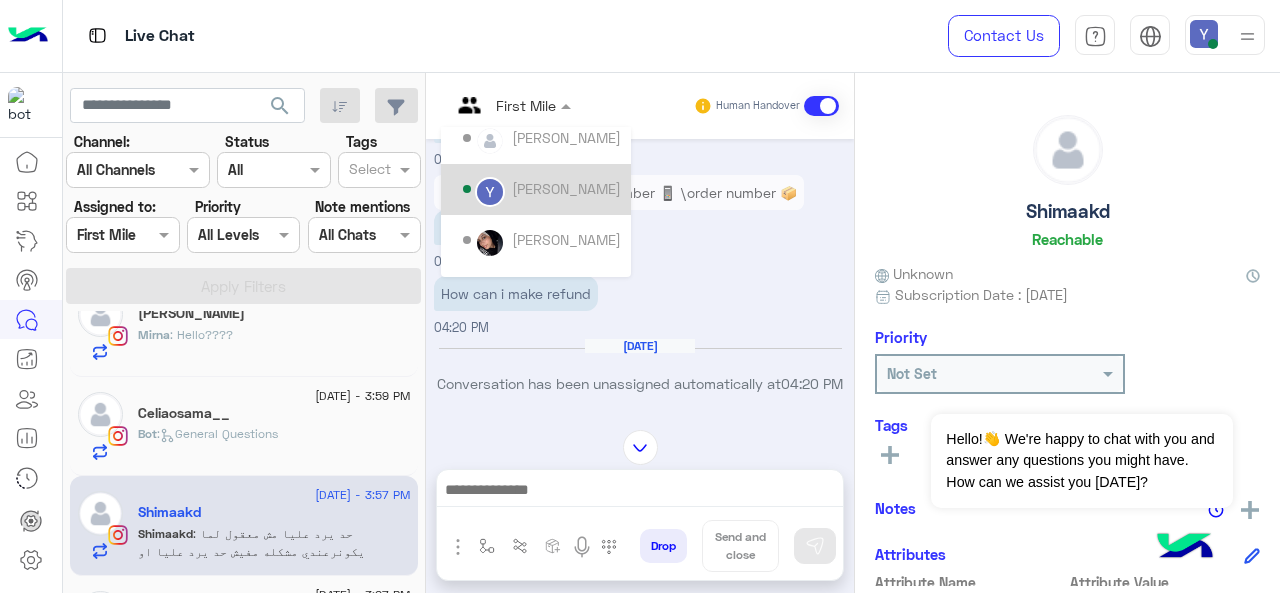 click on "Yasmine Mohamed" at bounding box center [566, 188] 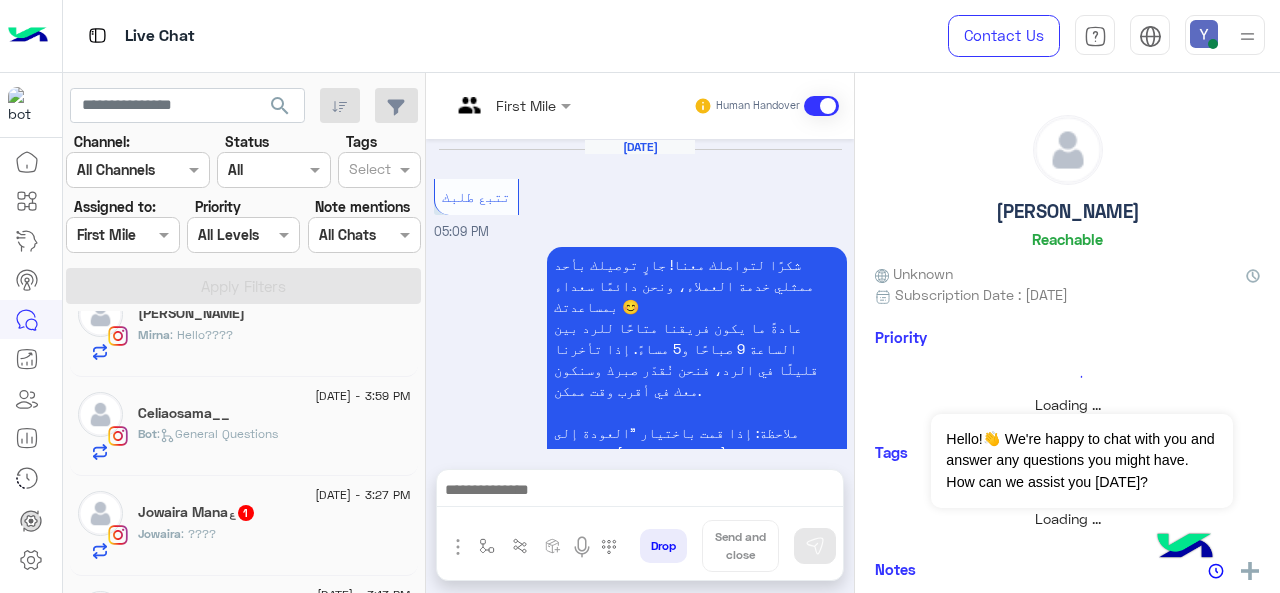 scroll, scrollTop: 1218, scrollLeft: 0, axis: vertical 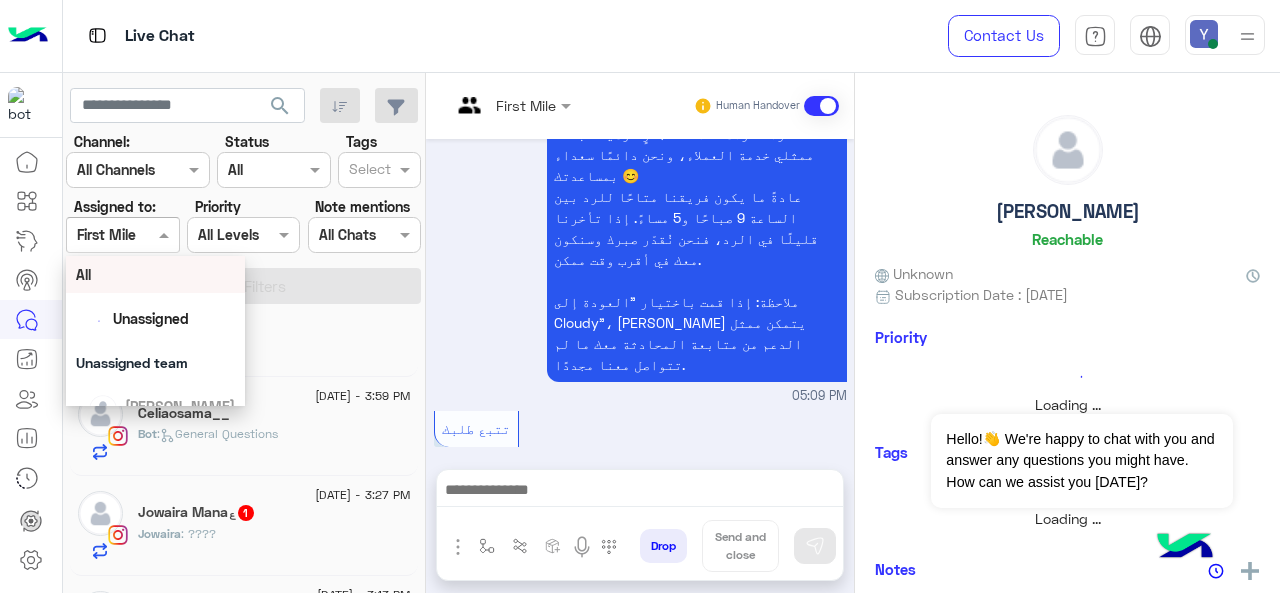click at bounding box center (122, 234) 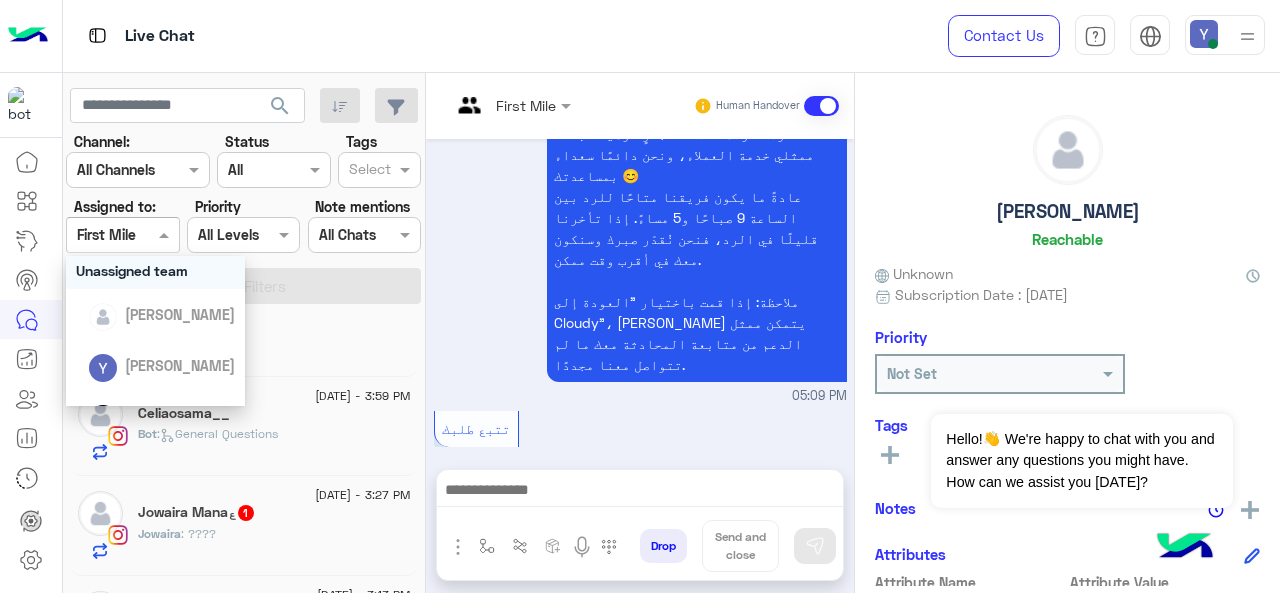 scroll, scrollTop: 105, scrollLeft: 0, axis: vertical 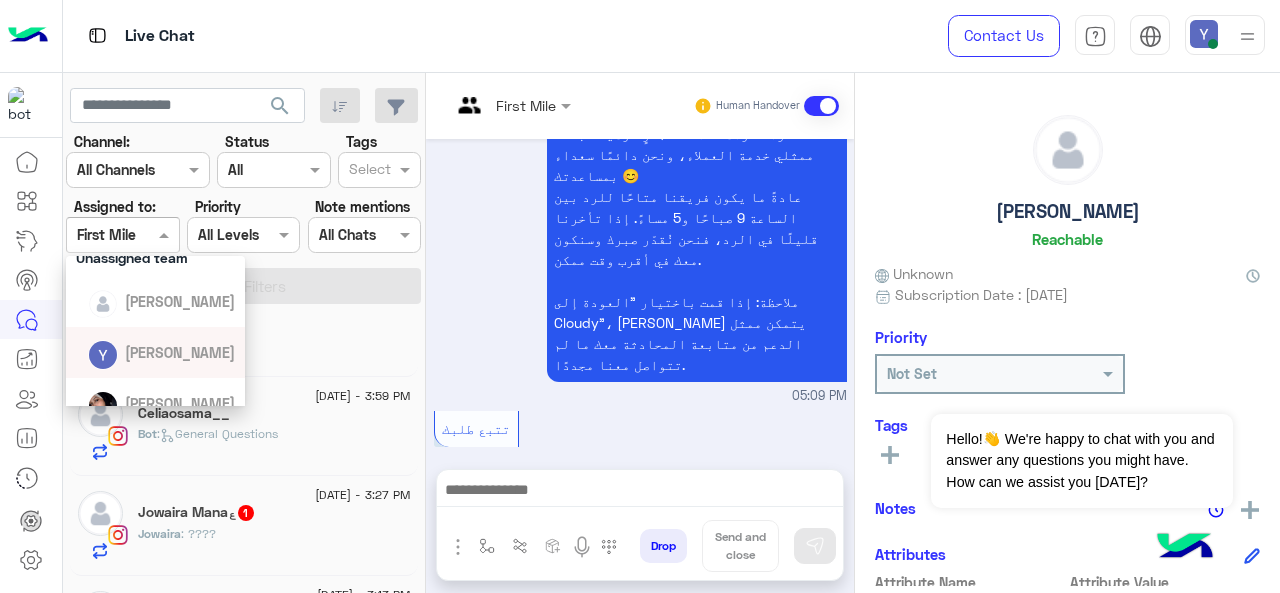 click on "Yasmine Mohamed" at bounding box center (180, 352) 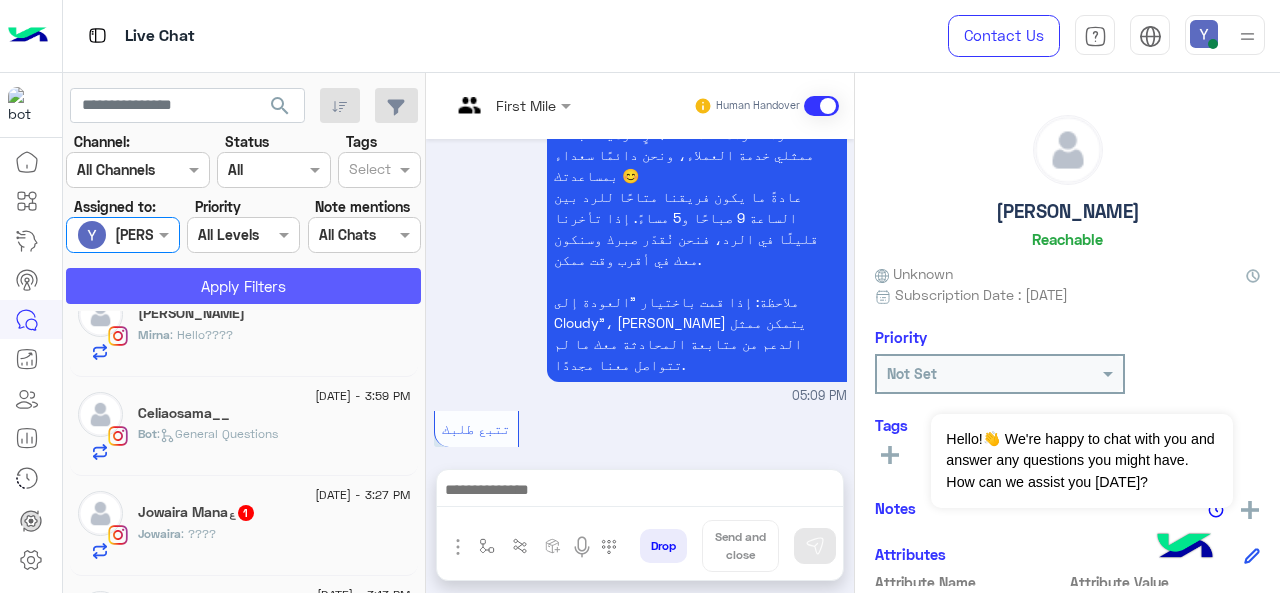 click on "Apply Filters" 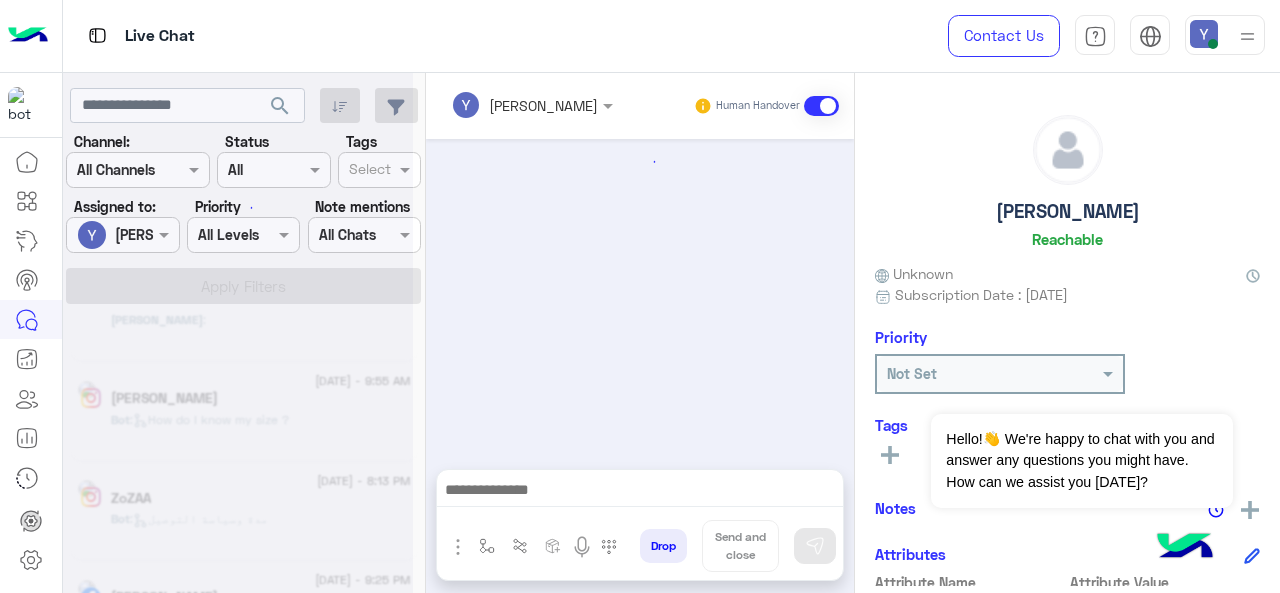 scroll, scrollTop: 964, scrollLeft: 0, axis: vertical 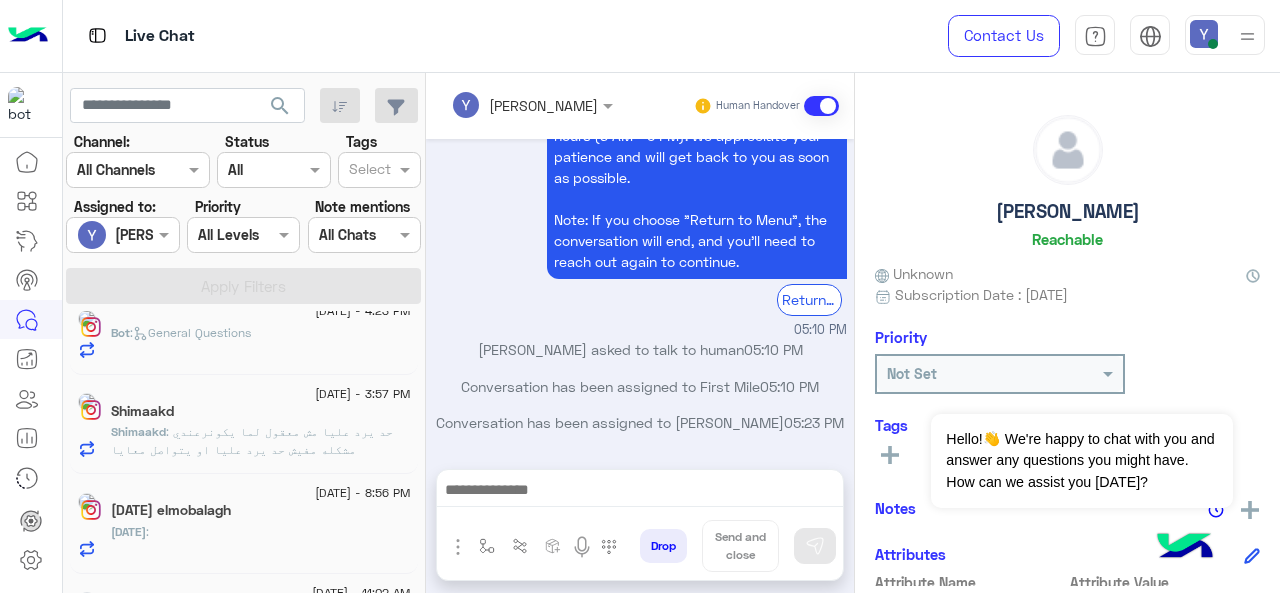 click on "Shimaakd : حد يرد عليا مش معقول لما يكونرعندي مشكله مفيش حد يرد عليا او يتواصل معايا" 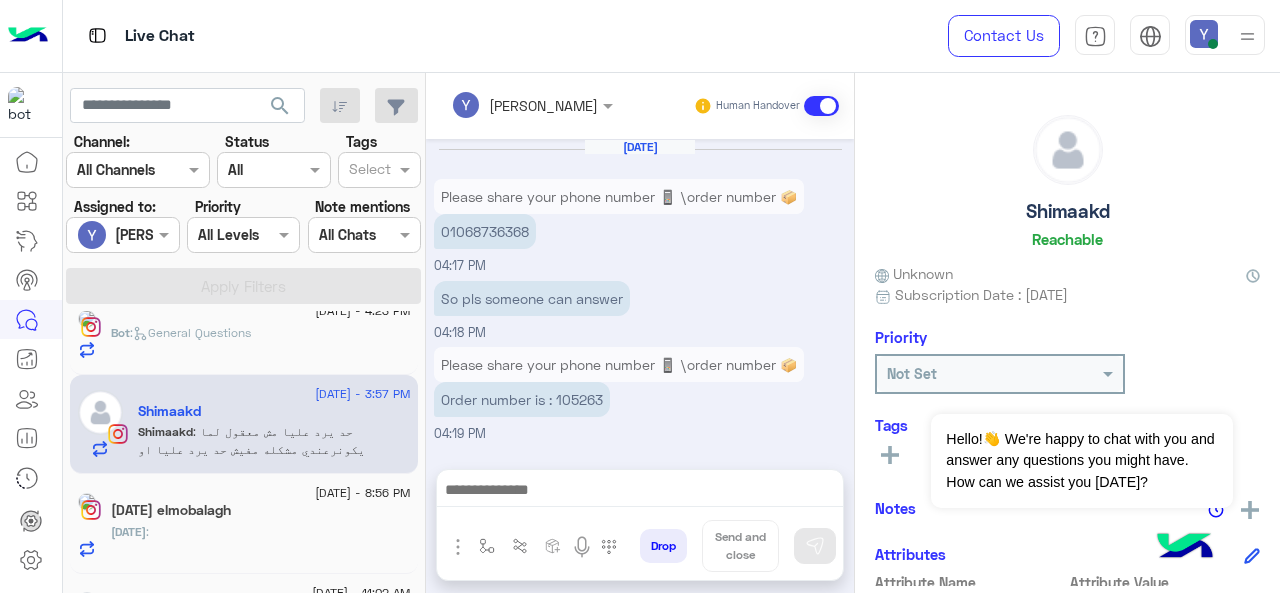 scroll, scrollTop: 1111, scrollLeft: 0, axis: vertical 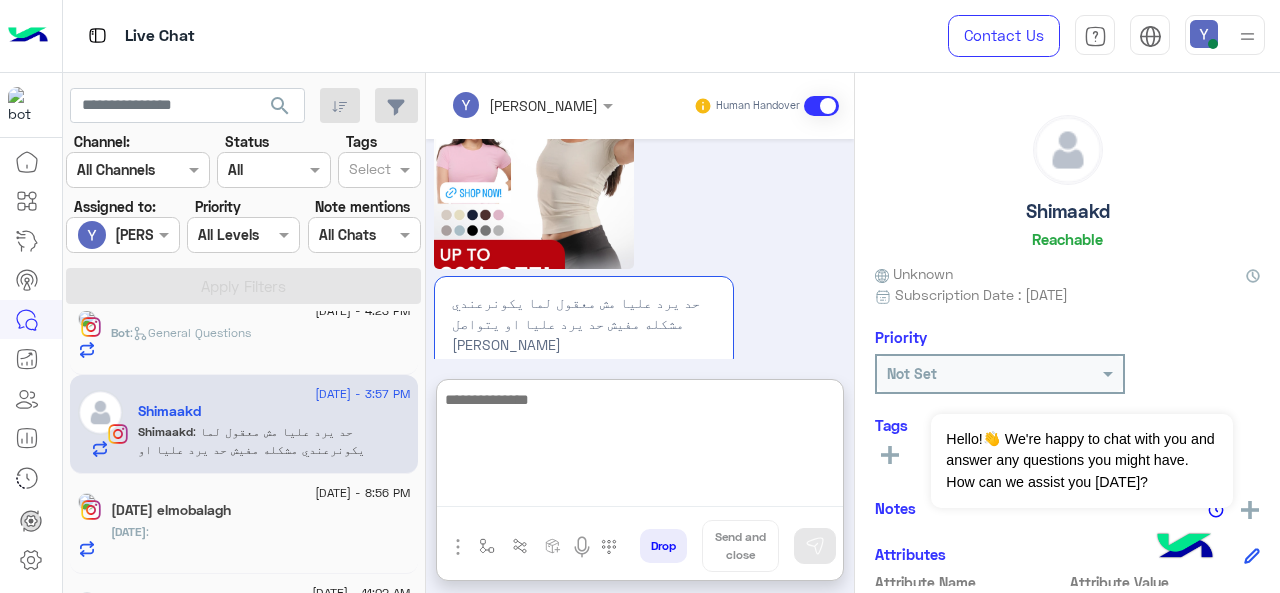 click at bounding box center [640, 447] 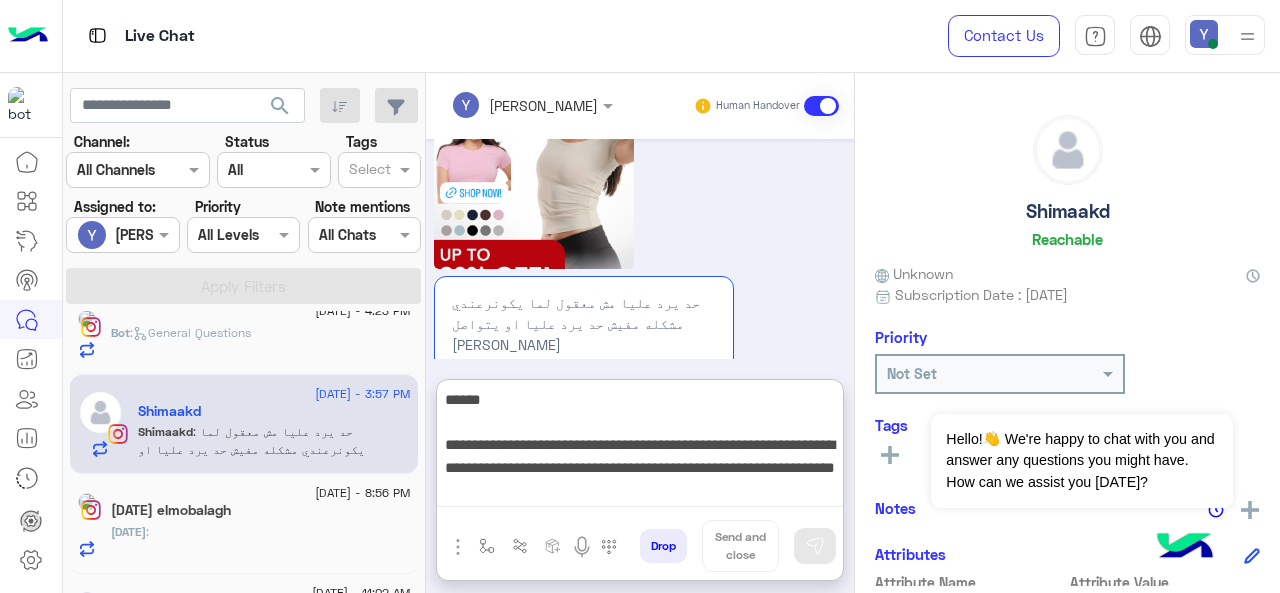 scroll, scrollTop: 420, scrollLeft: 0, axis: vertical 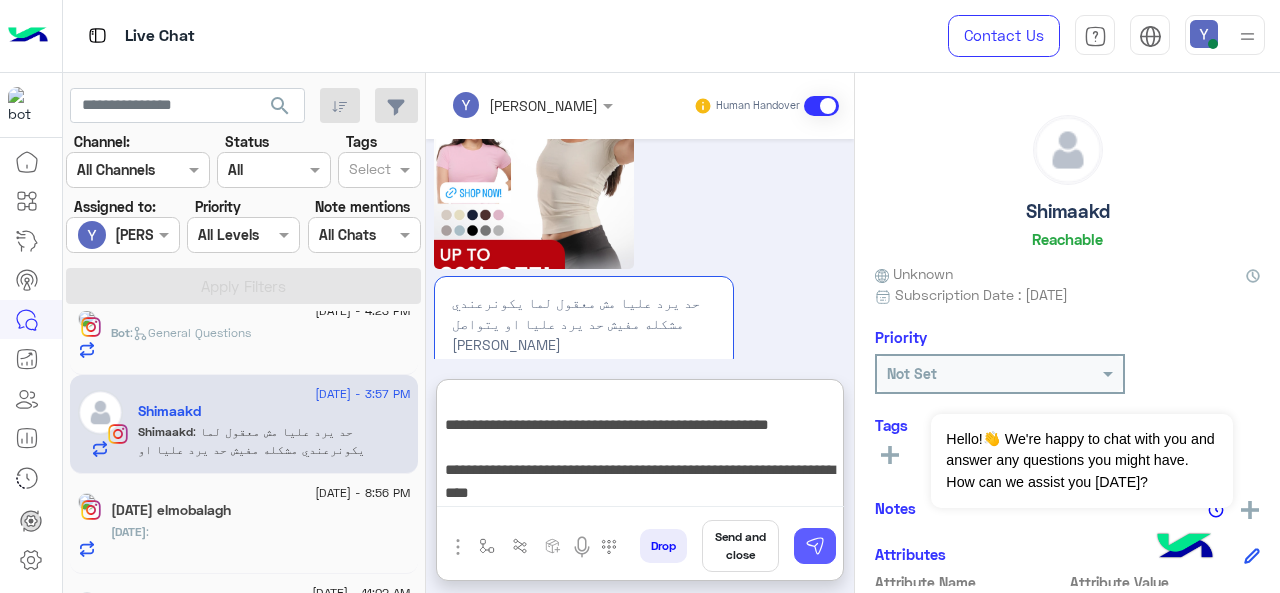 type on "**********" 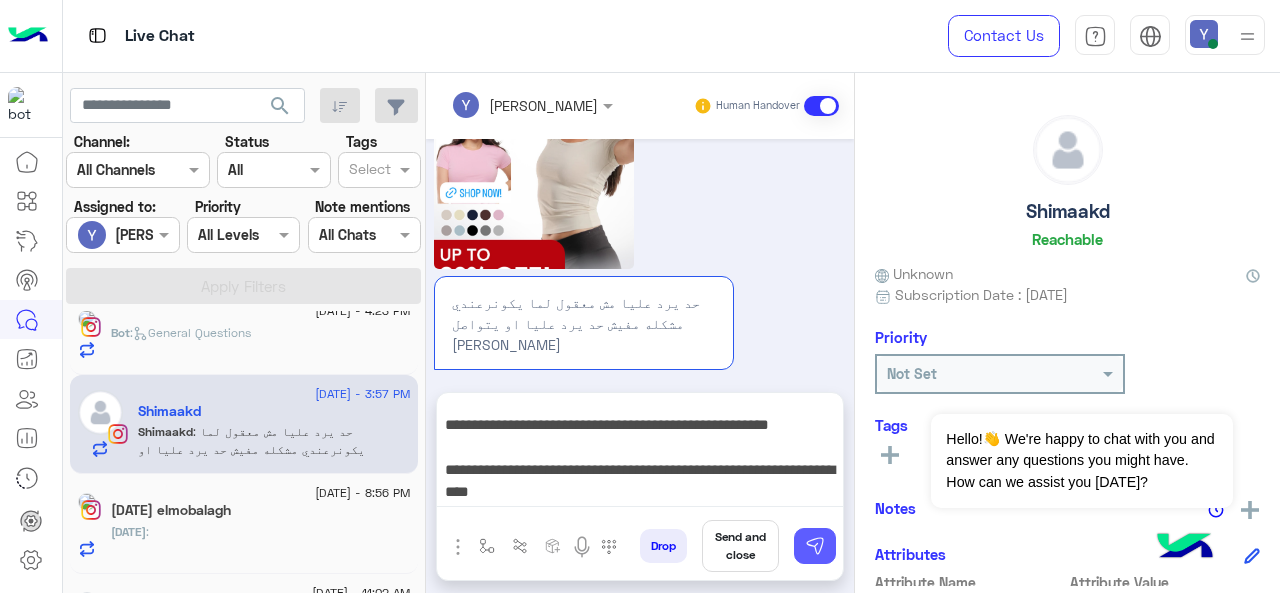 click at bounding box center (815, 546) 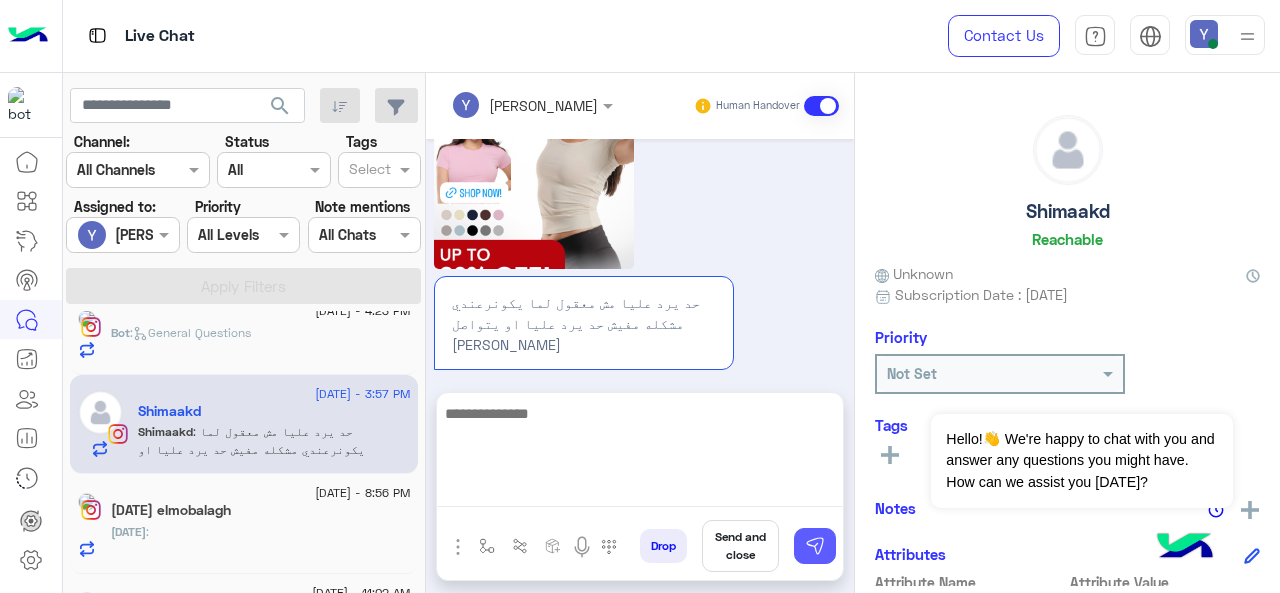 scroll, scrollTop: 0, scrollLeft: 0, axis: both 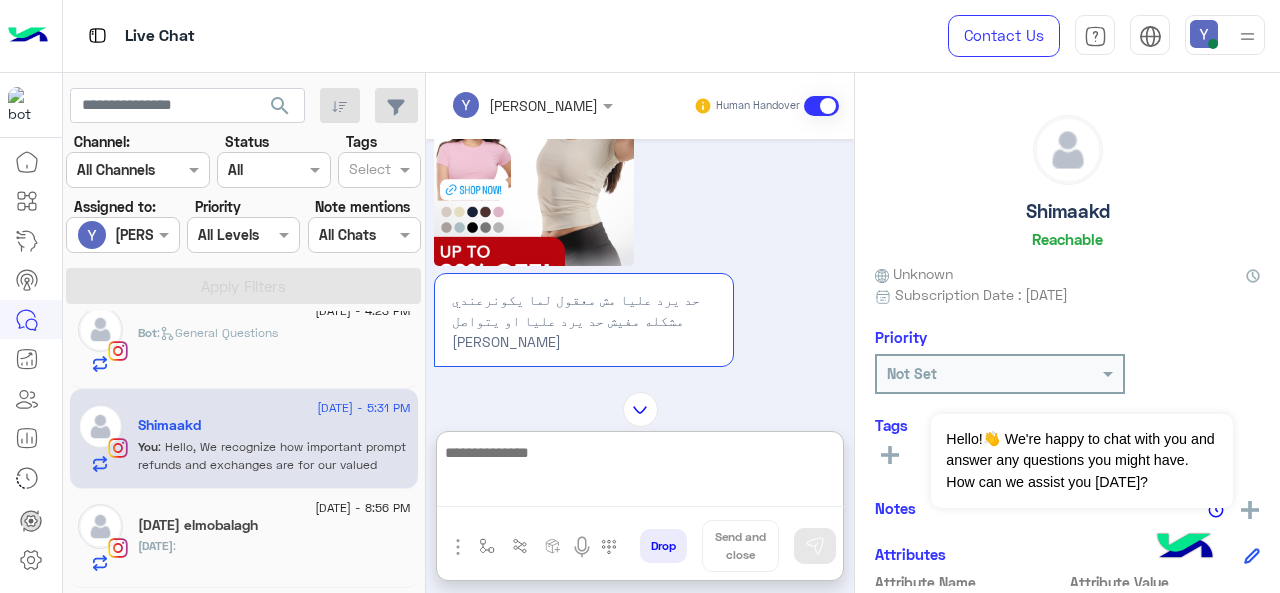 click at bounding box center [640, 473] 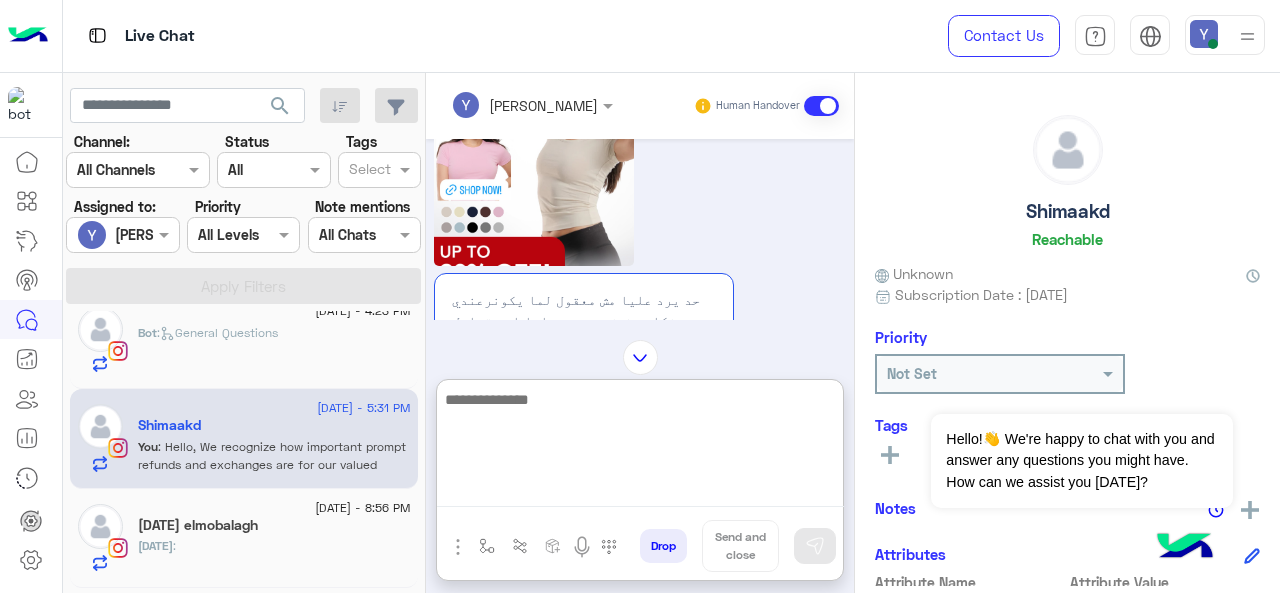 paste on "**********" 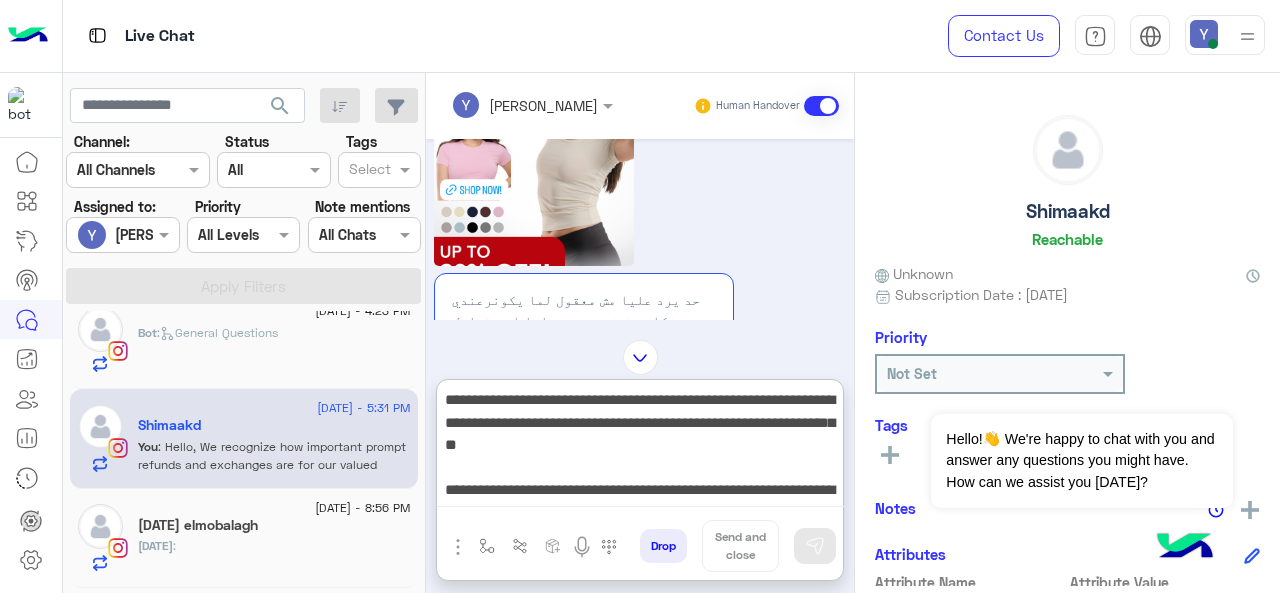 scroll, scrollTop: 105, scrollLeft: 0, axis: vertical 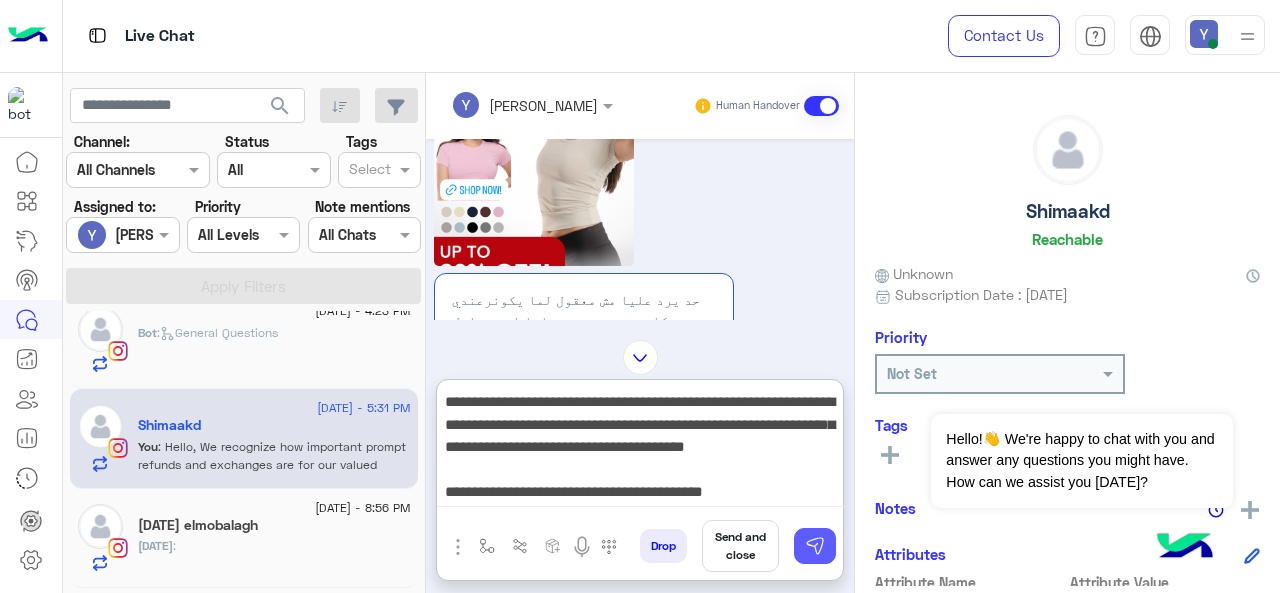 type on "**********" 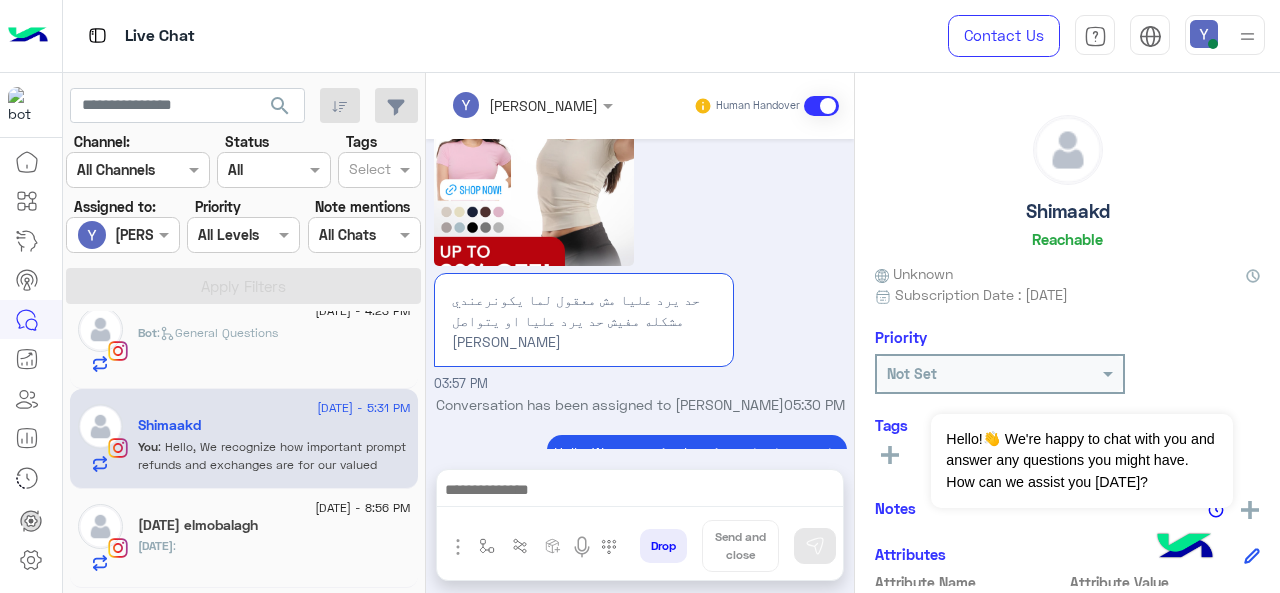 scroll, scrollTop: 0, scrollLeft: 0, axis: both 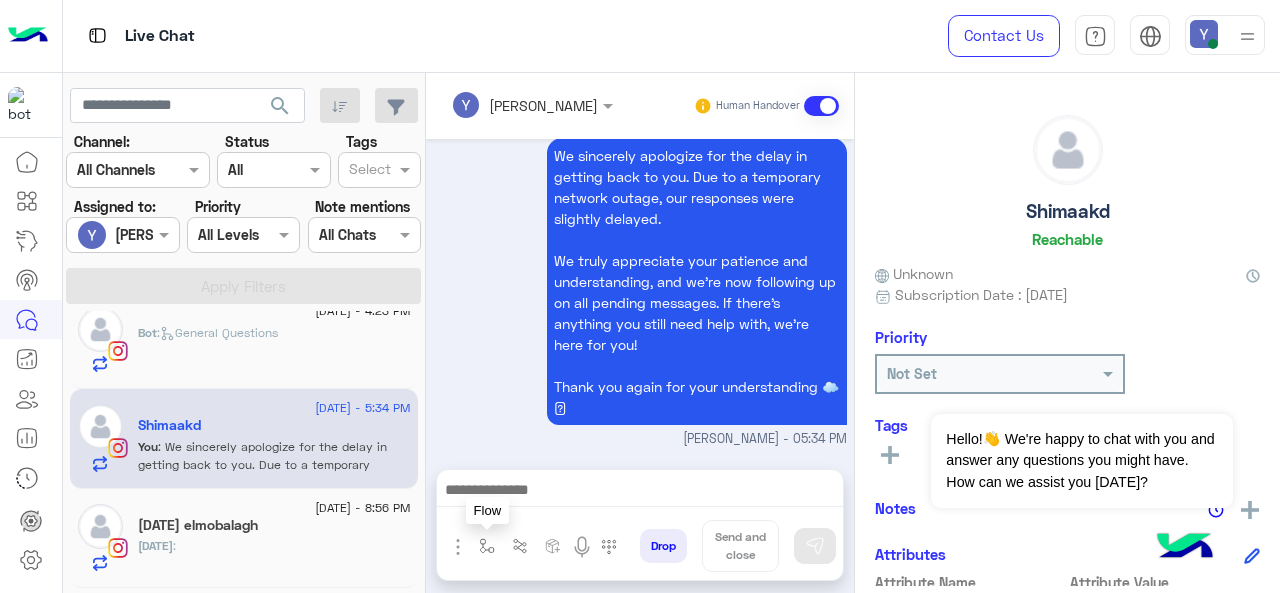 click at bounding box center (487, 546) 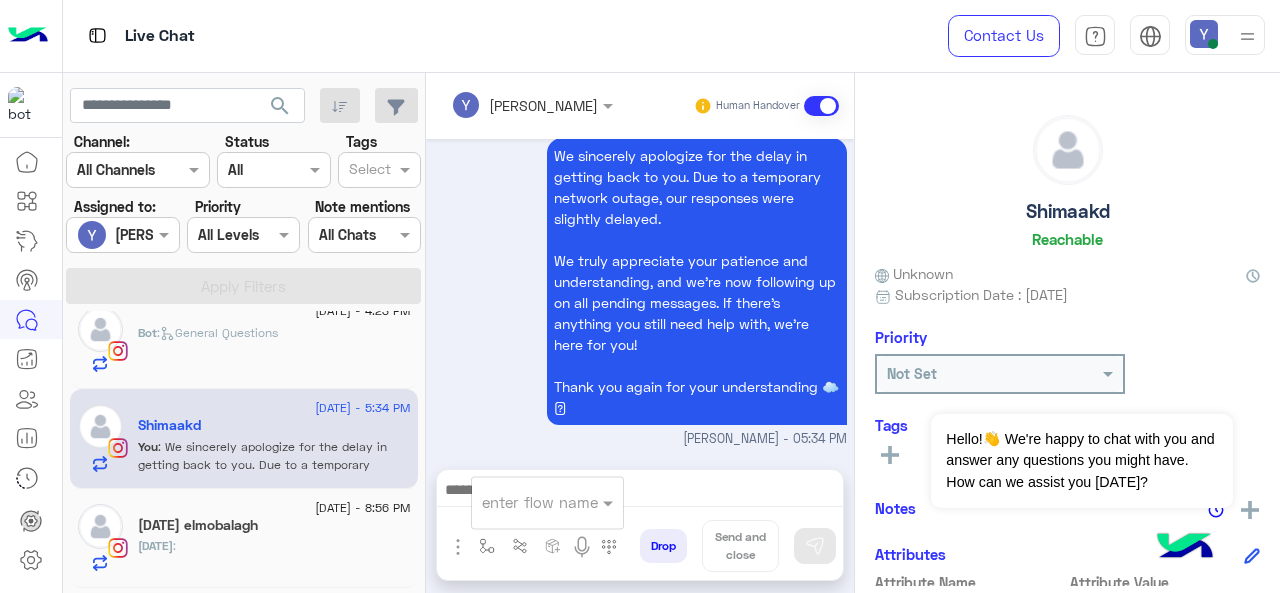 click at bounding box center (523, 502) 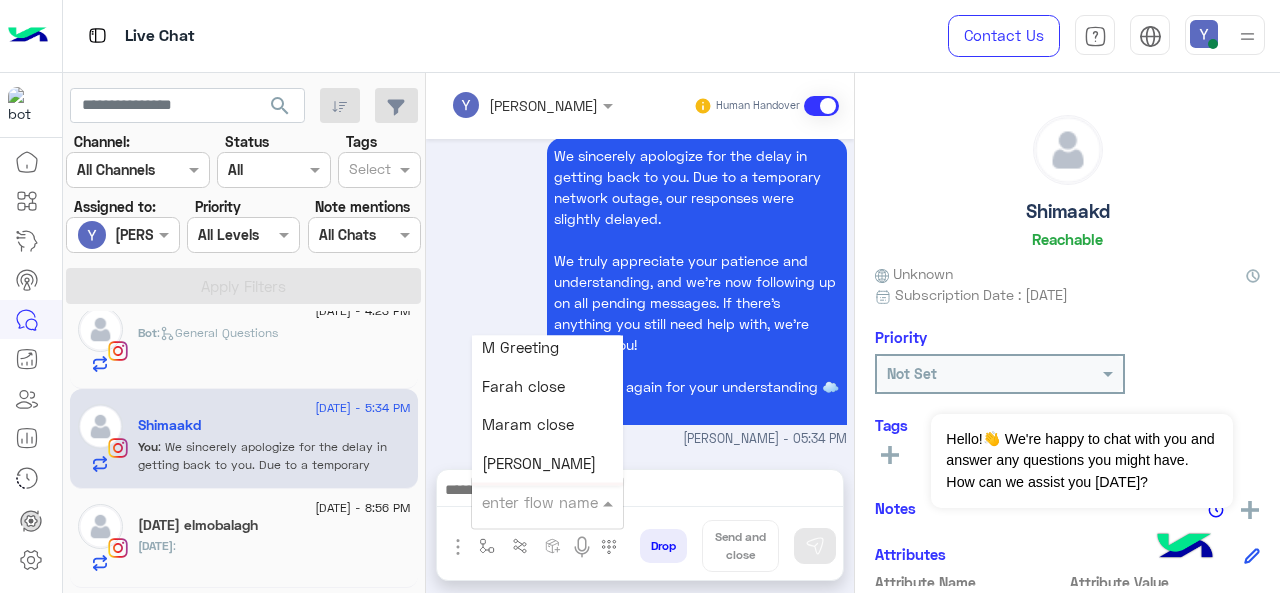 scroll, scrollTop: 2384, scrollLeft: 0, axis: vertical 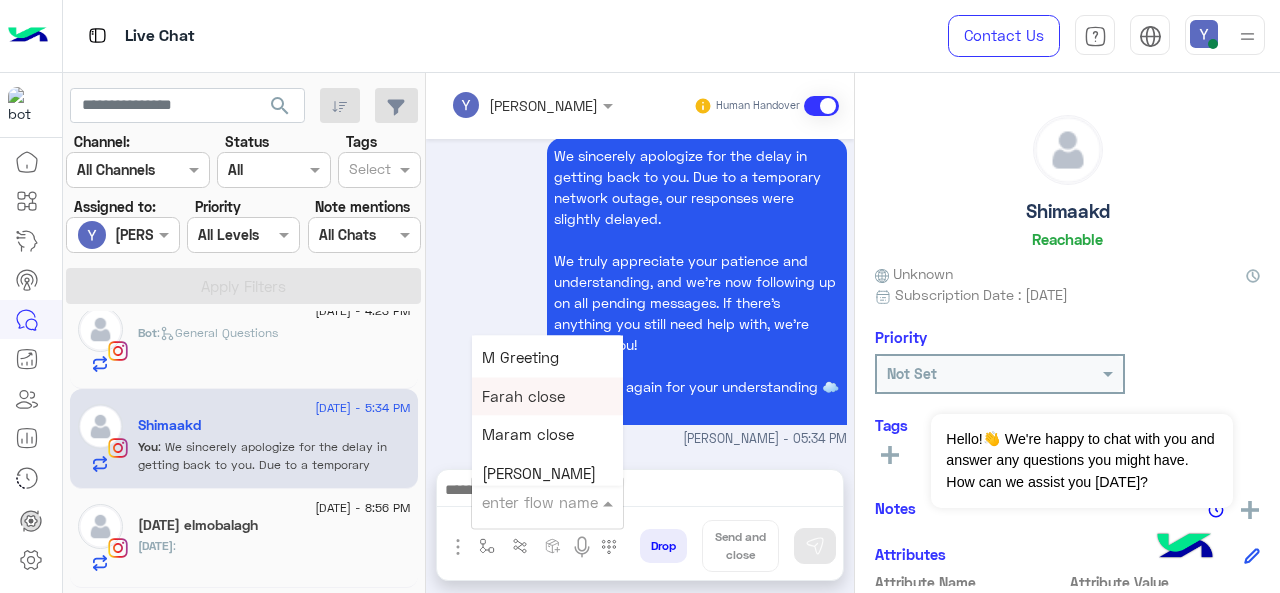 click on "Farah close" at bounding box center (523, 396) 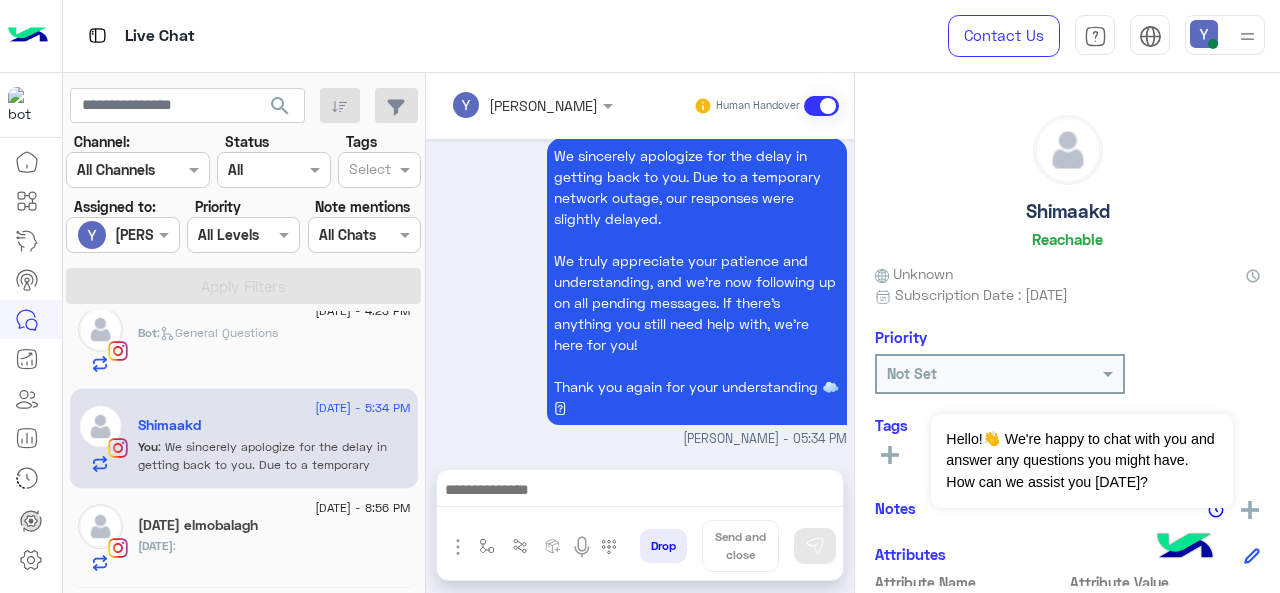type on "**********" 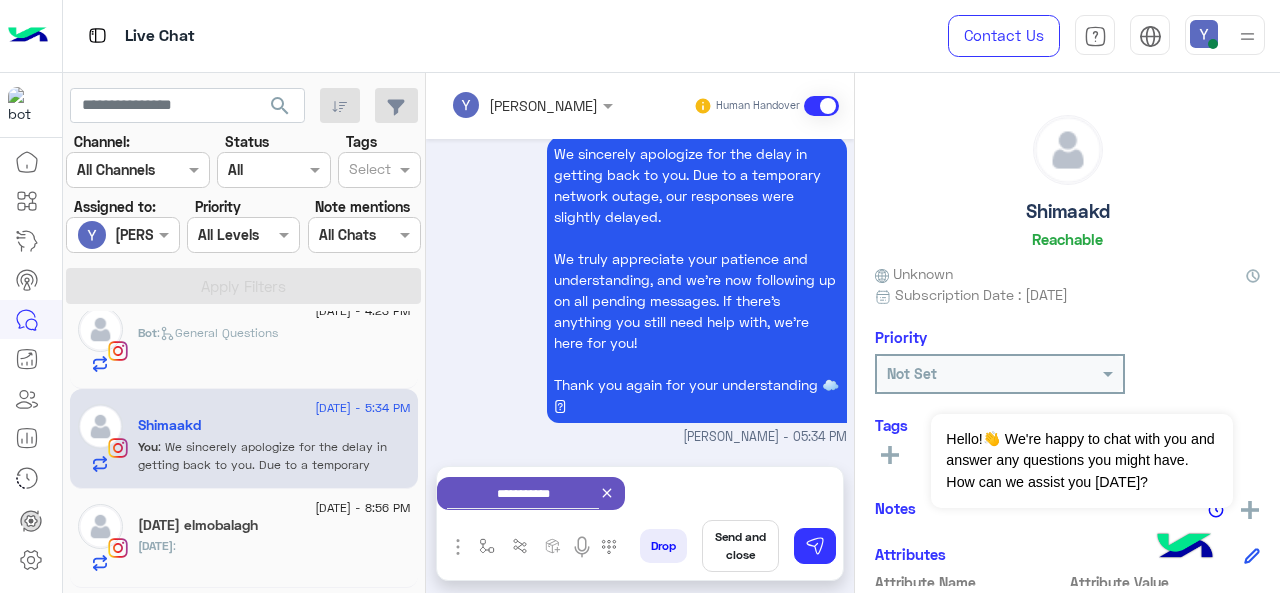 click on "Send and close" at bounding box center (740, 546) 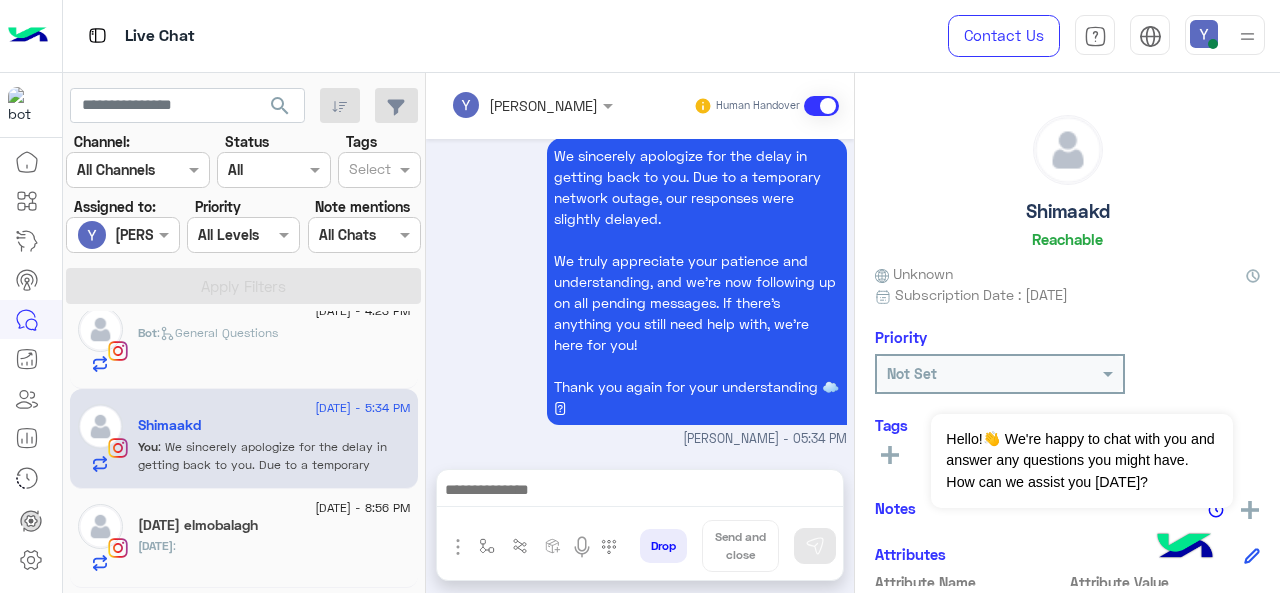 scroll, scrollTop: 1862, scrollLeft: 0, axis: vertical 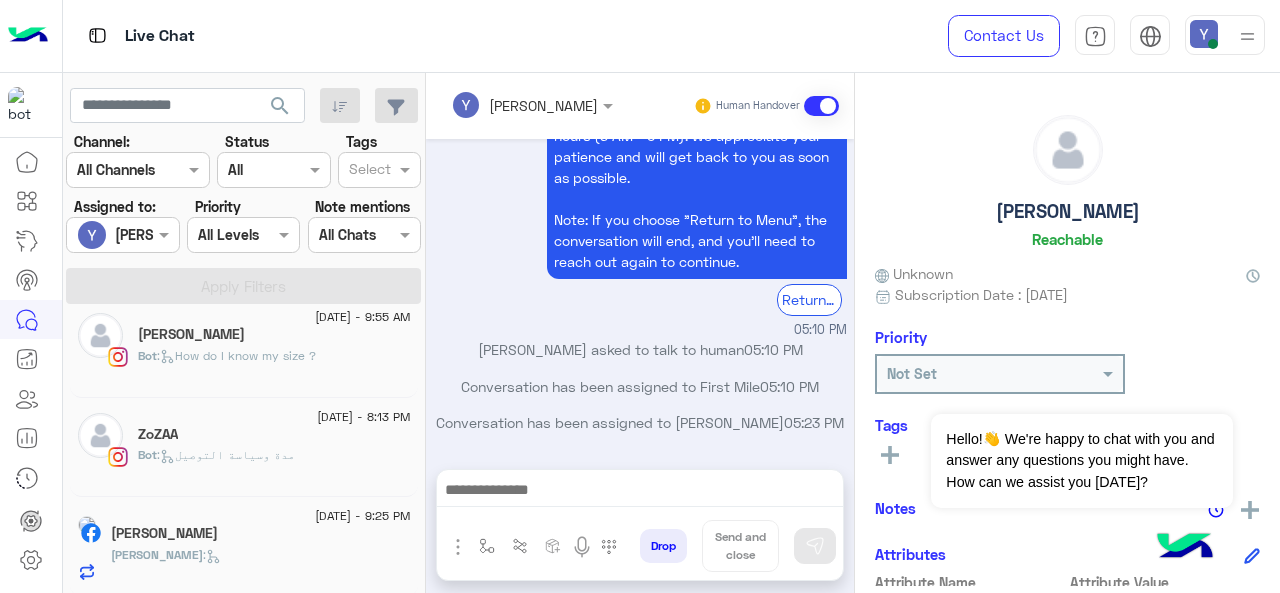 click on "Abduurahman Ammar" 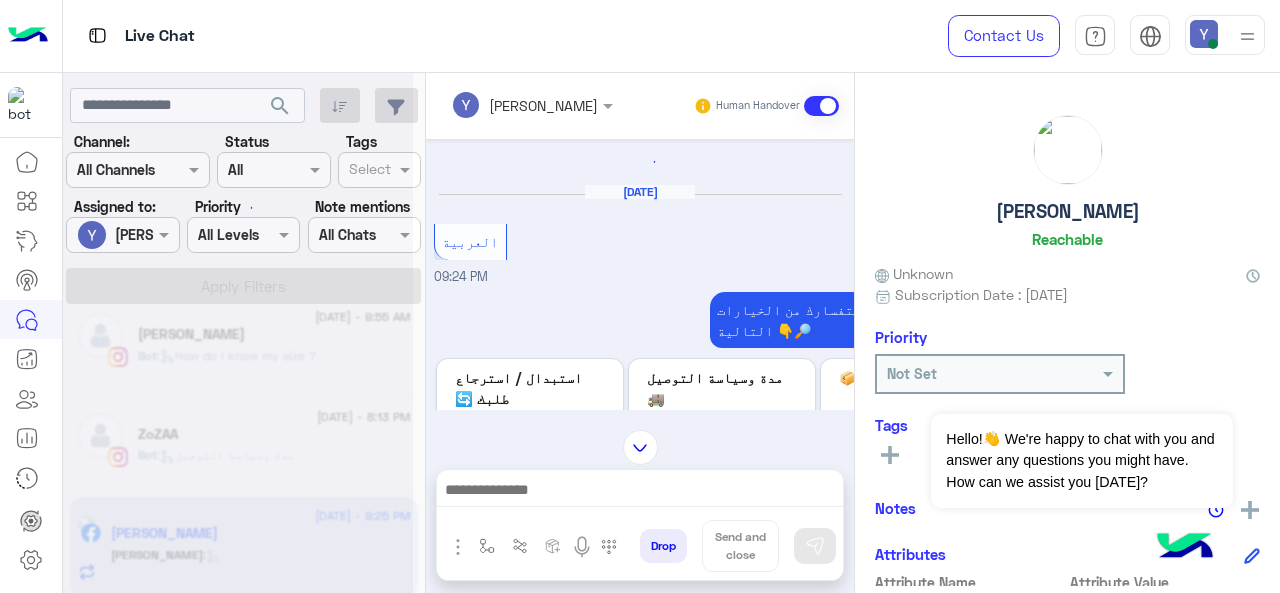 scroll, scrollTop: 157, scrollLeft: 0, axis: vertical 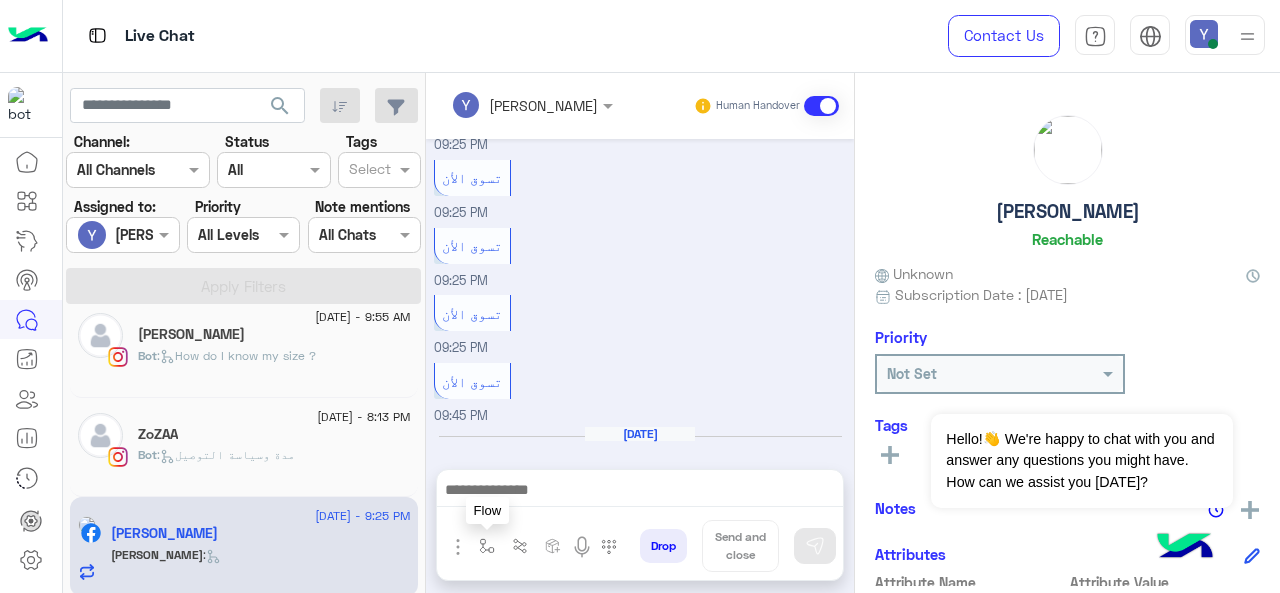 click at bounding box center [487, 546] 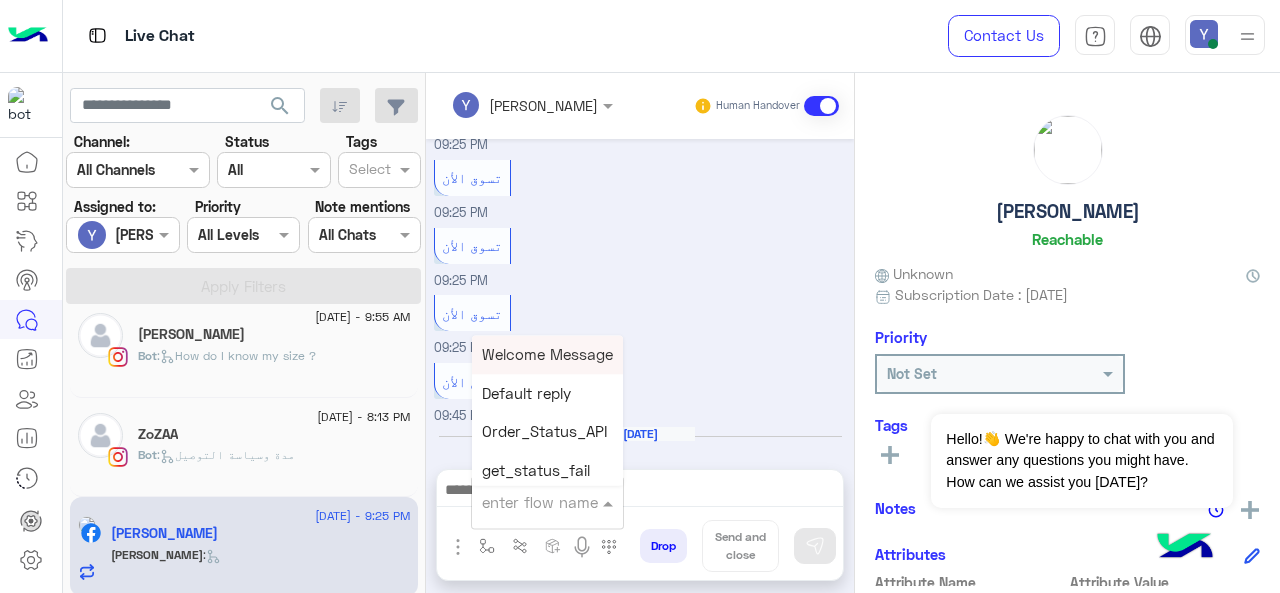 click at bounding box center [523, 502] 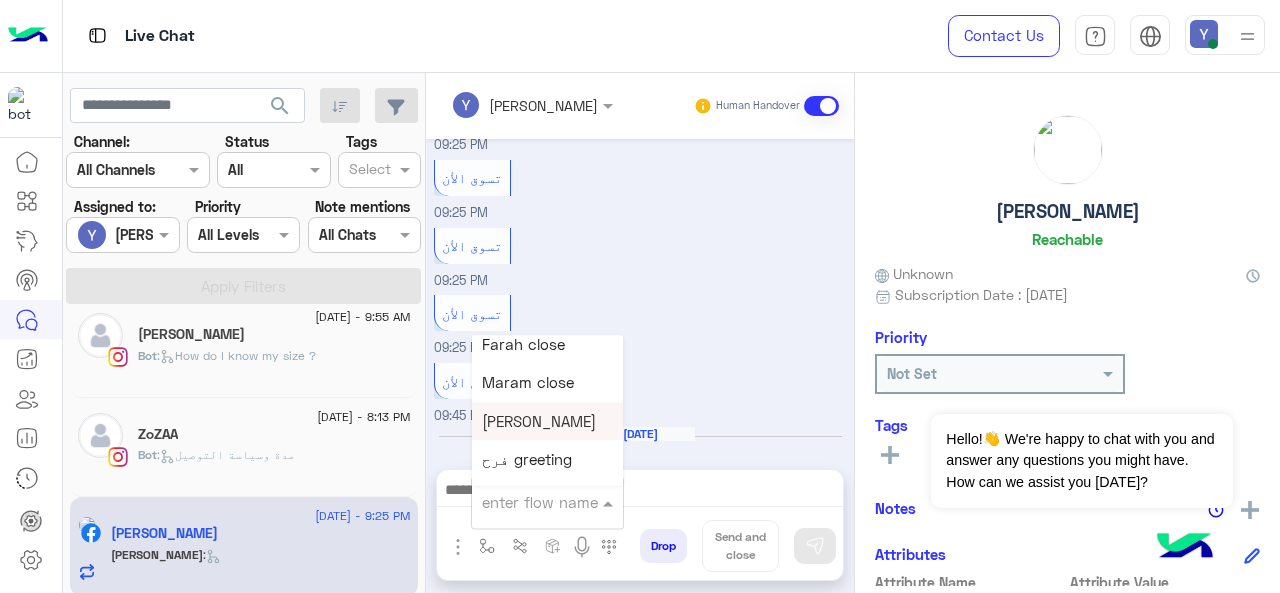 scroll, scrollTop: 2432, scrollLeft: 0, axis: vertical 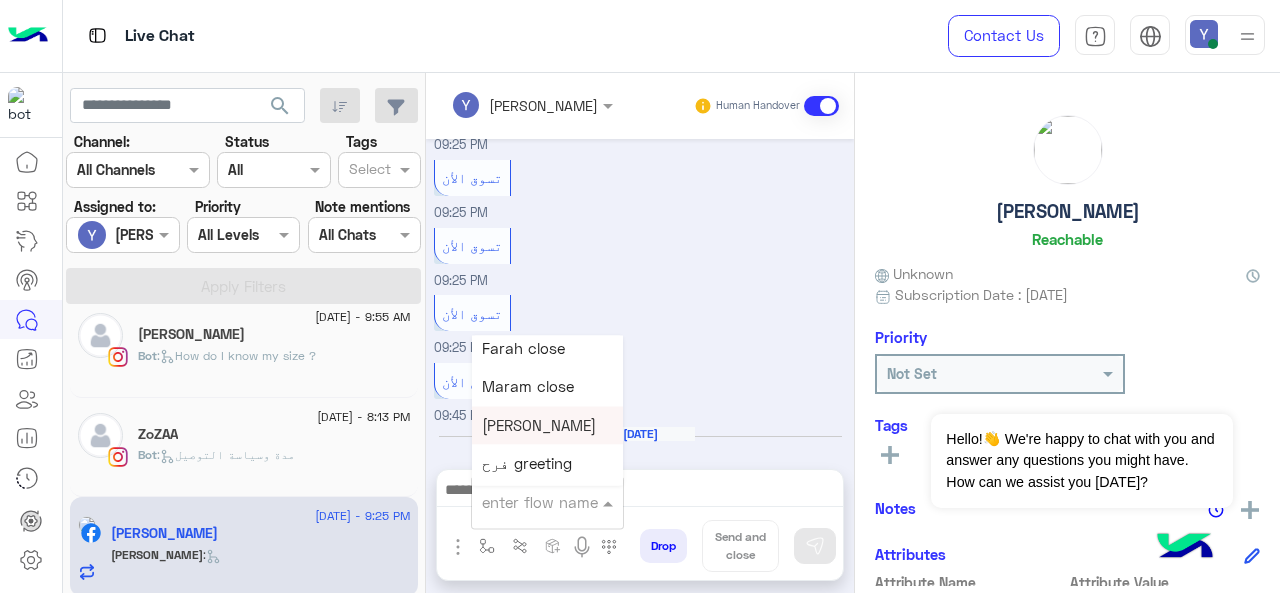 click on "Jana close" at bounding box center (539, 425) 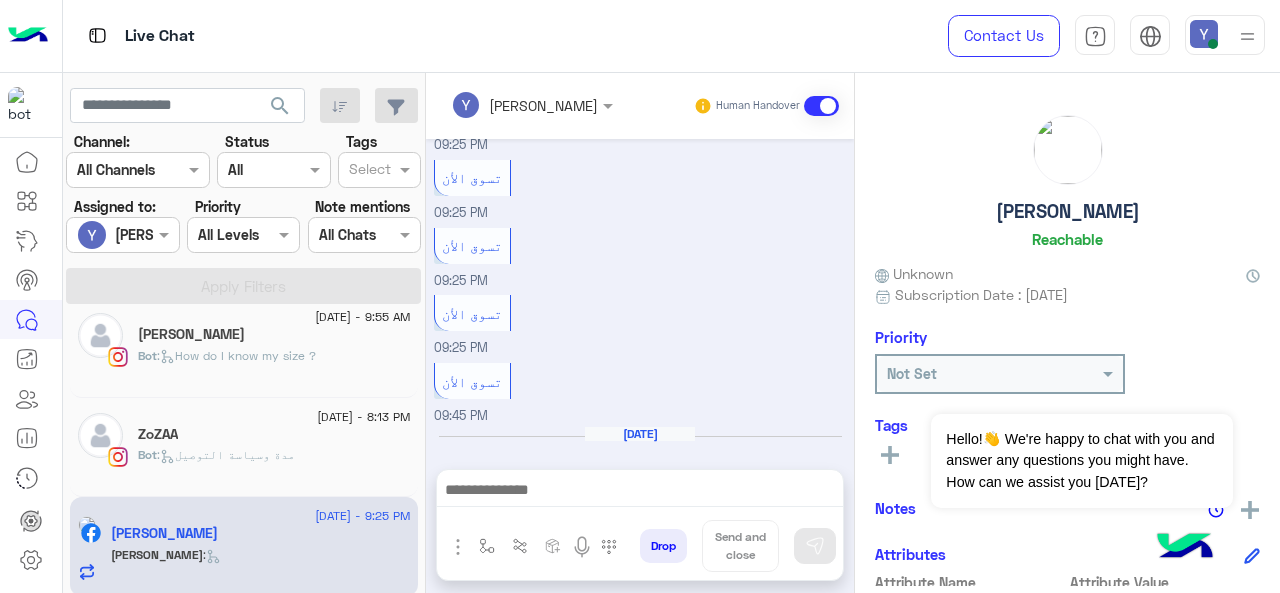 type on "**********" 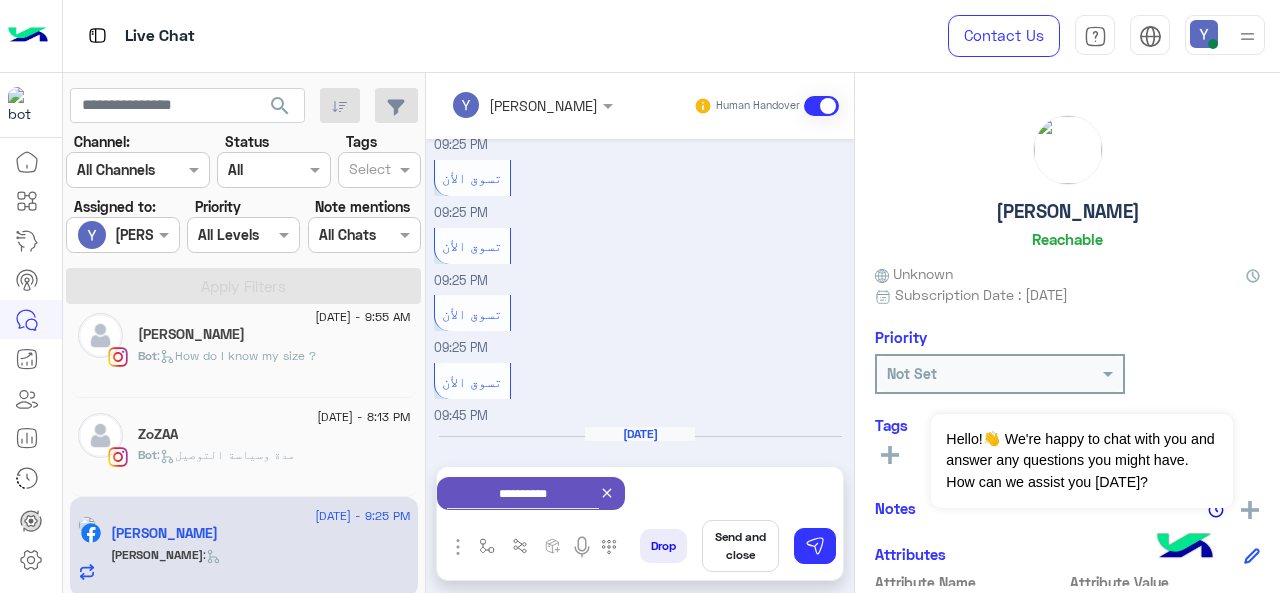 click on "Send and close" at bounding box center [740, 546] 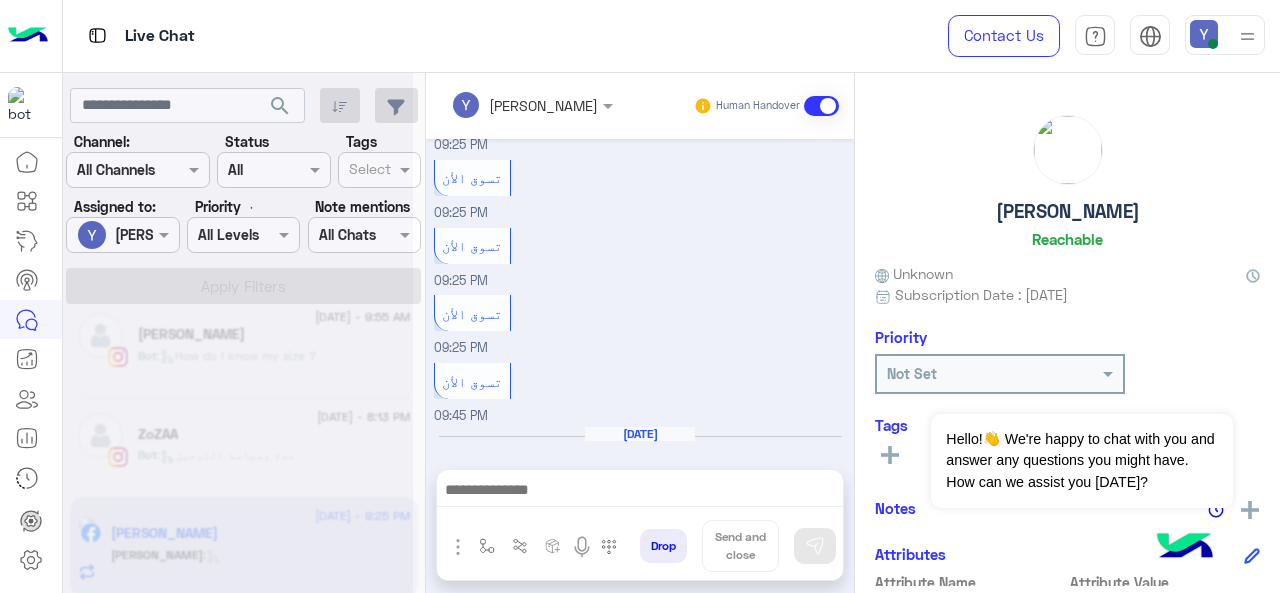 scroll, scrollTop: 933, scrollLeft: 0, axis: vertical 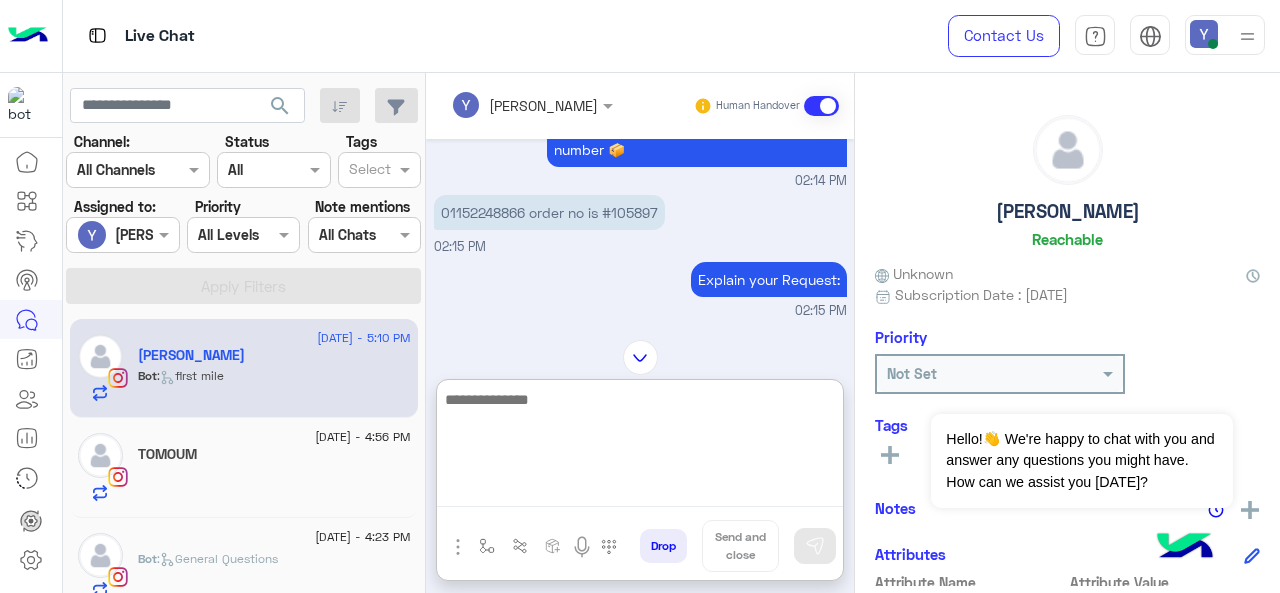 click at bounding box center [640, 447] 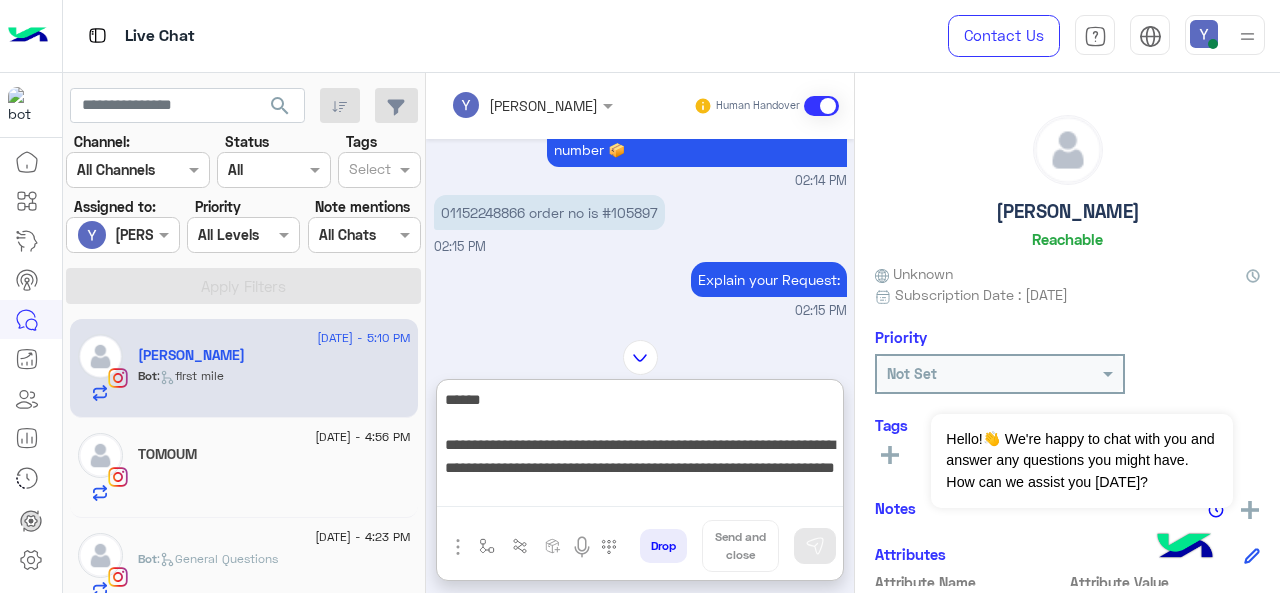 scroll, scrollTop: 442, scrollLeft: 0, axis: vertical 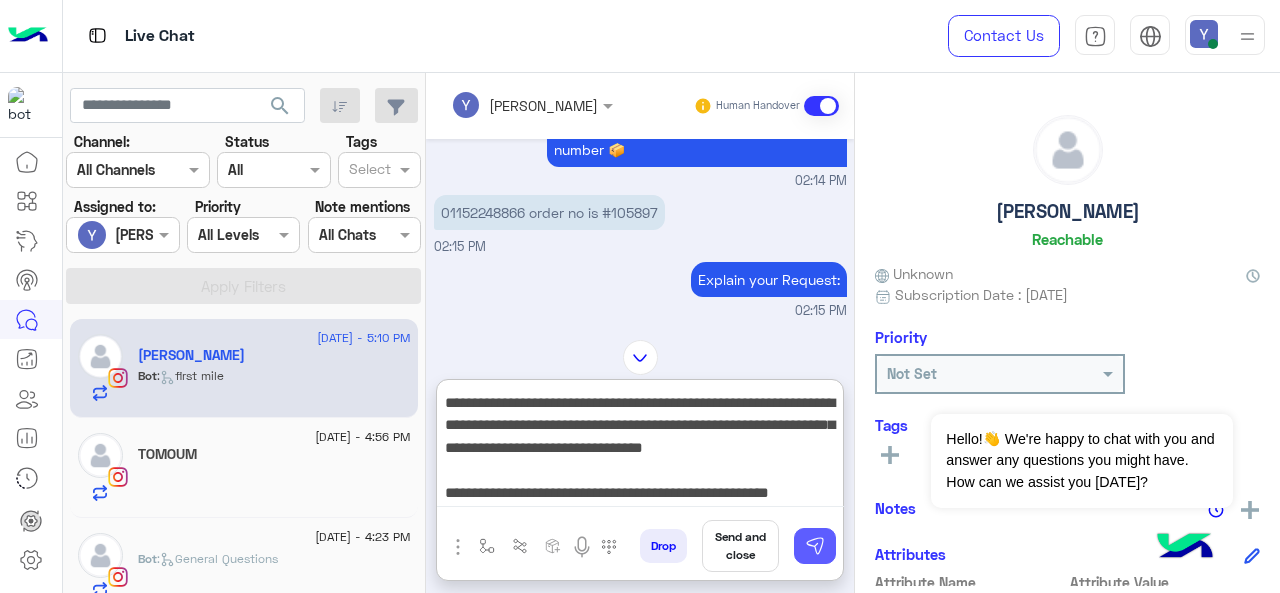 type on "**********" 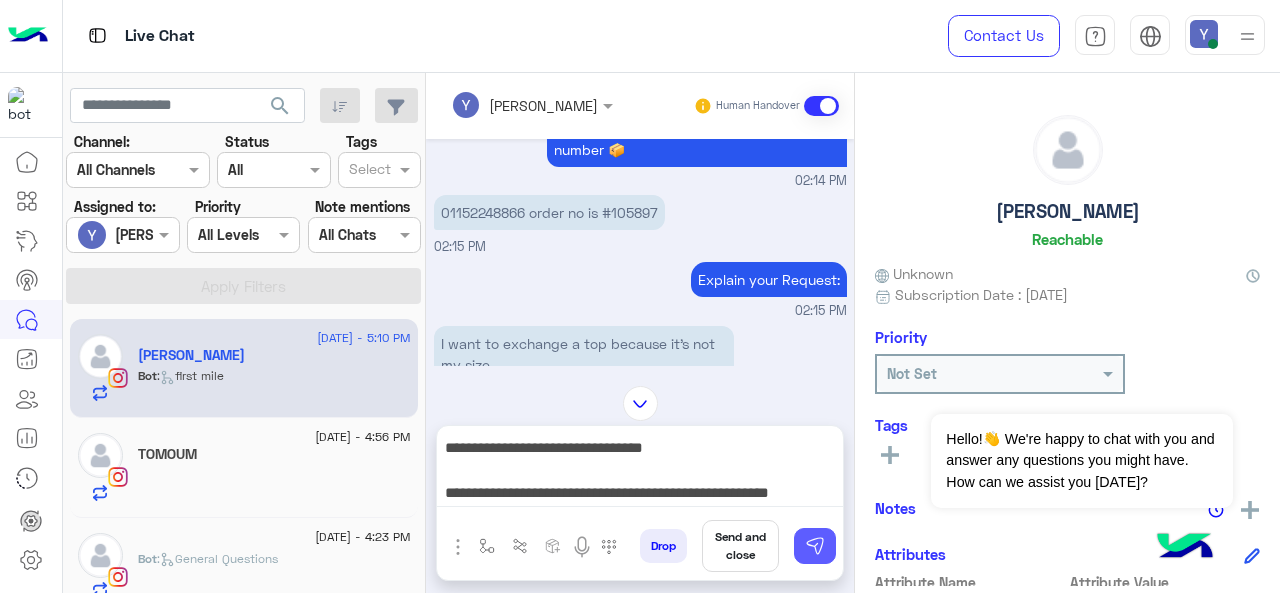 click at bounding box center (815, 546) 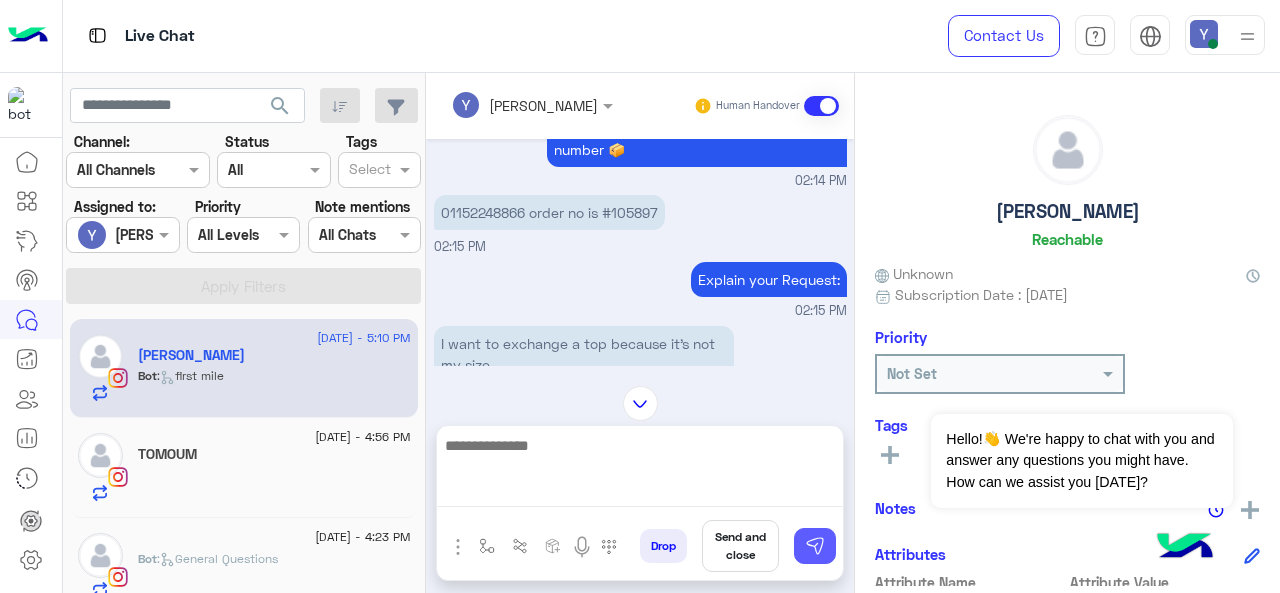 scroll, scrollTop: 0, scrollLeft: 0, axis: both 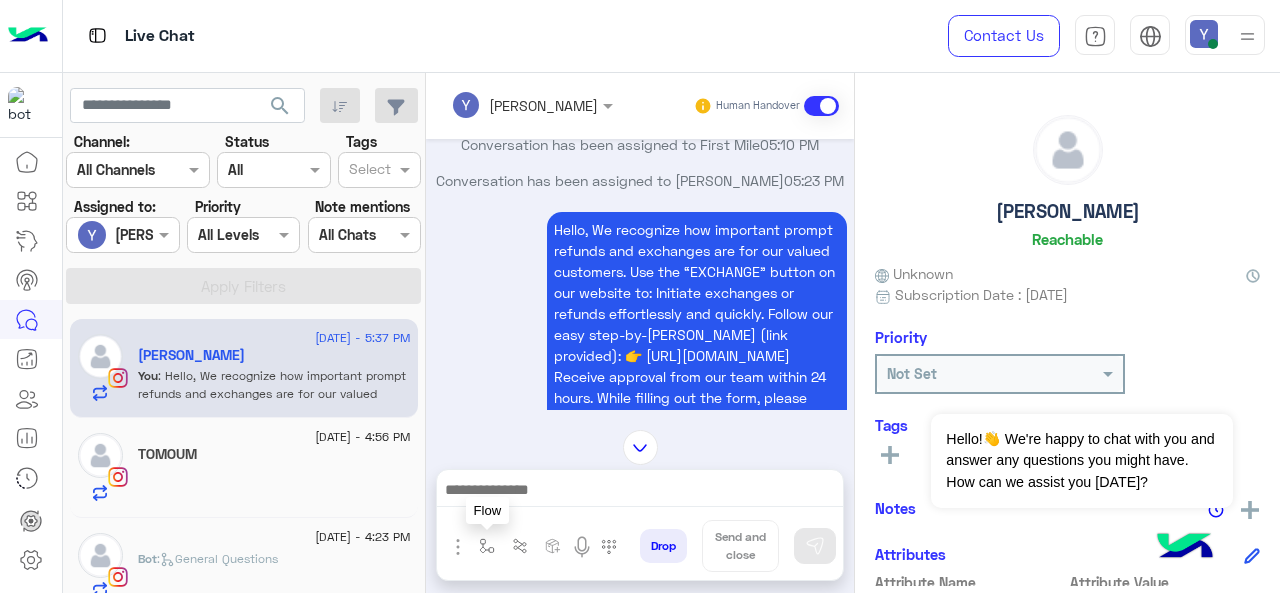 click at bounding box center (487, 546) 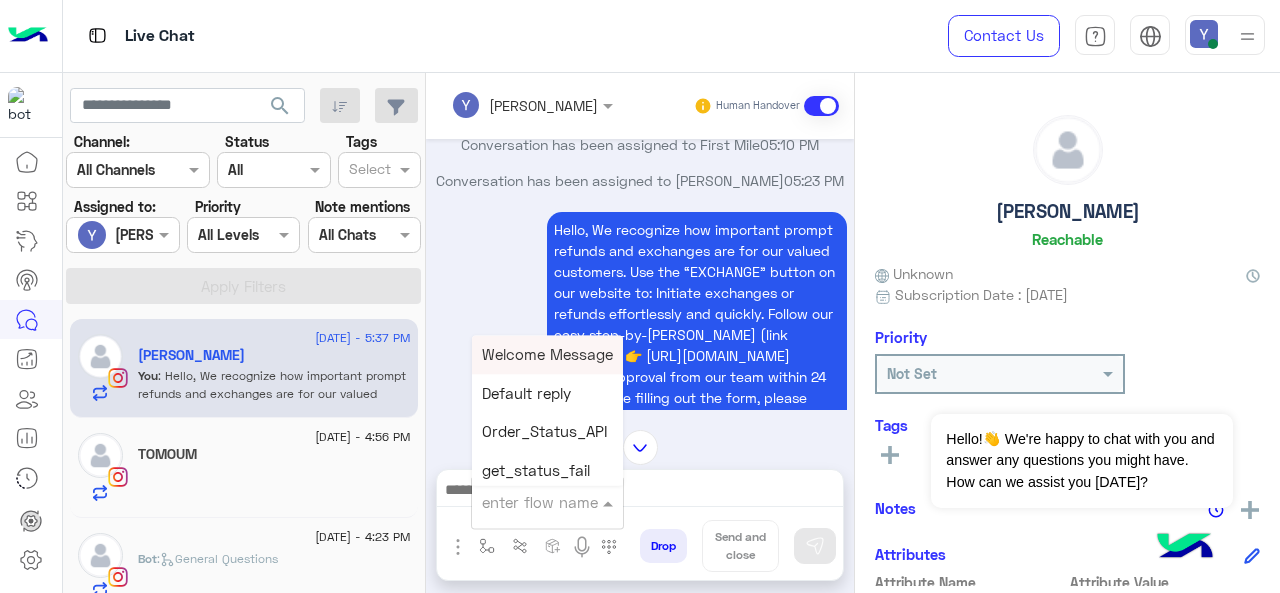 click at bounding box center [523, 502] 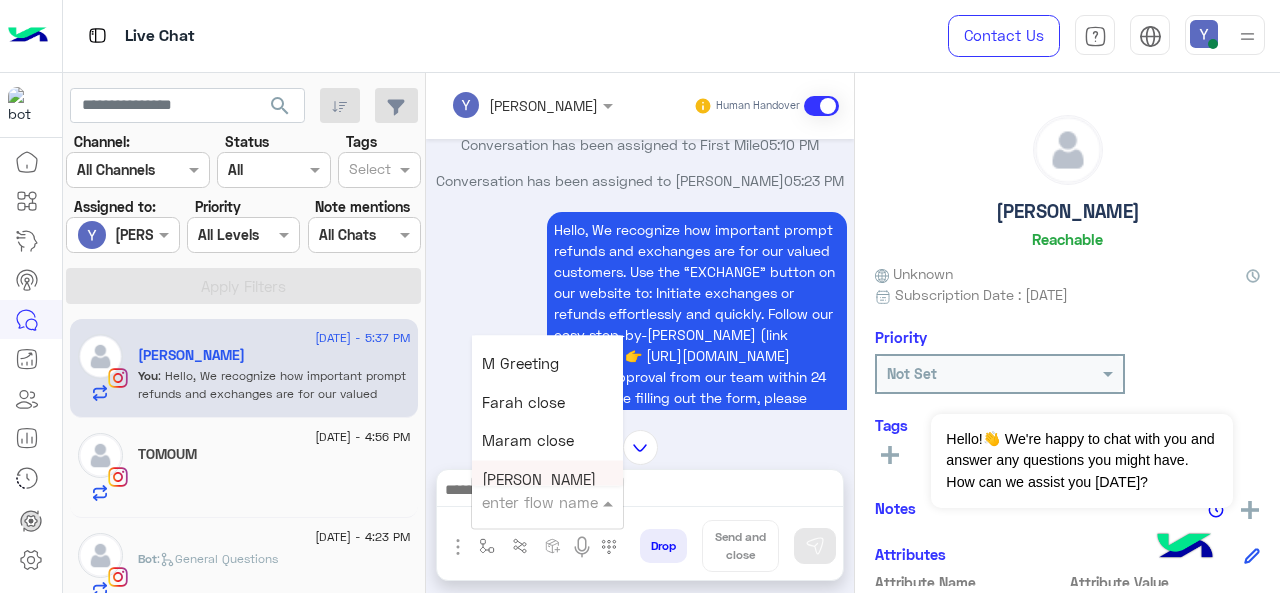 scroll, scrollTop: 2370, scrollLeft: 0, axis: vertical 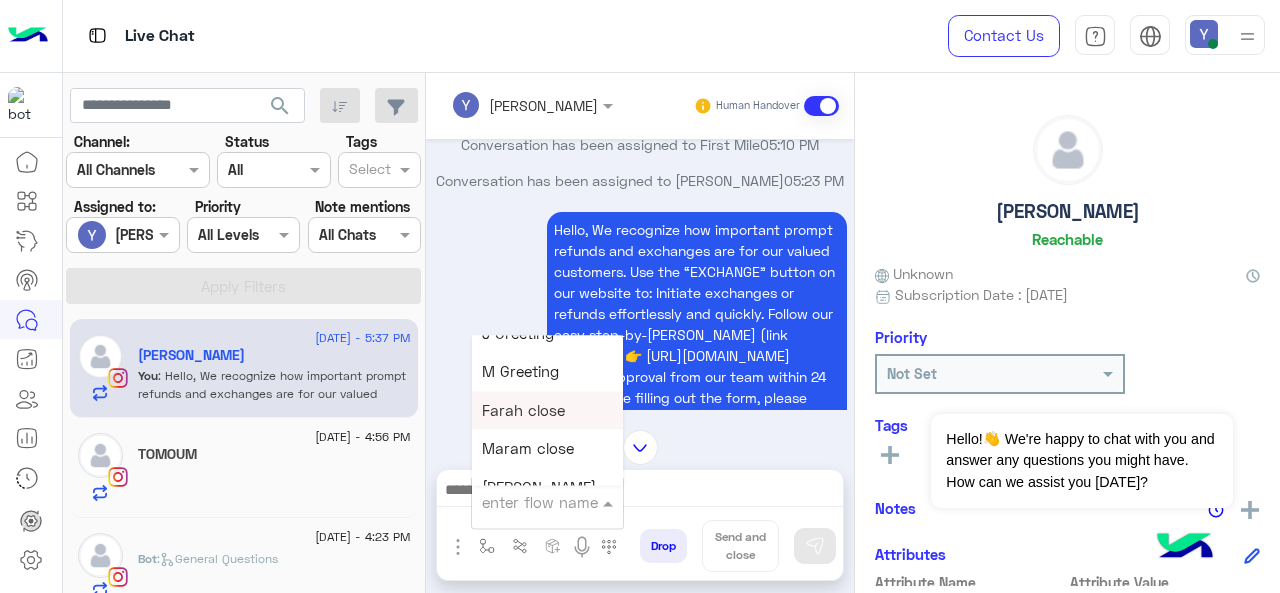 click on "Farah close" at bounding box center (523, 410) 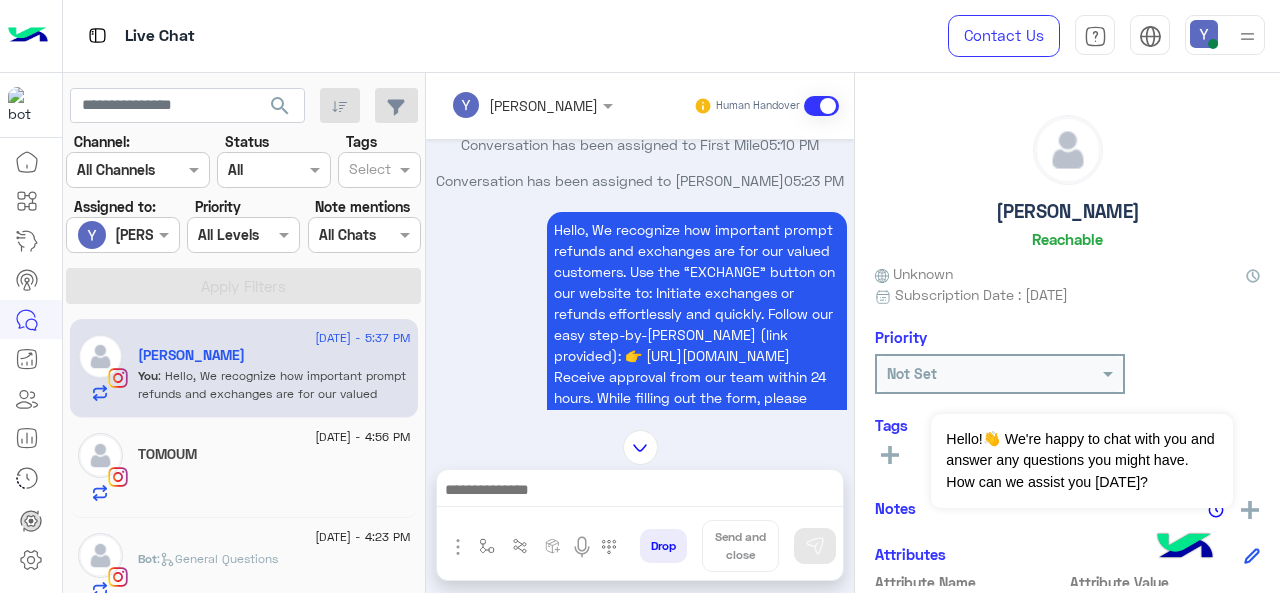 type on "**********" 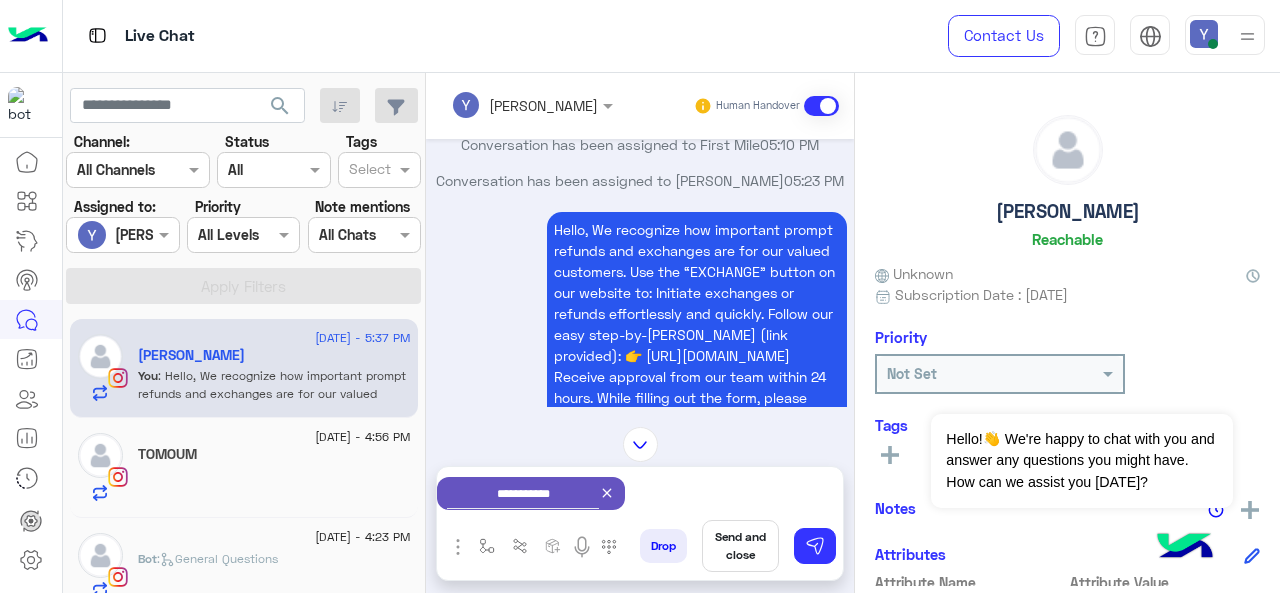 click on "Send and close" at bounding box center [740, 546] 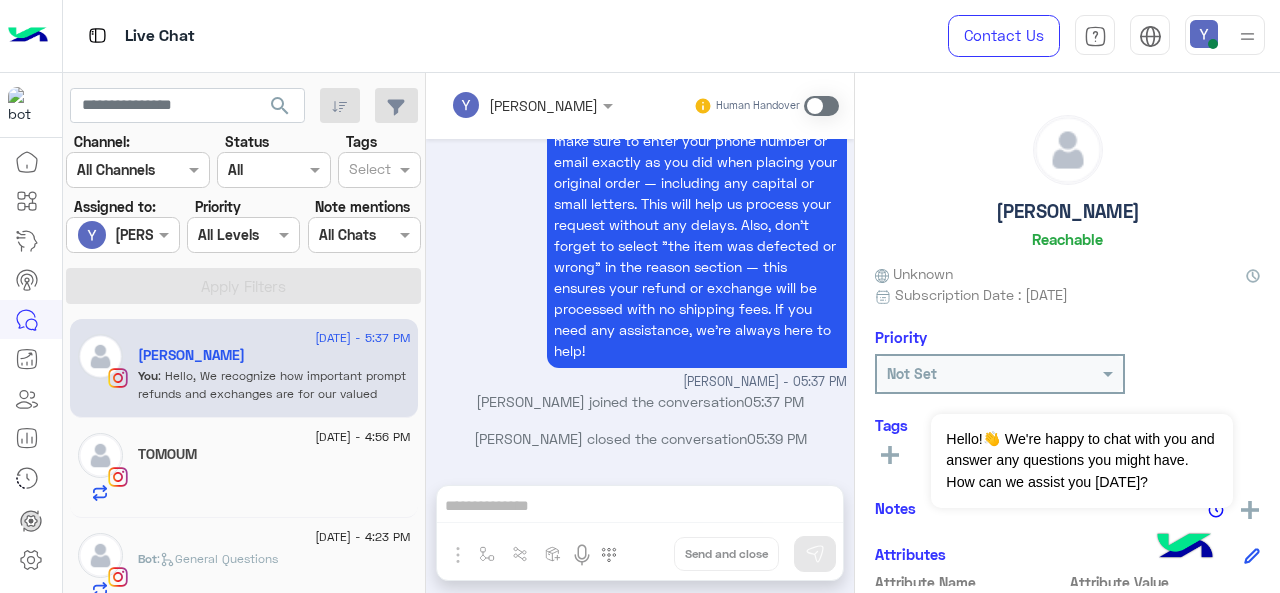 scroll, scrollTop: 2427, scrollLeft: 0, axis: vertical 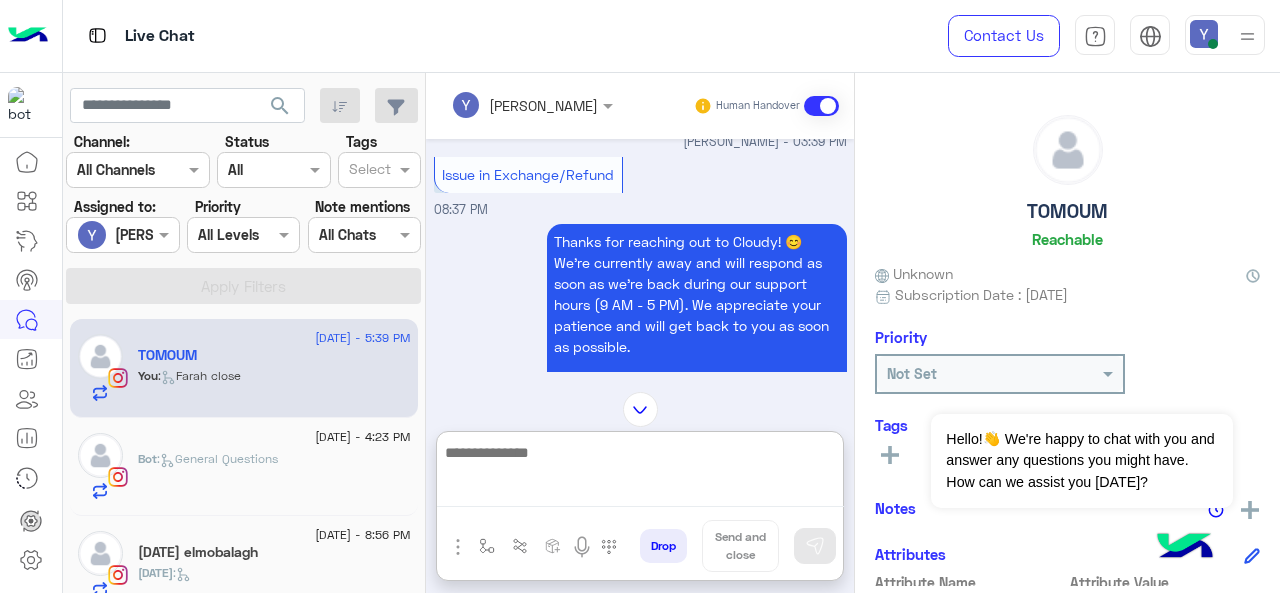 click at bounding box center [640, 473] 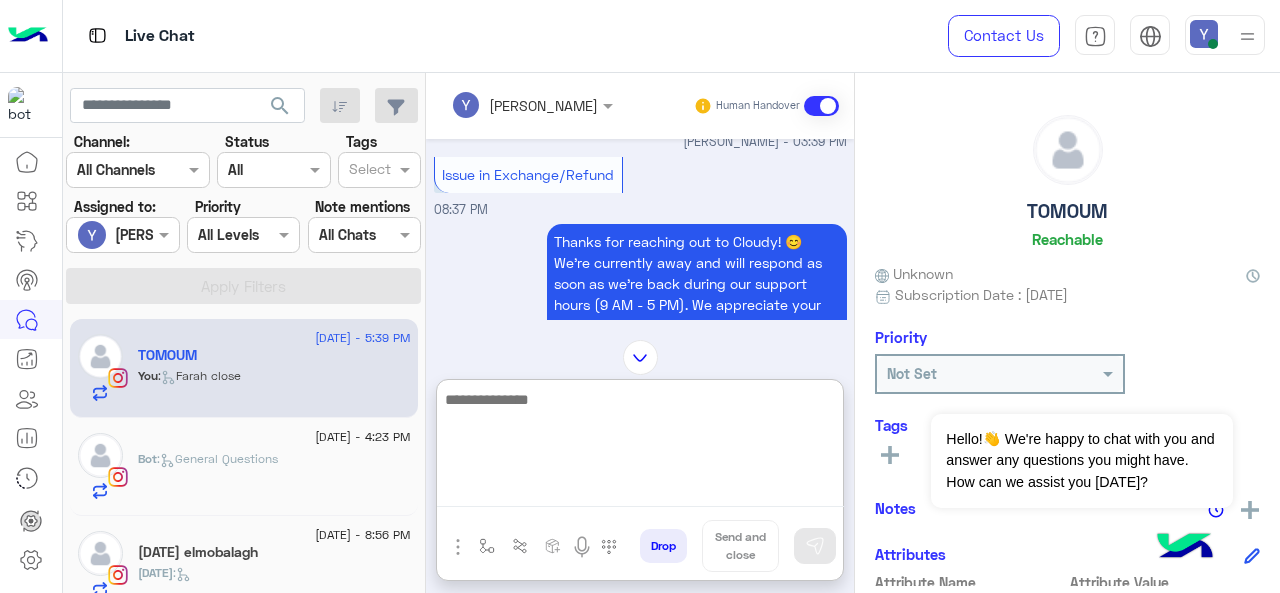 paste on "**********" 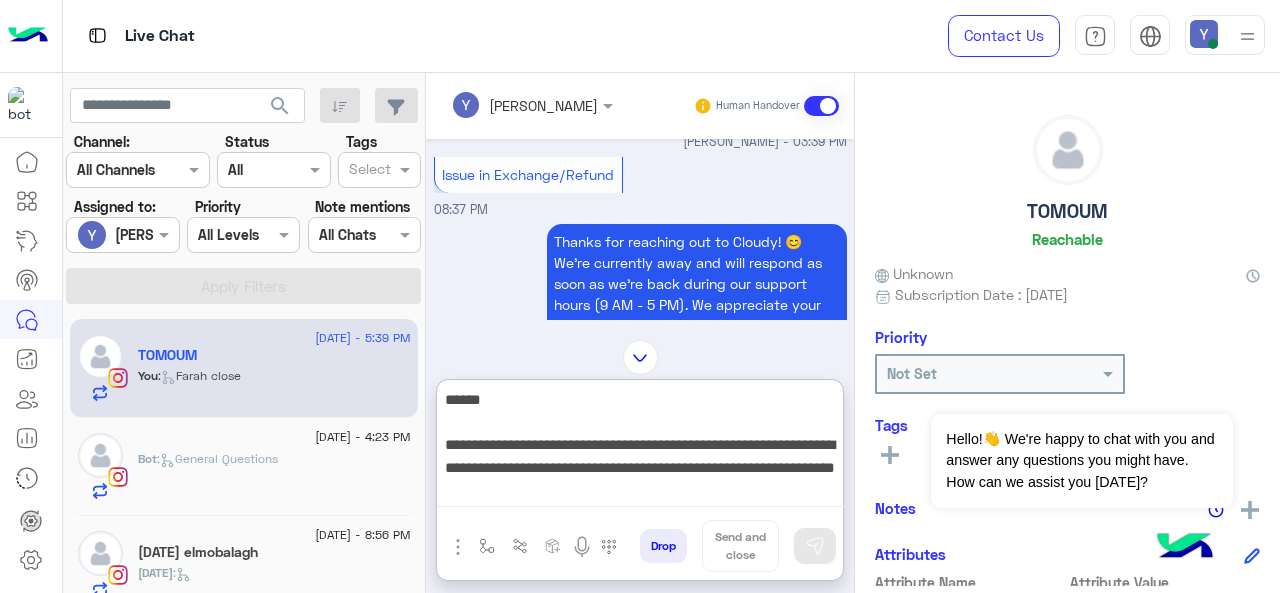scroll, scrollTop: 420, scrollLeft: 0, axis: vertical 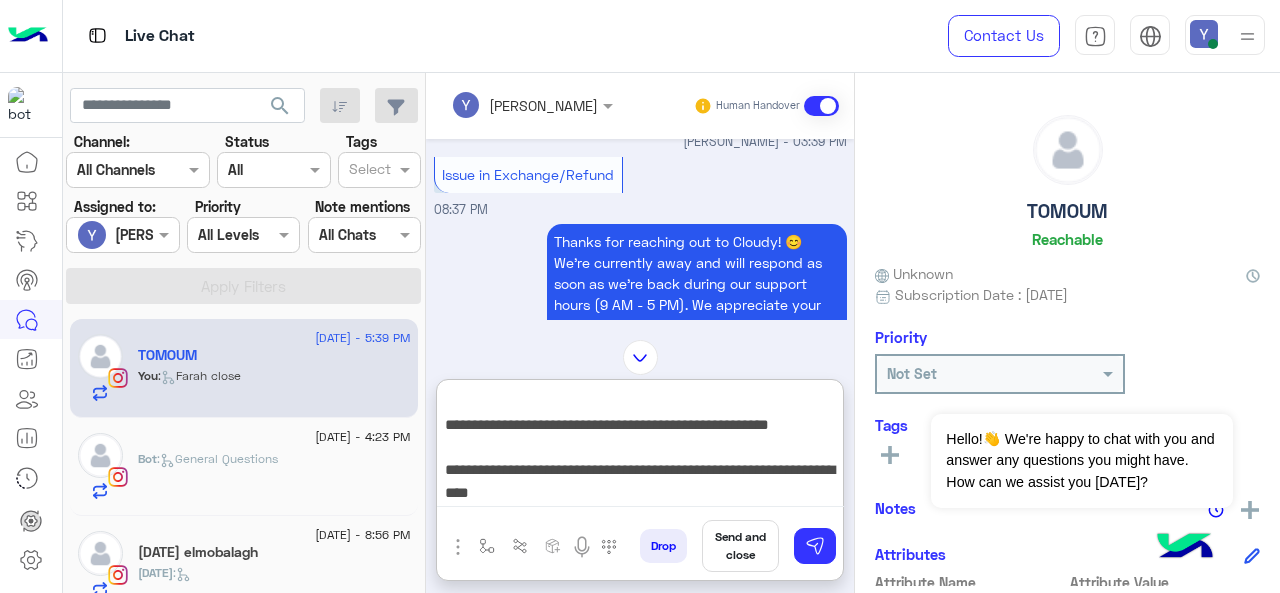 type on "**********" 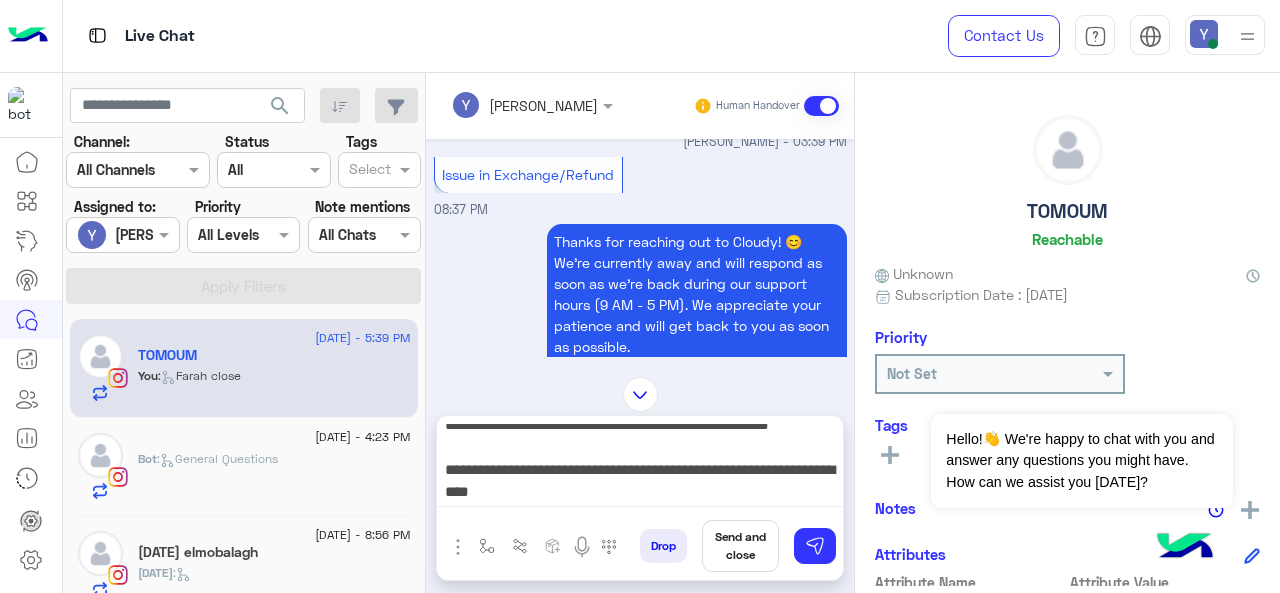 click on "Send and close" at bounding box center (740, 546) 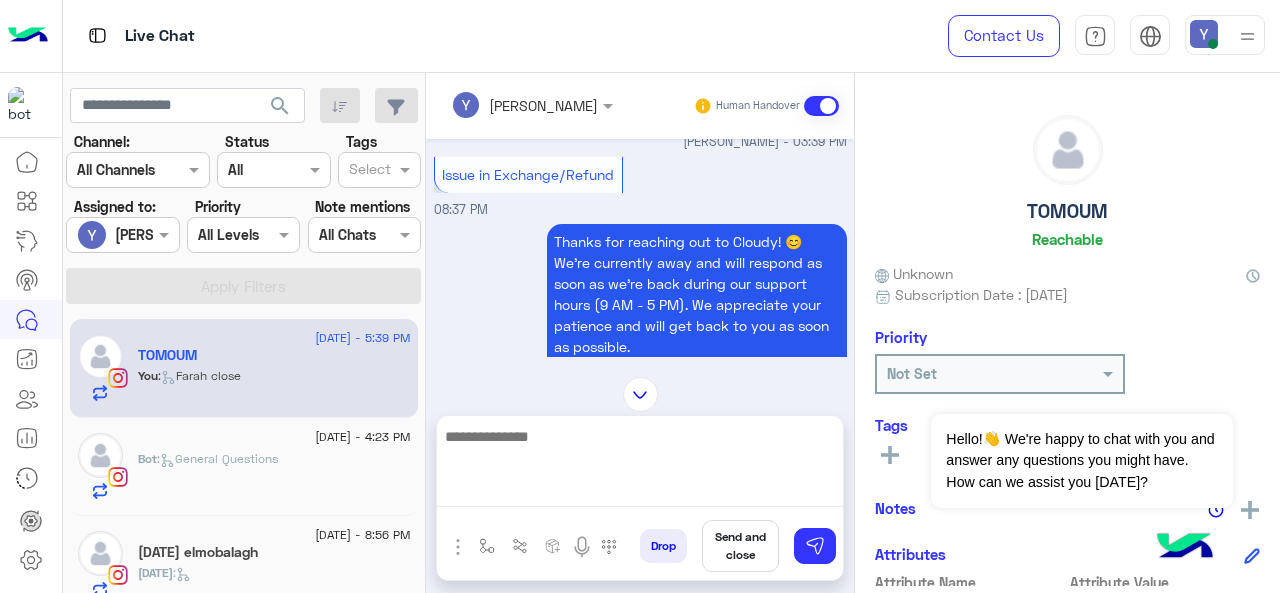 scroll, scrollTop: 0, scrollLeft: 0, axis: both 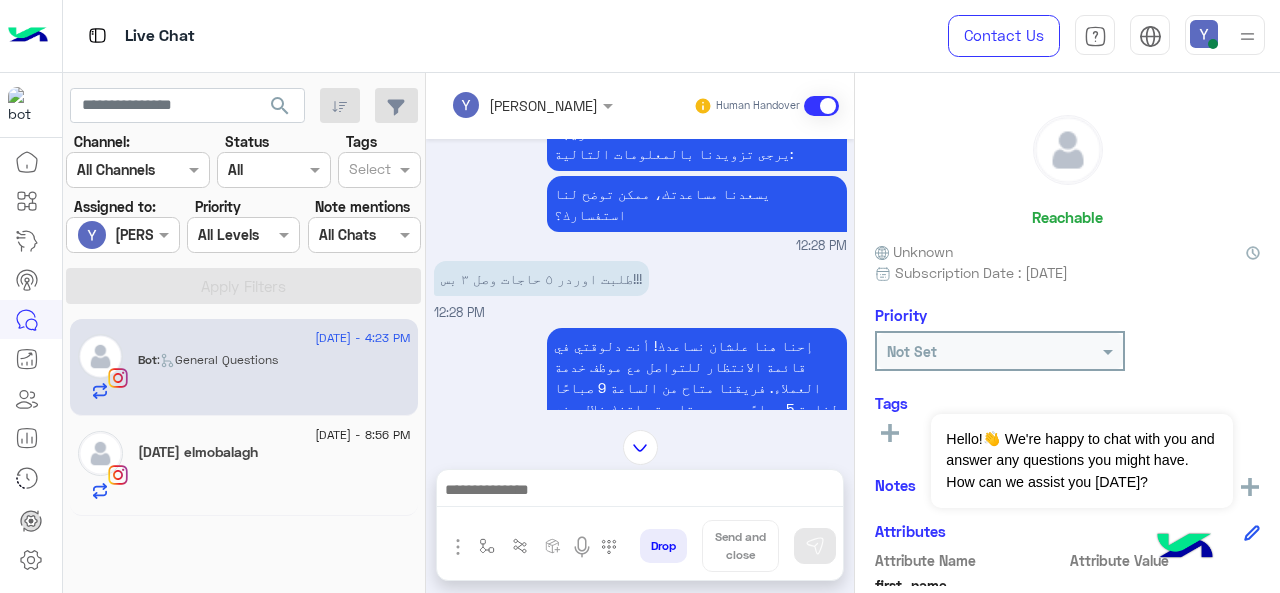 click at bounding box center [532, 104] 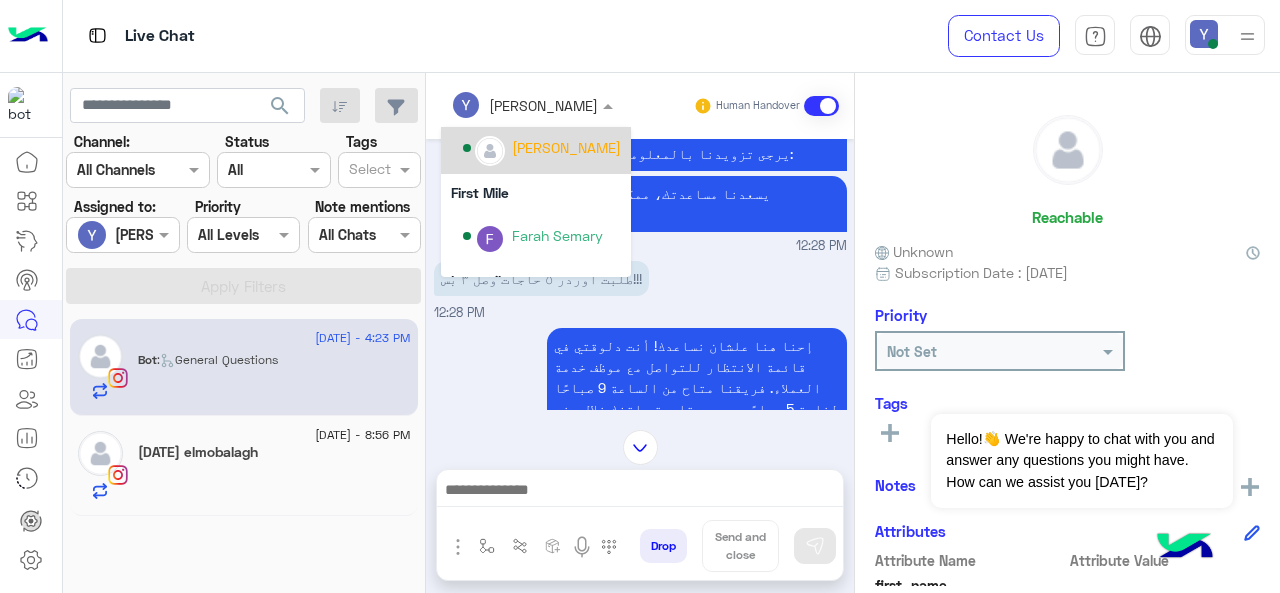 scroll, scrollTop: 286, scrollLeft: 0, axis: vertical 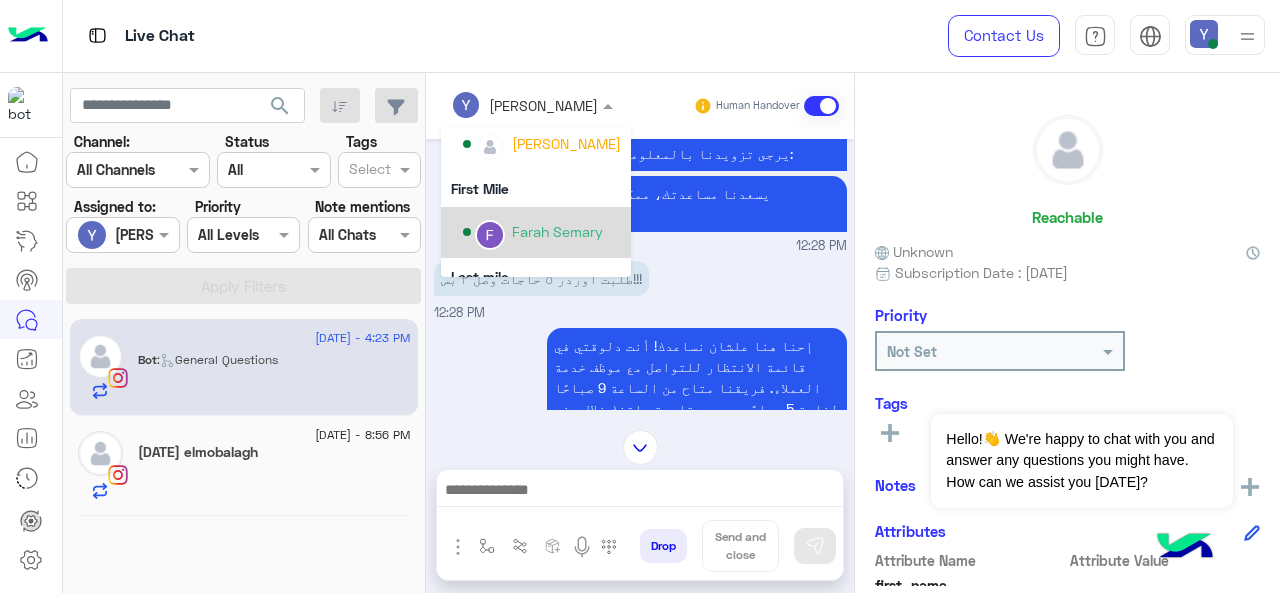 click on "Farah Semary" at bounding box center [557, 231] 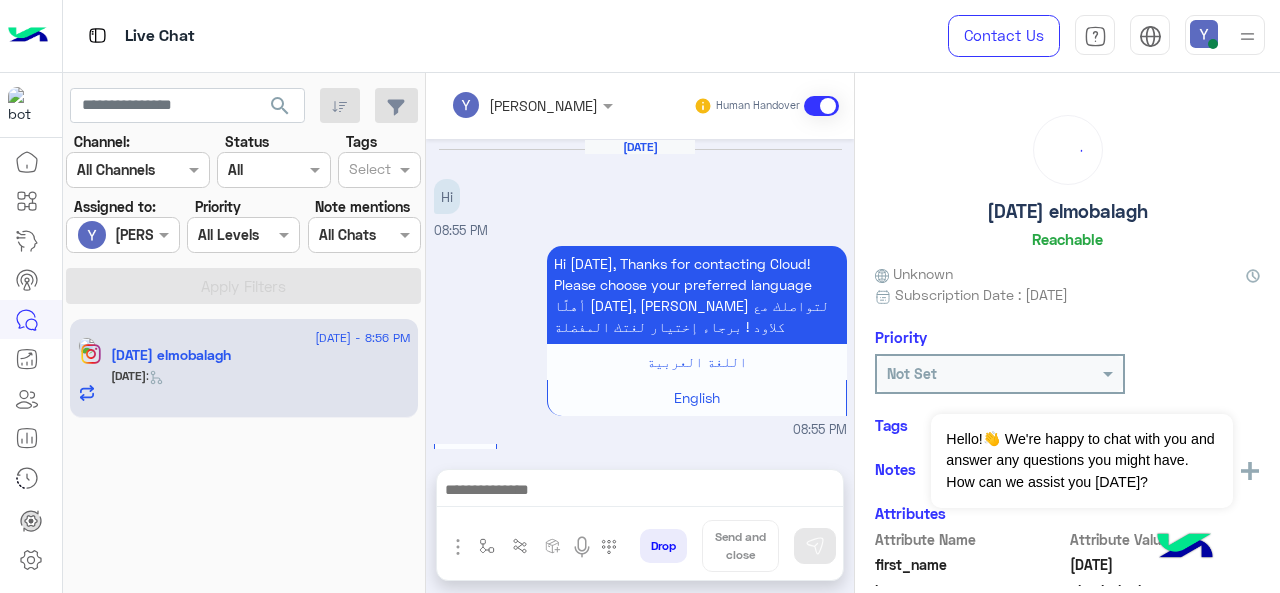 scroll, scrollTop: 896, scrollLeft: 0, axis: vertical 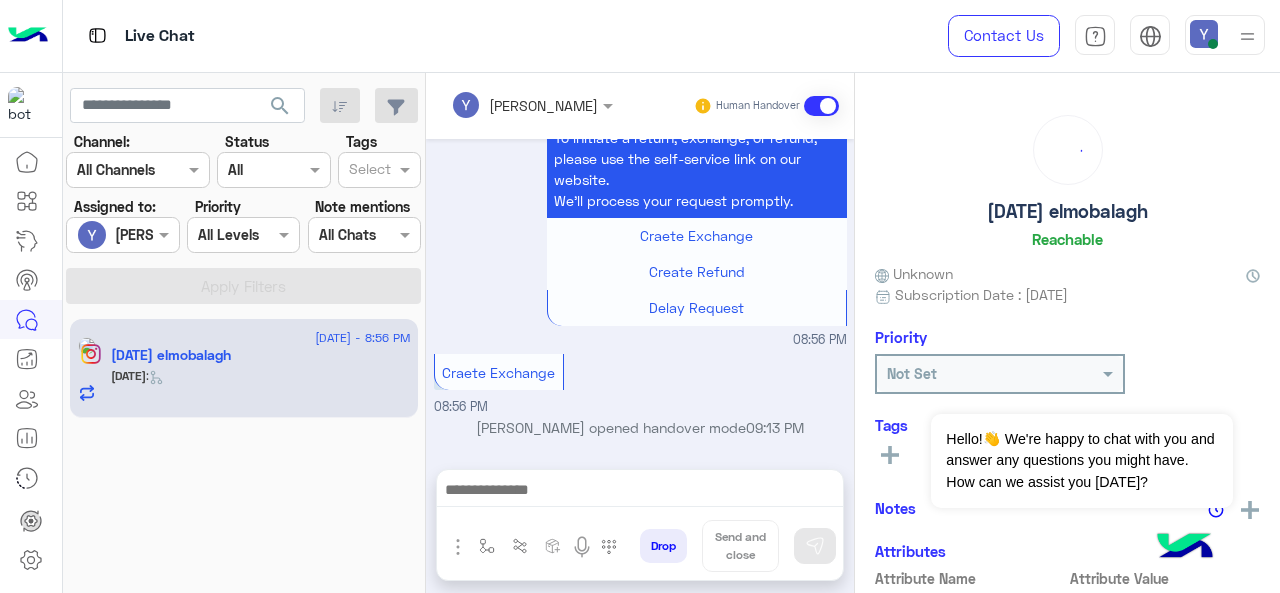click on "Karma elmobalagh" 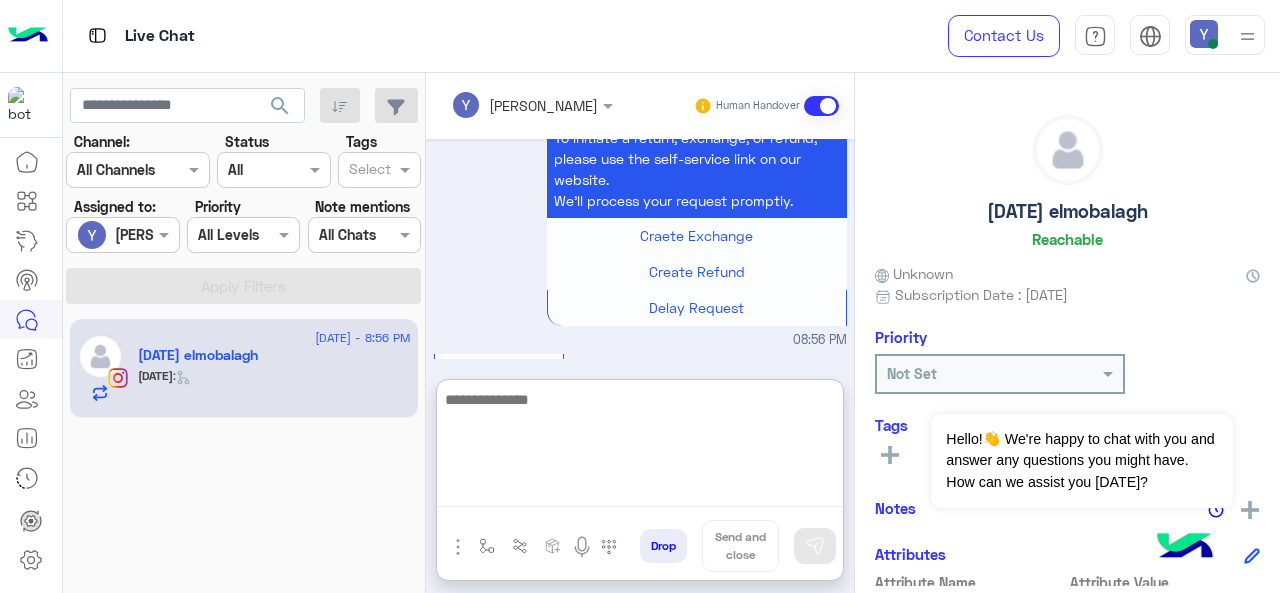 click at bounding box center (640, 447) 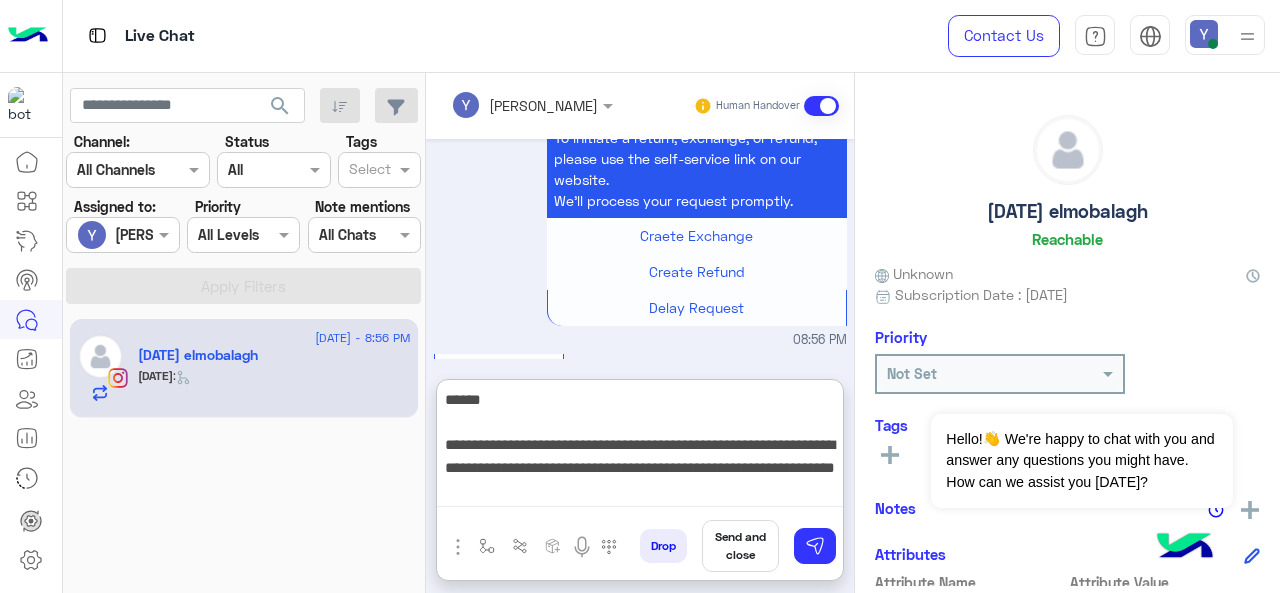scroll, scrollTop: 420, scrollLeft: 0, axis: vertical 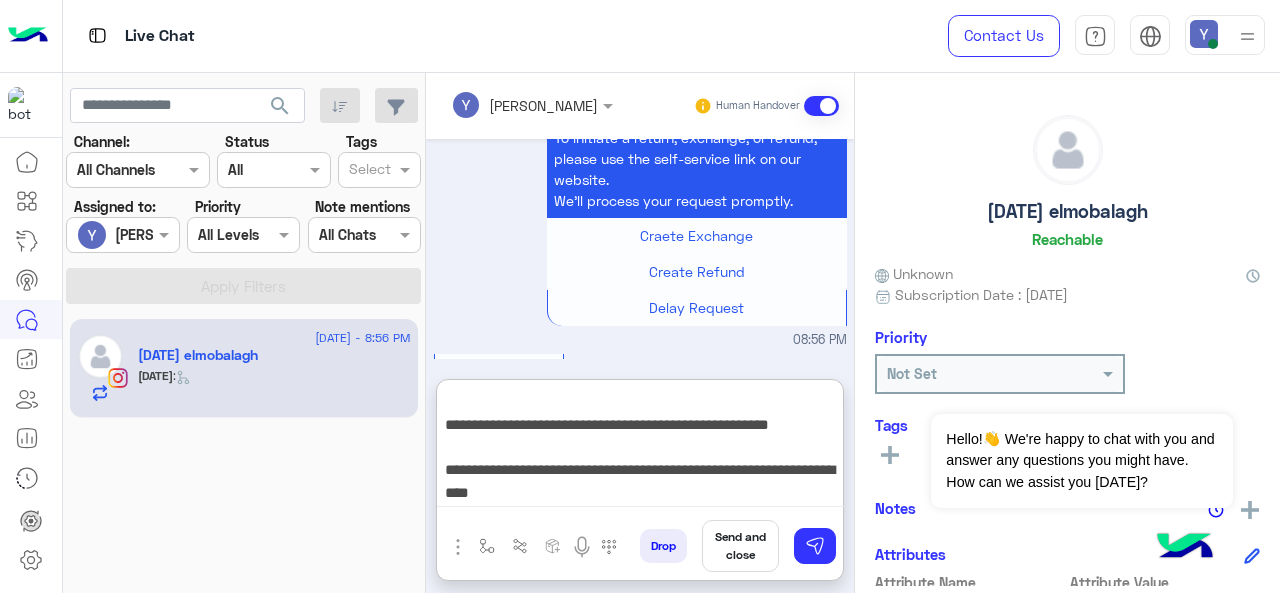 type on "**********" 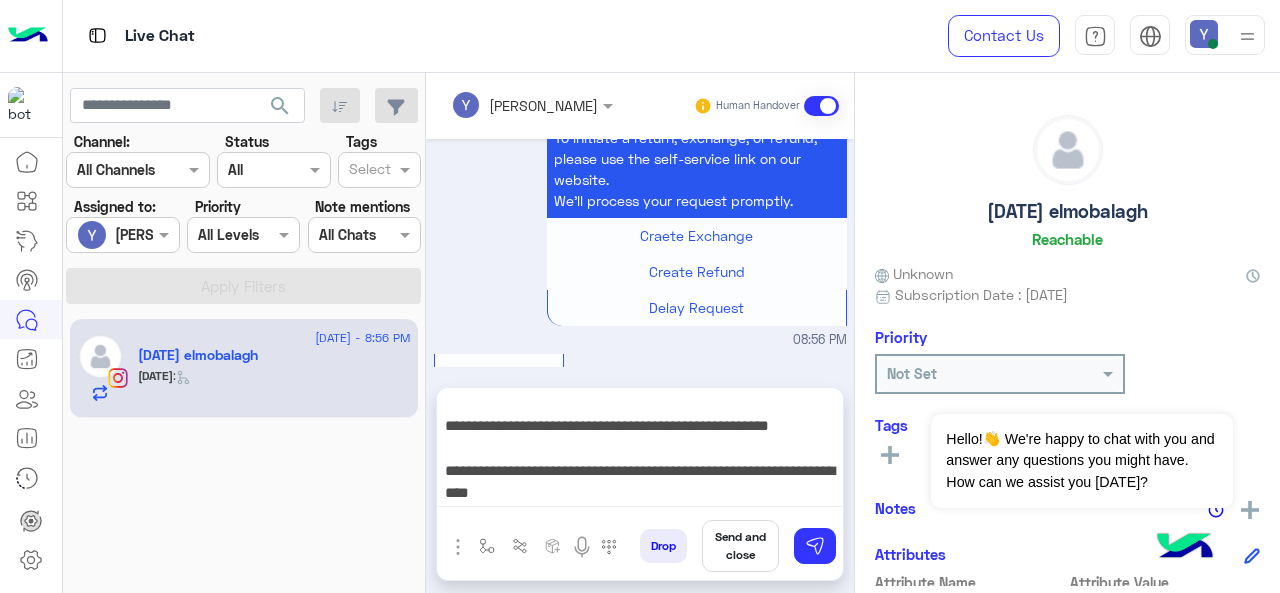 click on "Send and close" at bounding box center [740, 546] 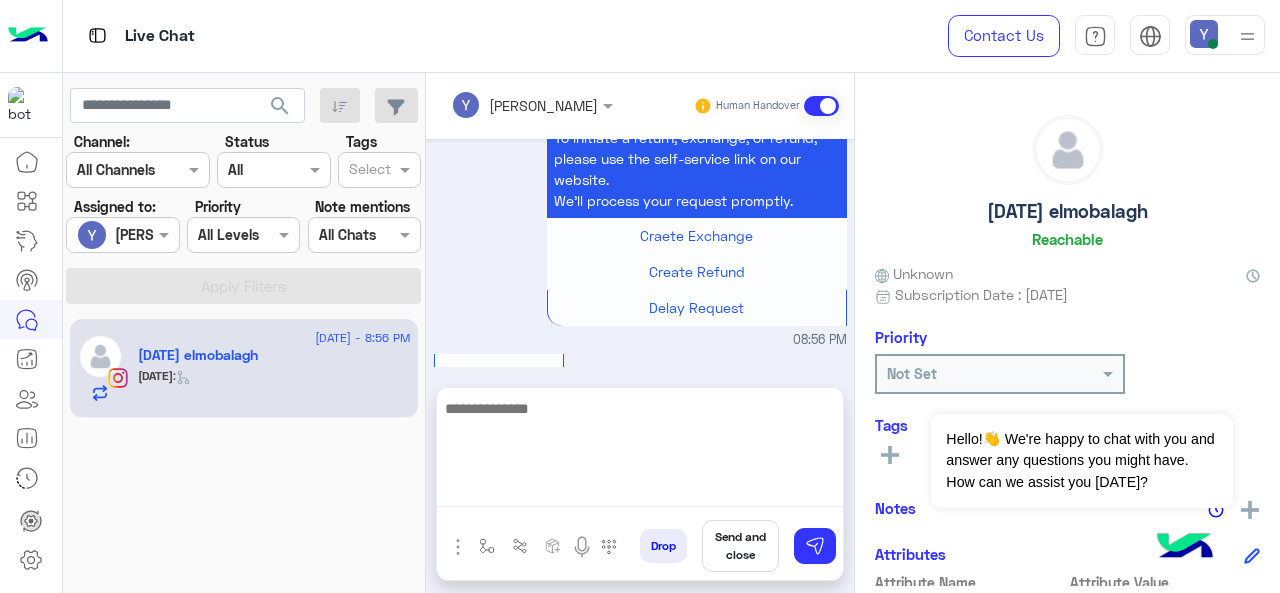 scroll, scrollTop: 0, scrollLeft: 0, axis: both 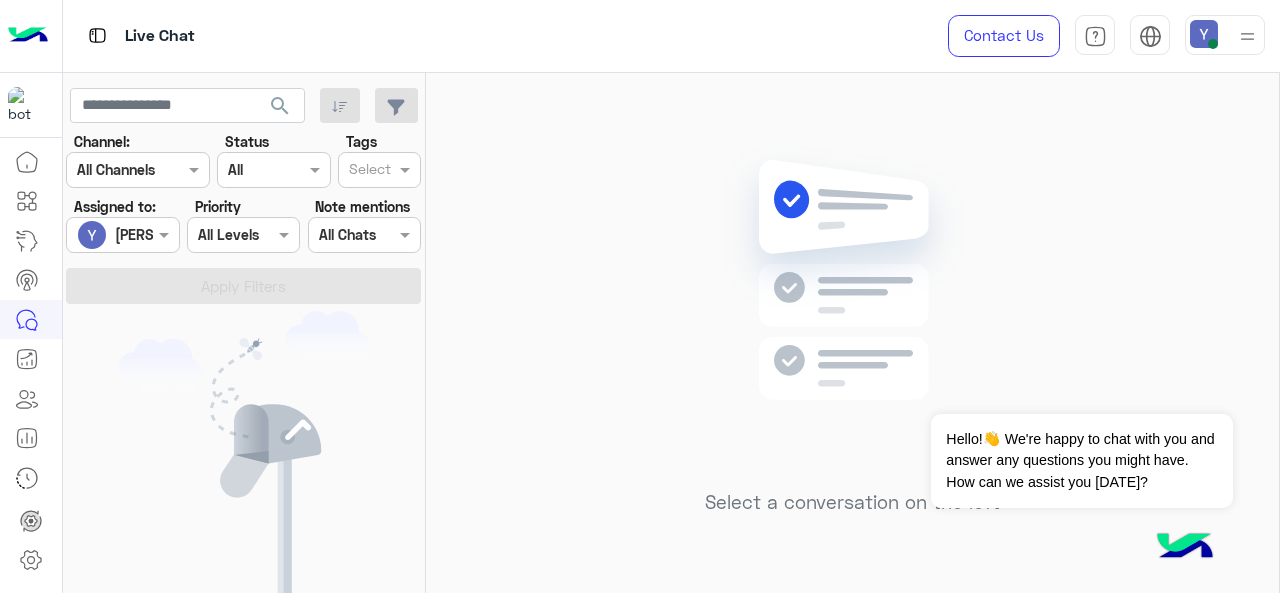 click at bounding box center (122, 234) 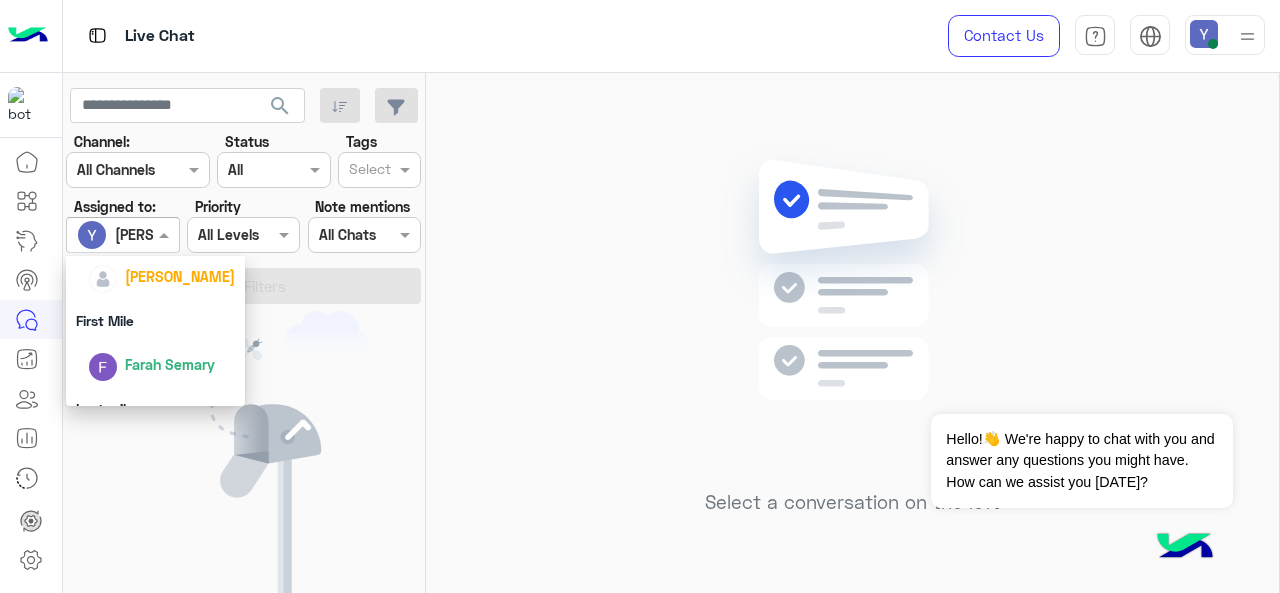 scroll, scrollTop: 325, scrollLeft: 0, axis: vertical 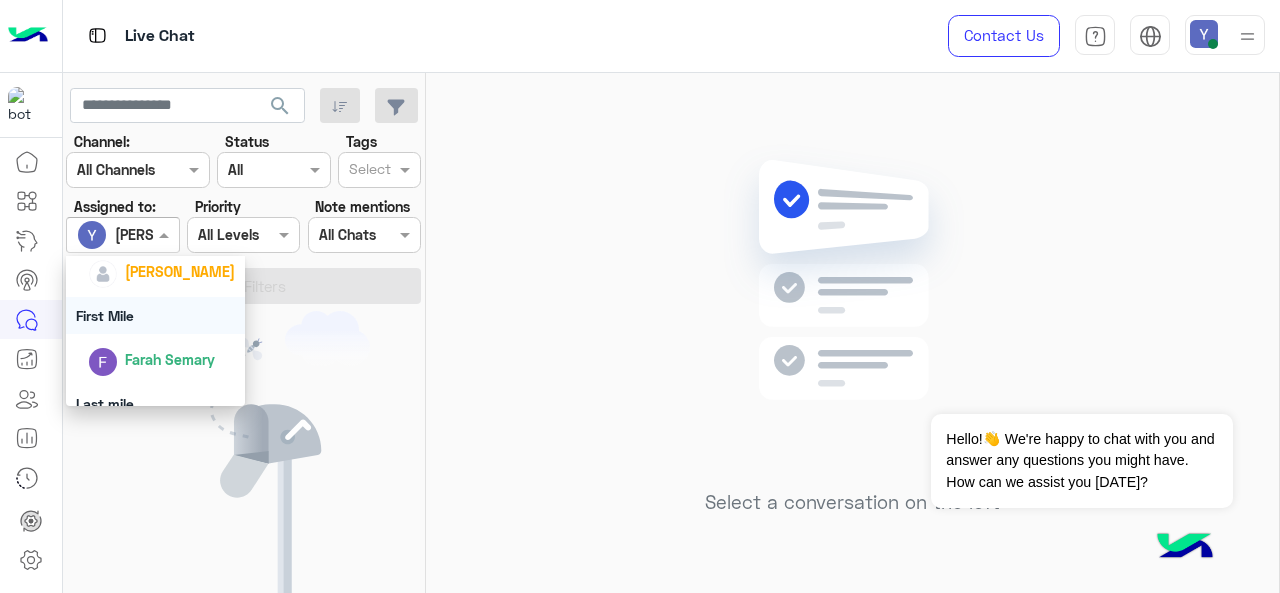 click on "First Mile" at bounding box center (156, 315) 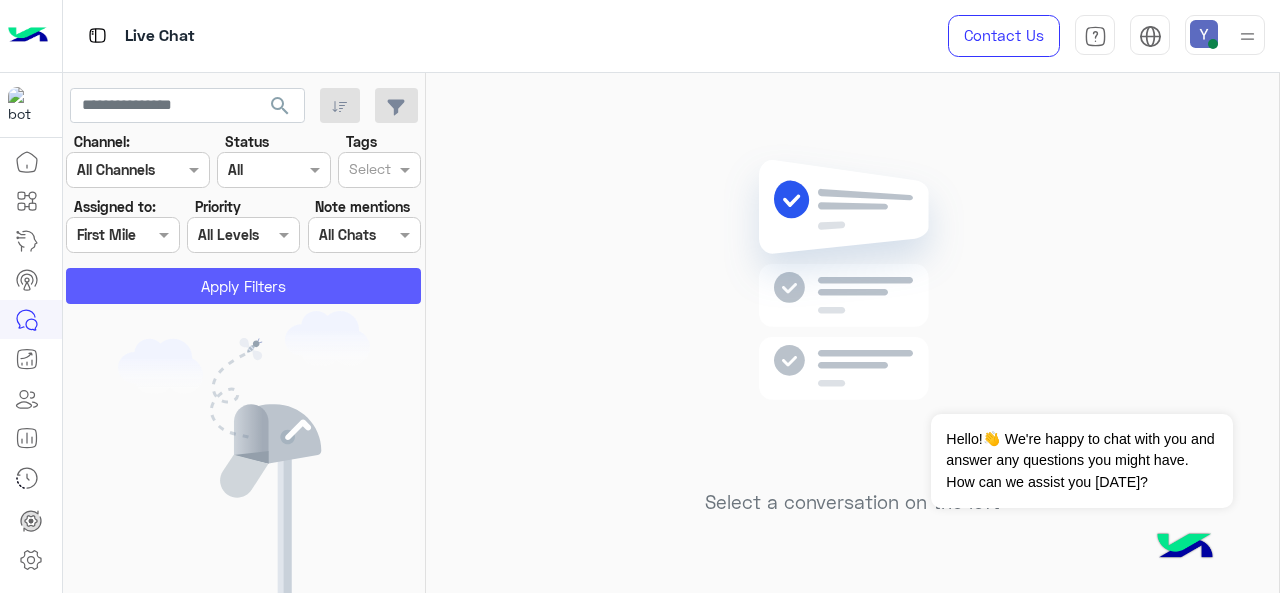 click on "Apply Filters" 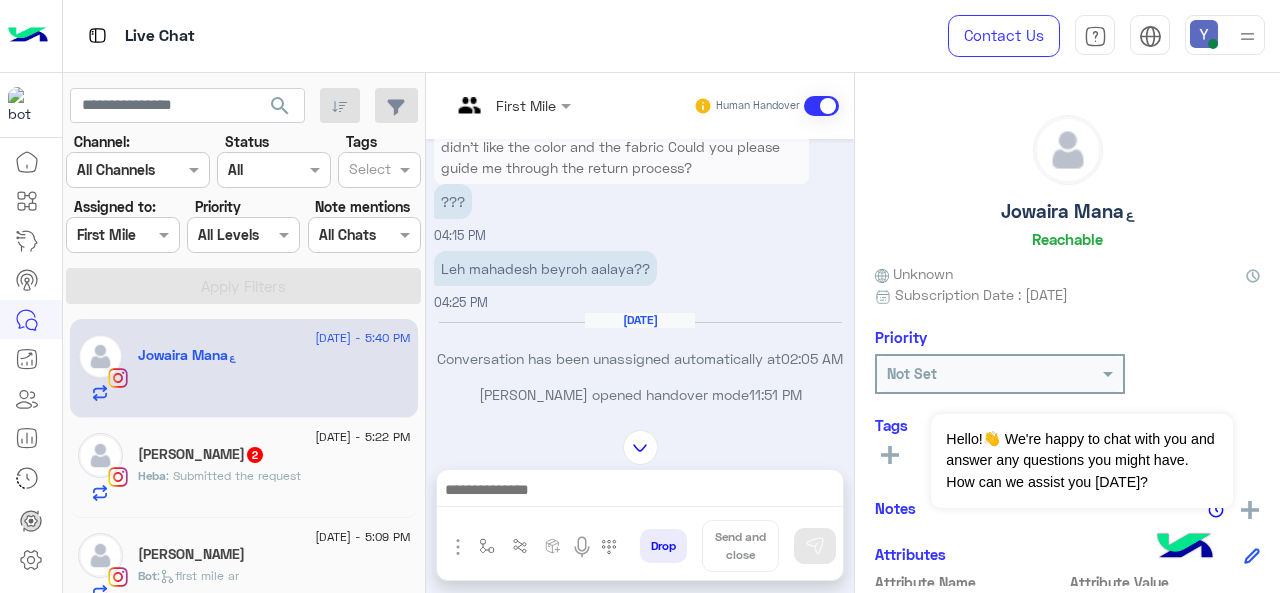 scroll, scrollTop: 207, scrollLeft: 0, axis: vertical 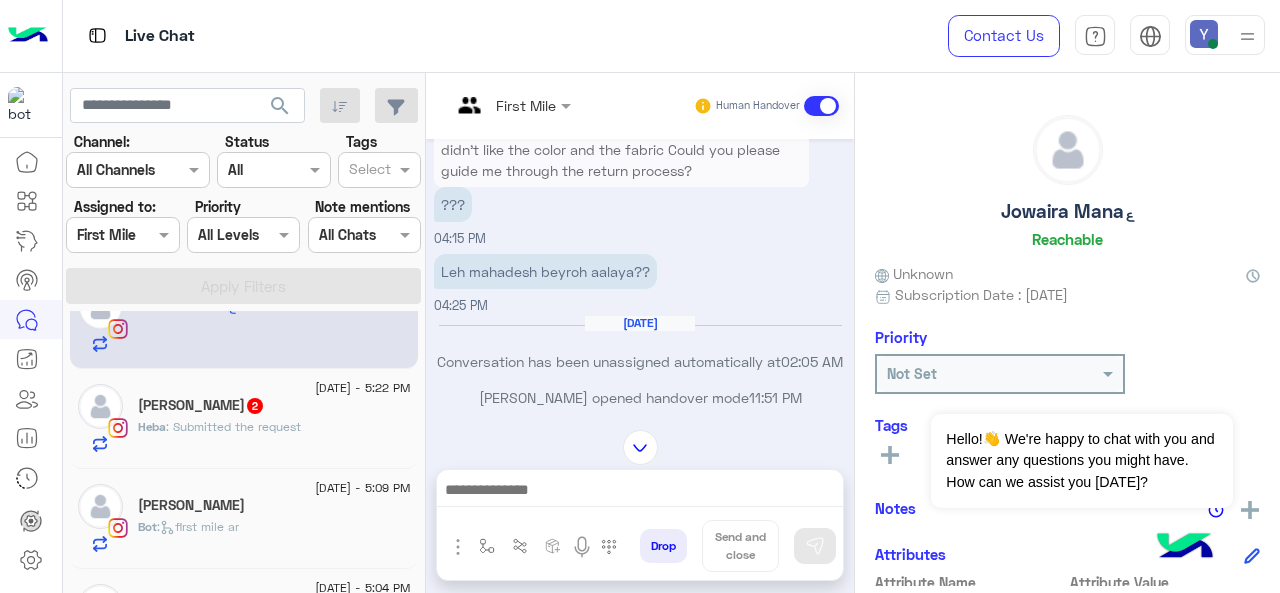 click on ": Submitted the request" 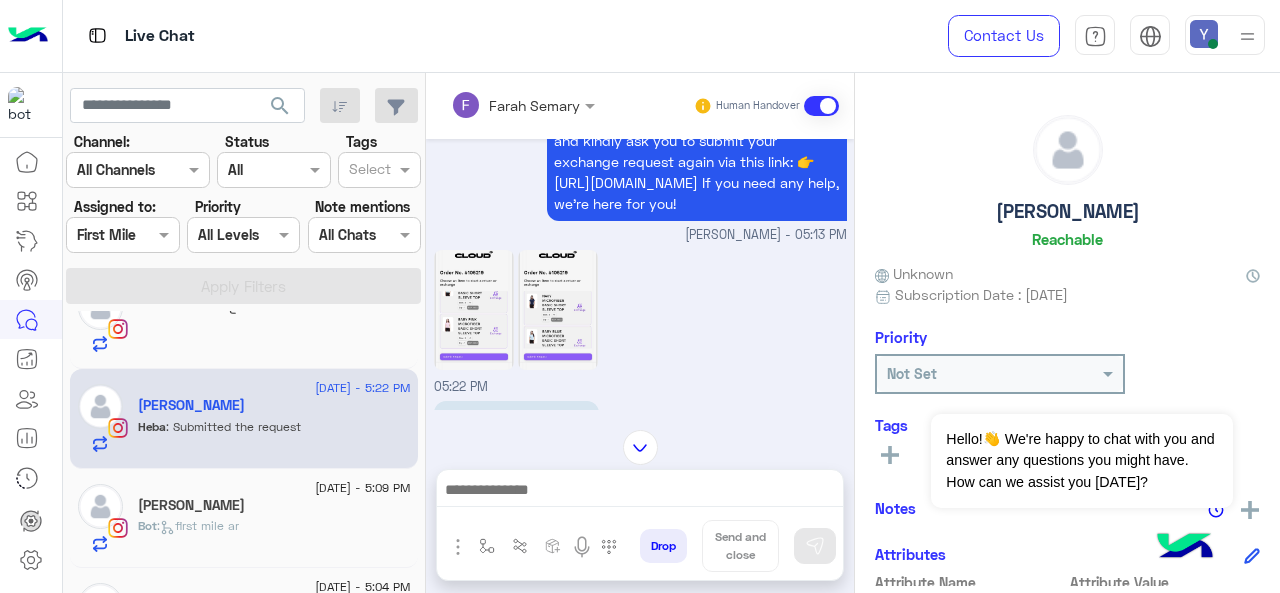 scroll, scrollTop: 851, scrollLeft: 0, axis: vertical 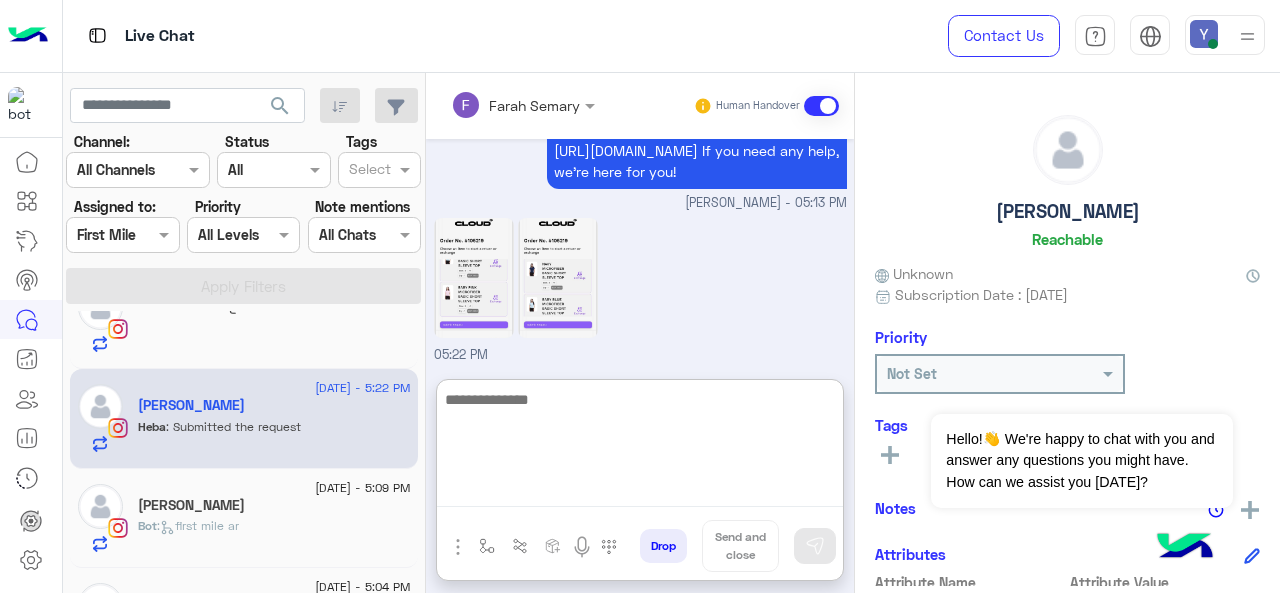 click at bounding box center [640, 447] 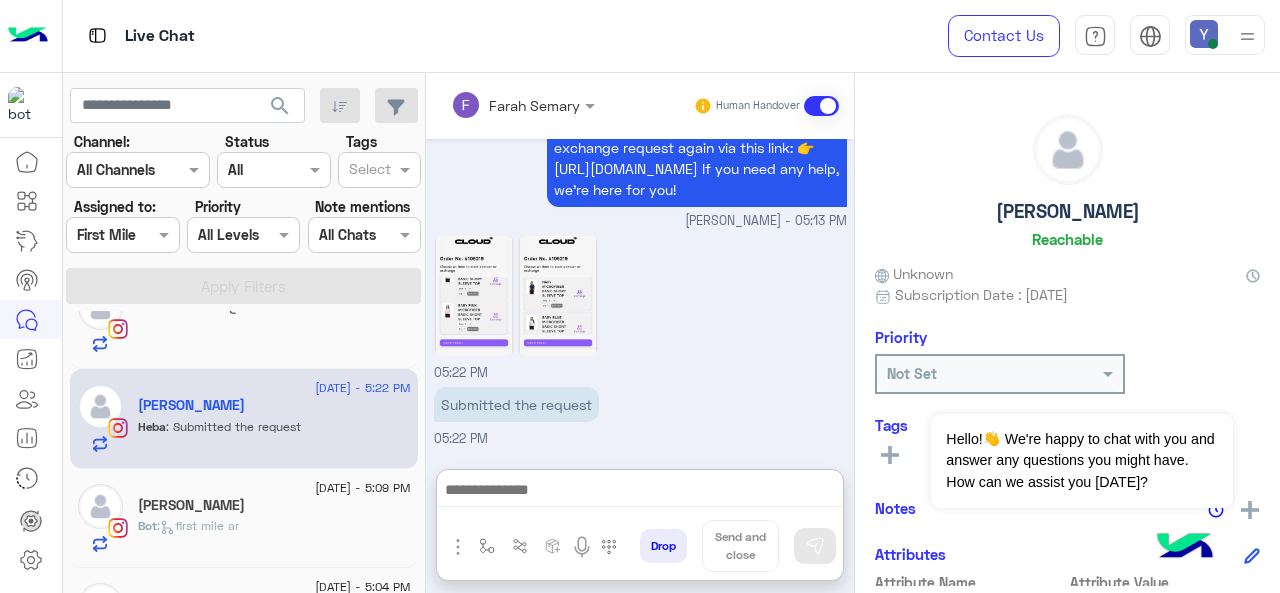 click at bounding box center (497, 105) 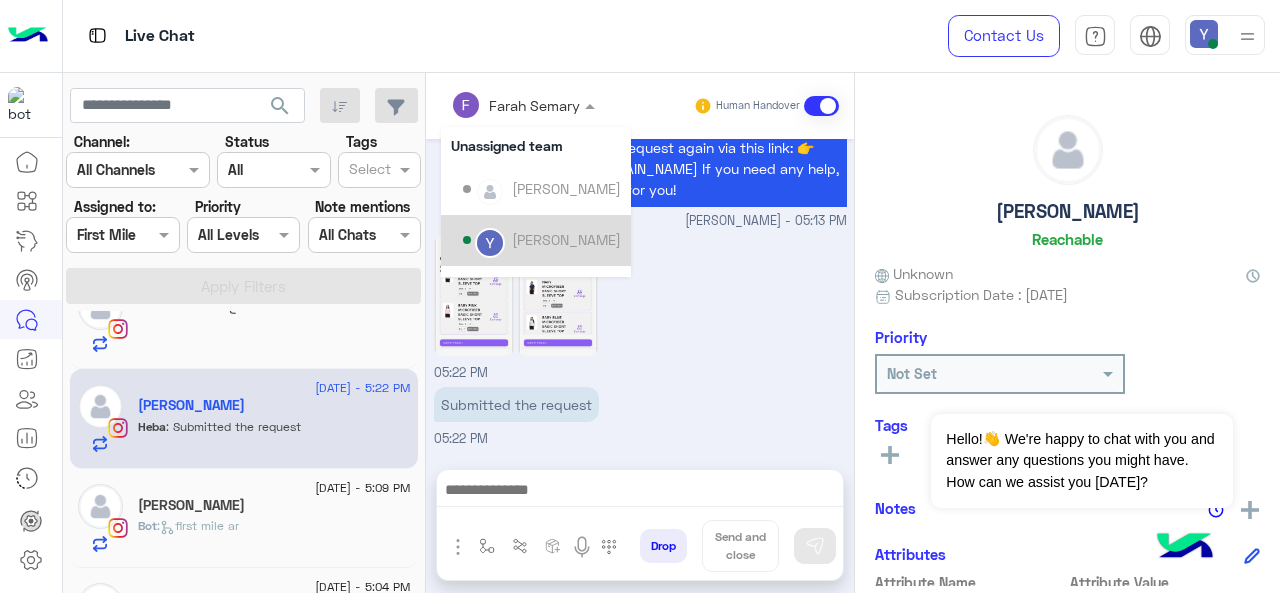 click on "Yasmine Mohamed" at bounding box center (566, 239) 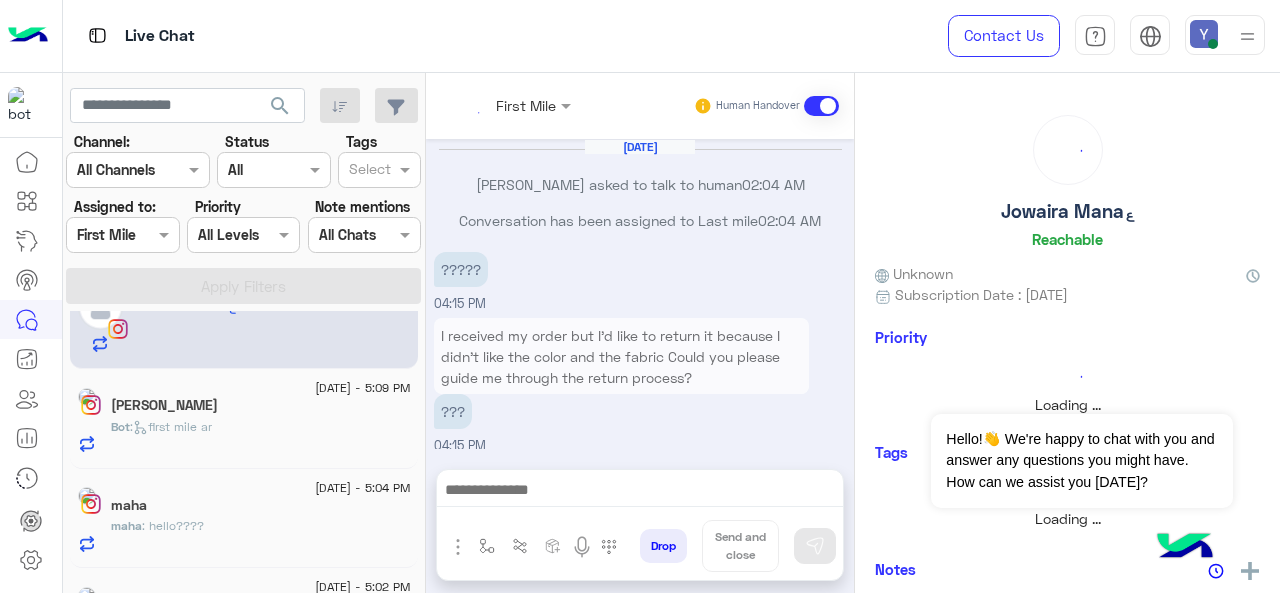 scroll, scrollTop: 404, scrollLeft: 0, axis: vertical 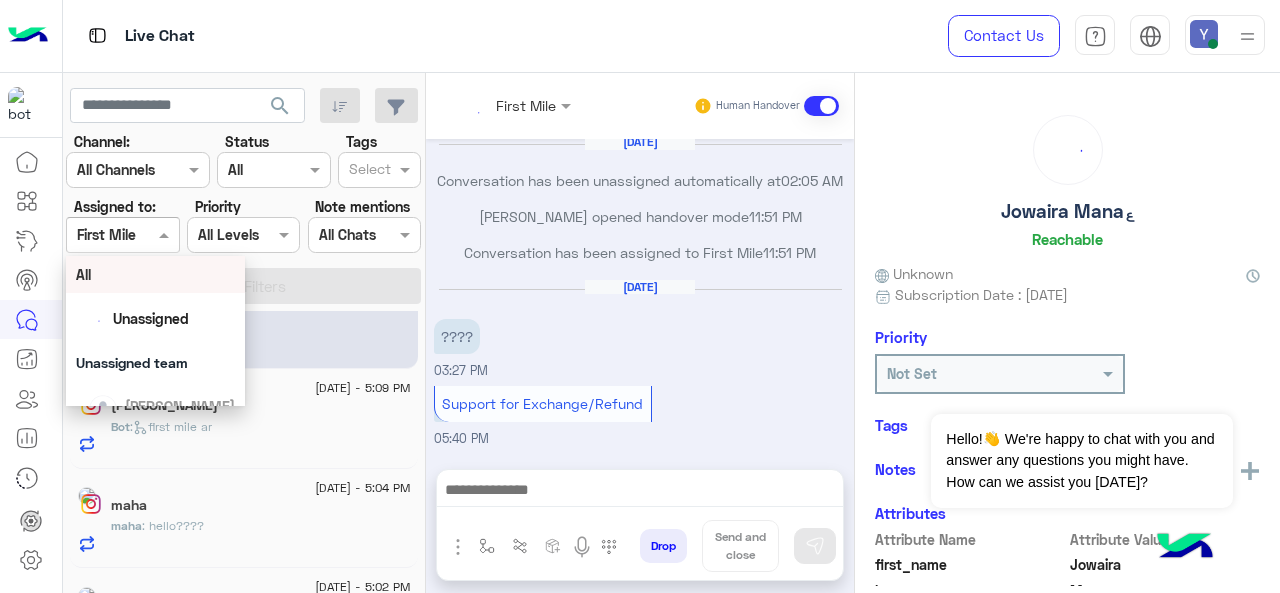 click at bounding box center [100, 235] 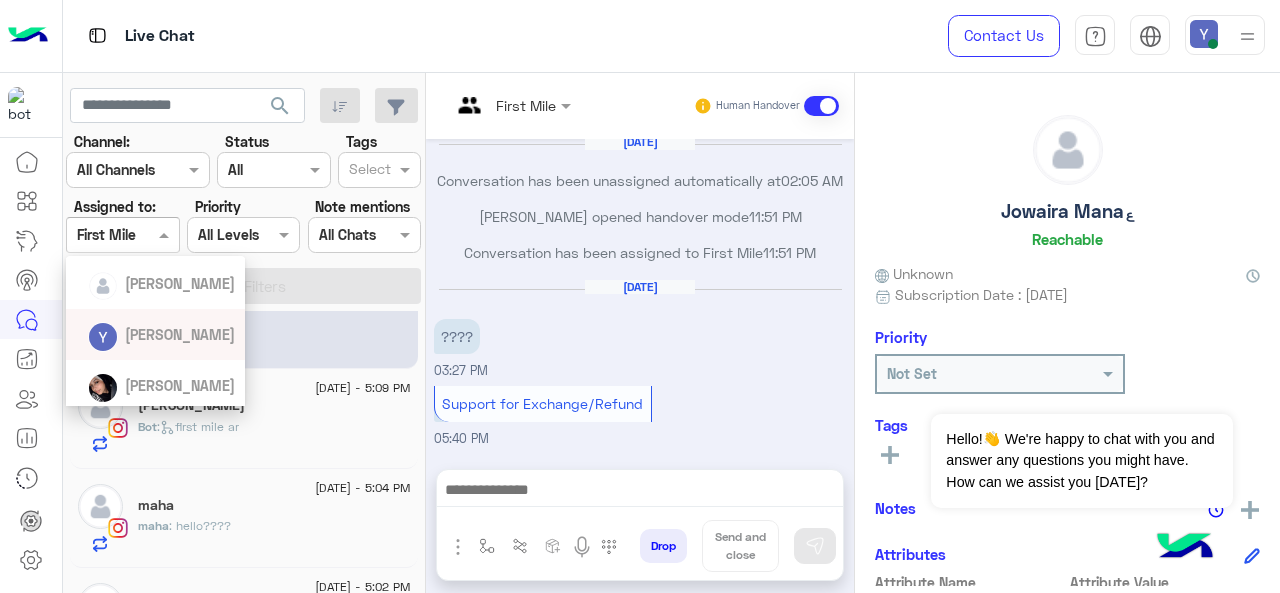 scroll, scrollTop: 124, scrollLeft: 0, axis: vertical 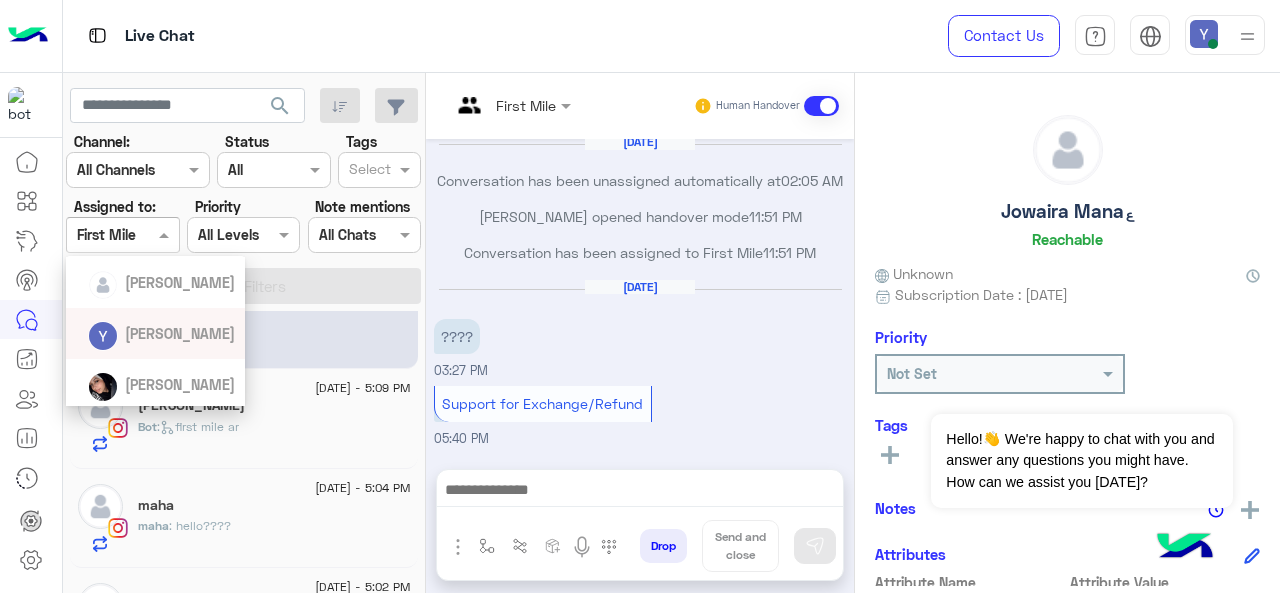 click on "Yasmine Mohamed" at bounding box center (180, 333) 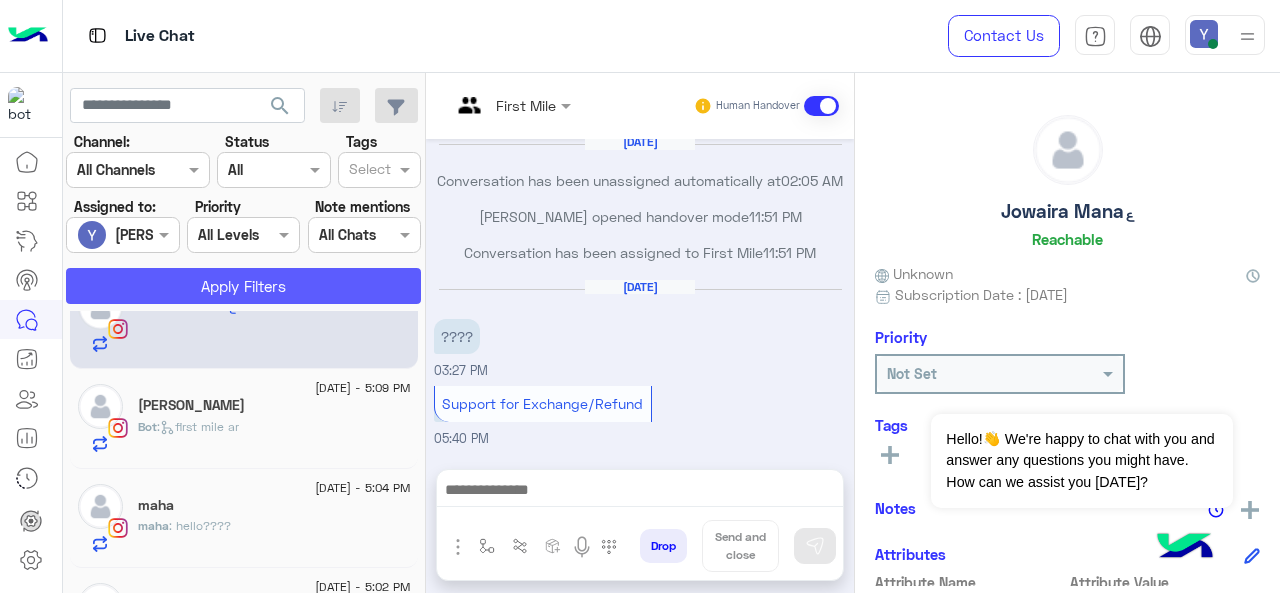 click on "Apply Filters" 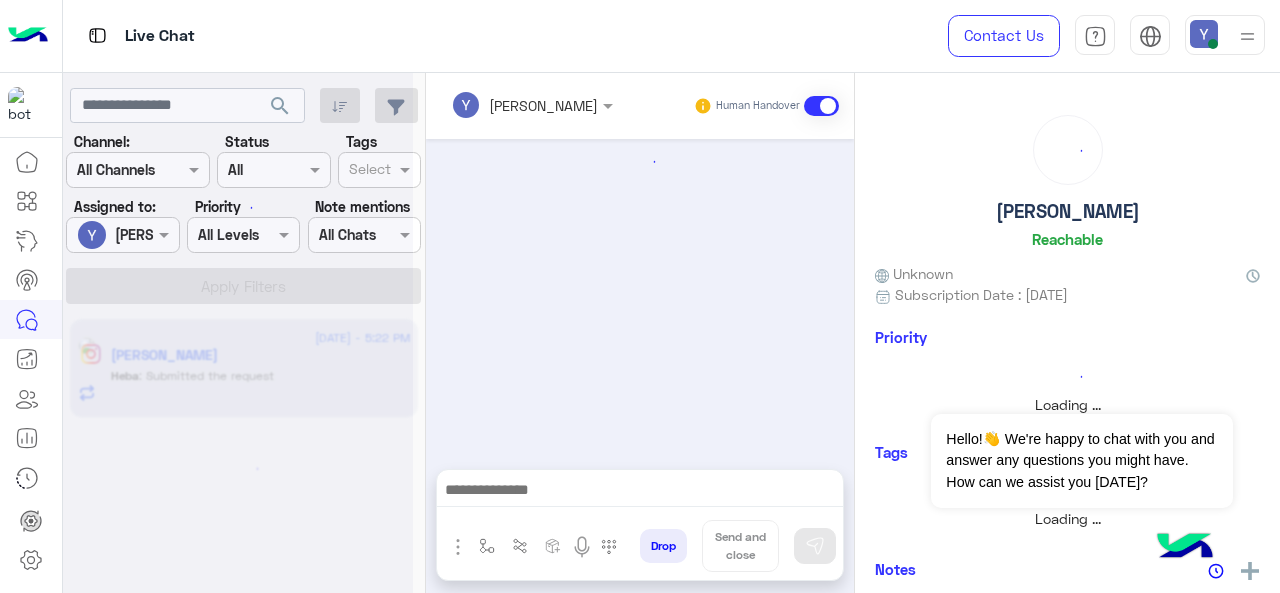 scroll, scrollTop: 0, scrollLeft: 0, axis: both 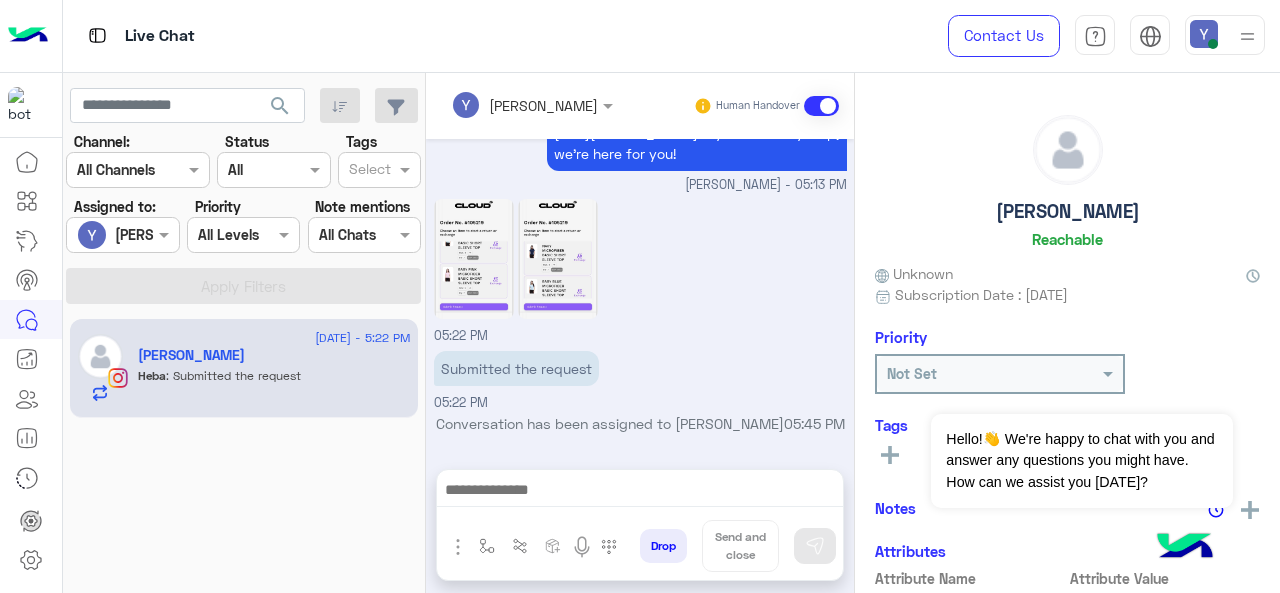 click on "Heba Mourad" 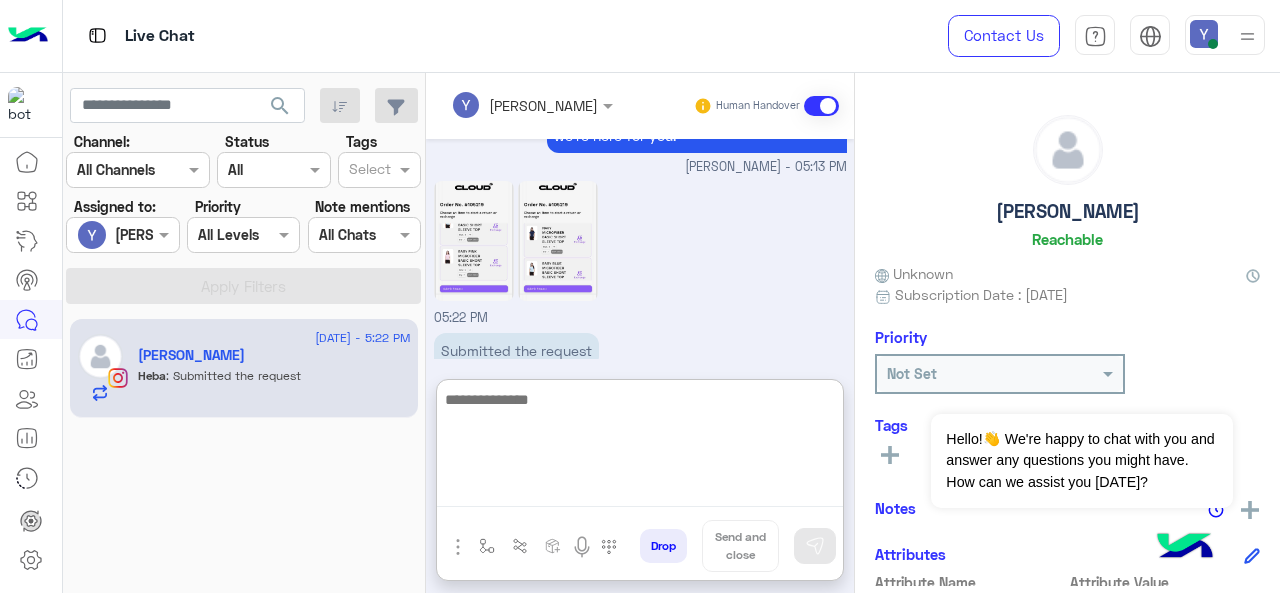 click at bounding box center (640, 447) 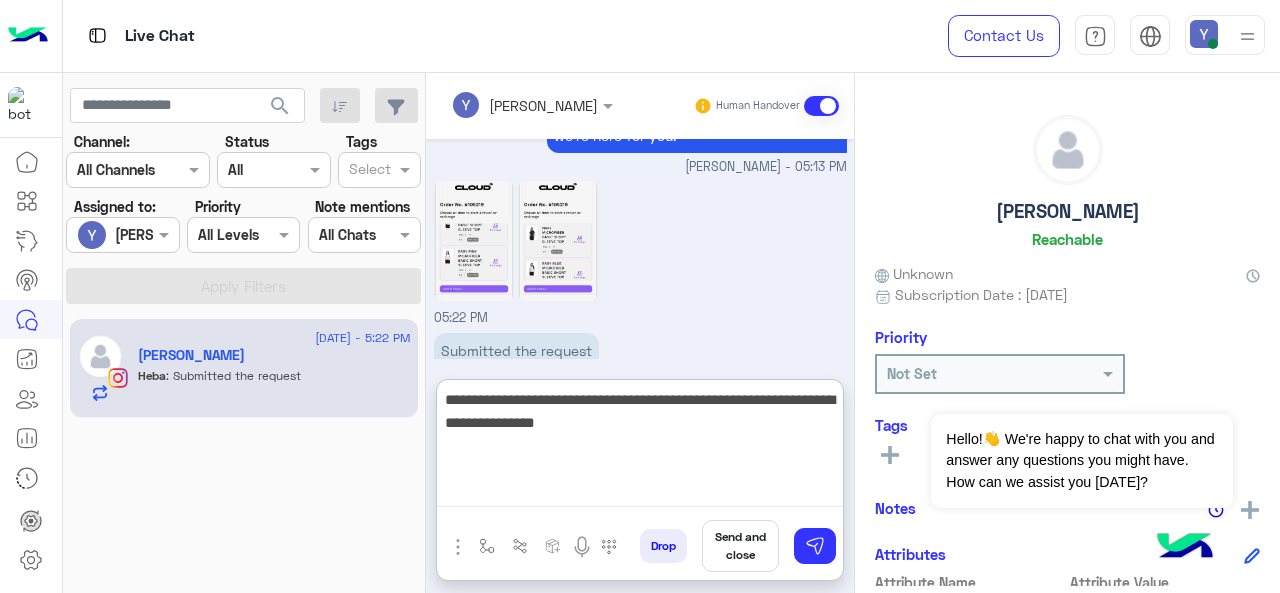 paste on "**********" 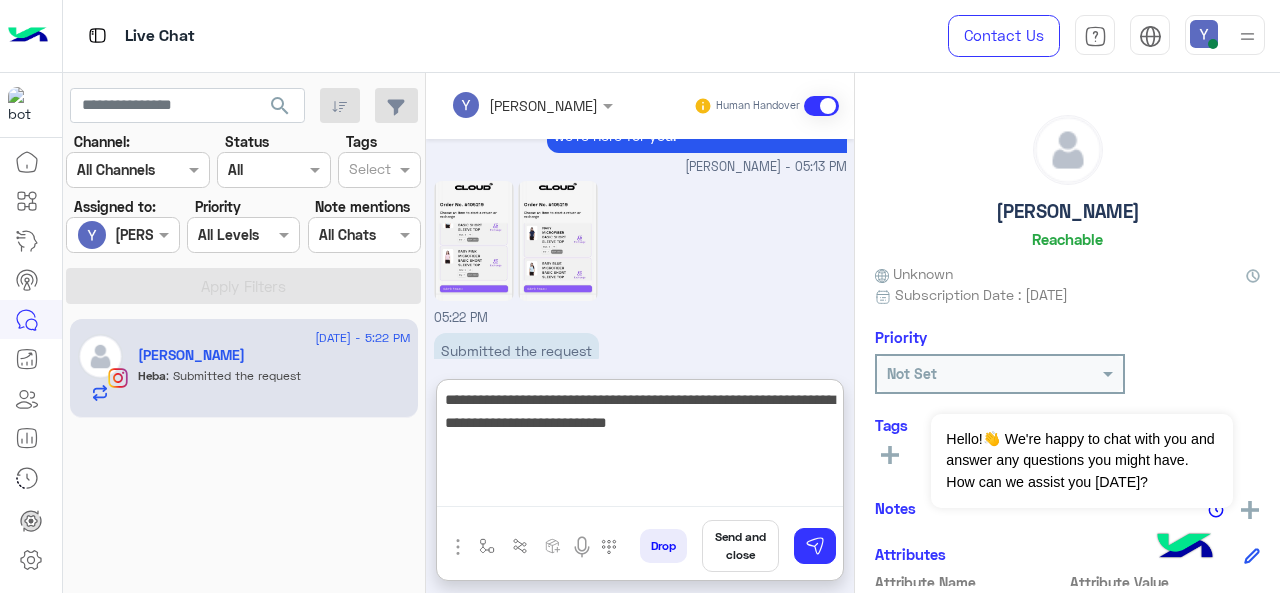 click on "**********" at bounding box center (640, 447) 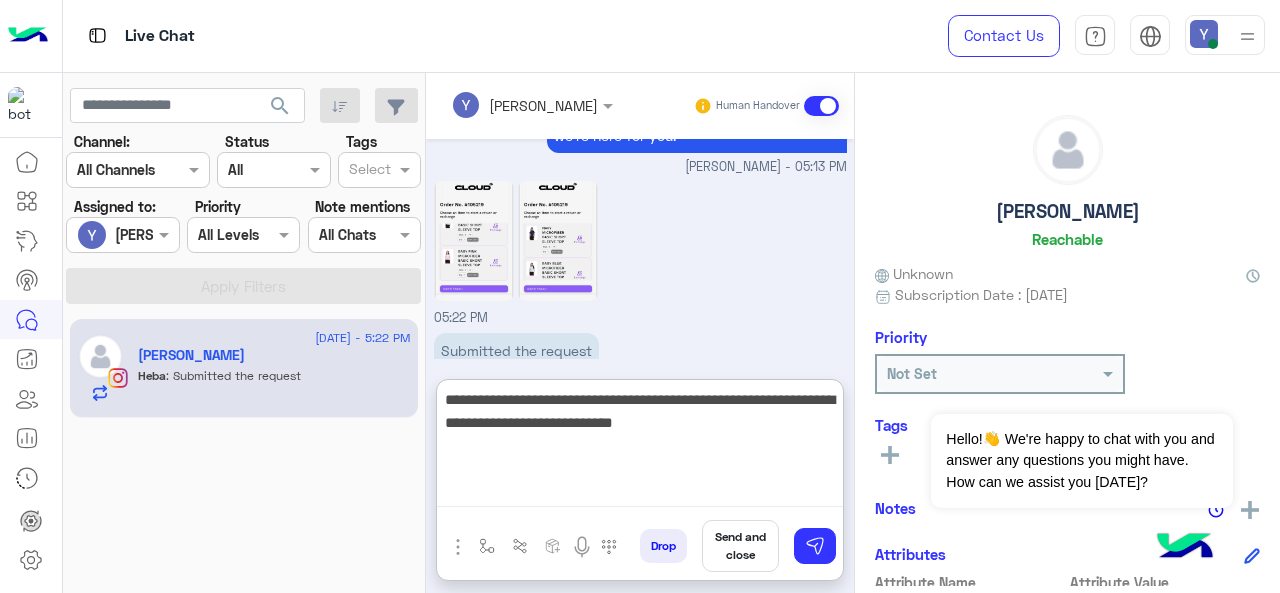 click on "**********" at bounding box center (640, 447) 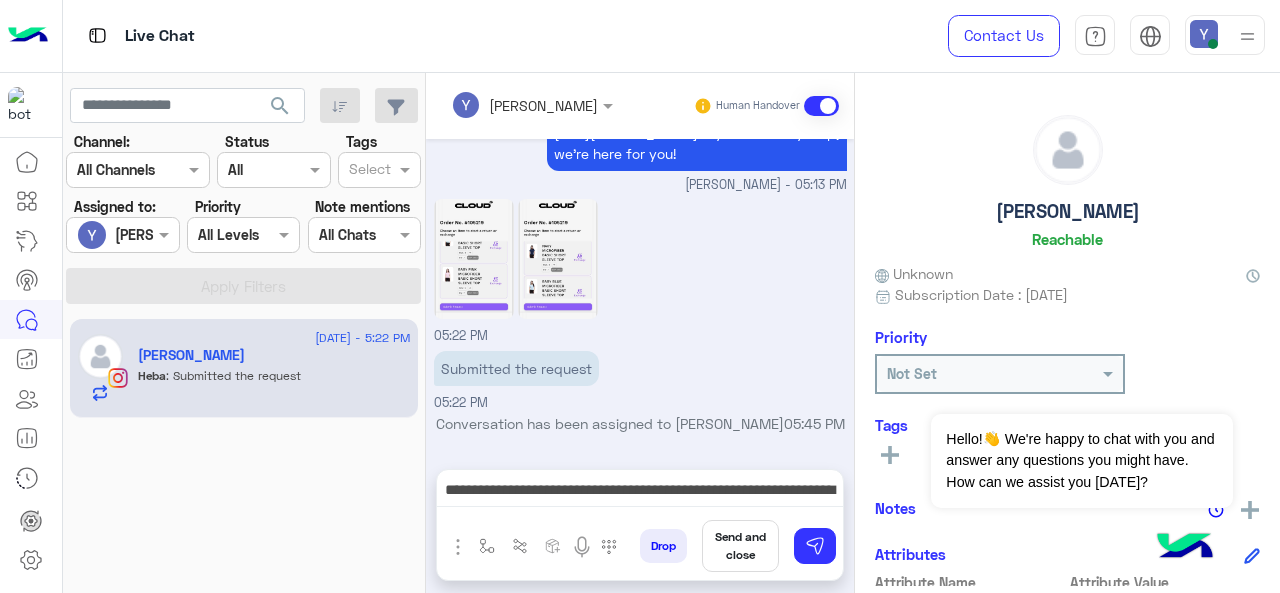 click on "Send and close" at bounding box center (740, 546) 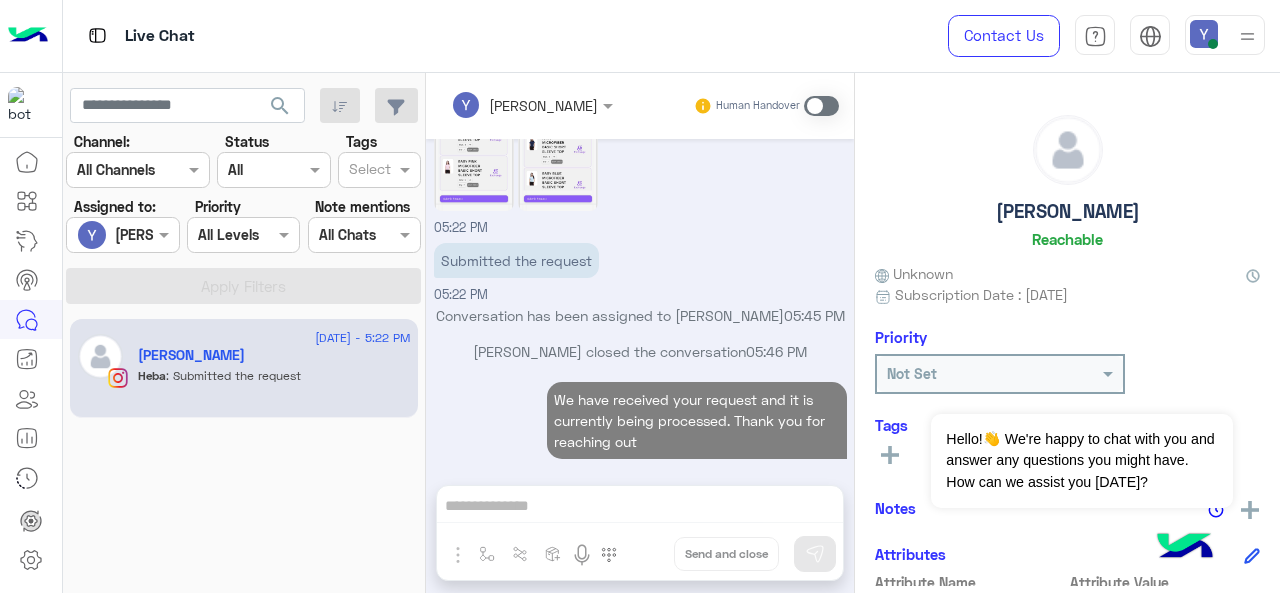 scroll, scrollTop: 978, scrollLeft: 0, axis: vertical 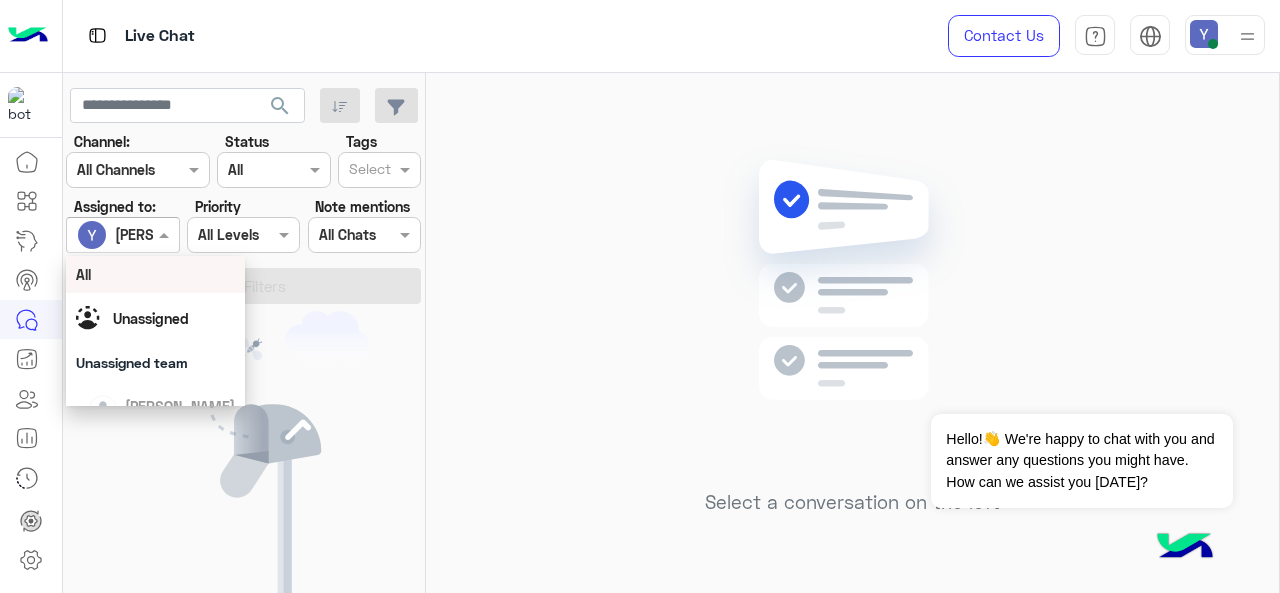 click at bounding box center (122, 234) 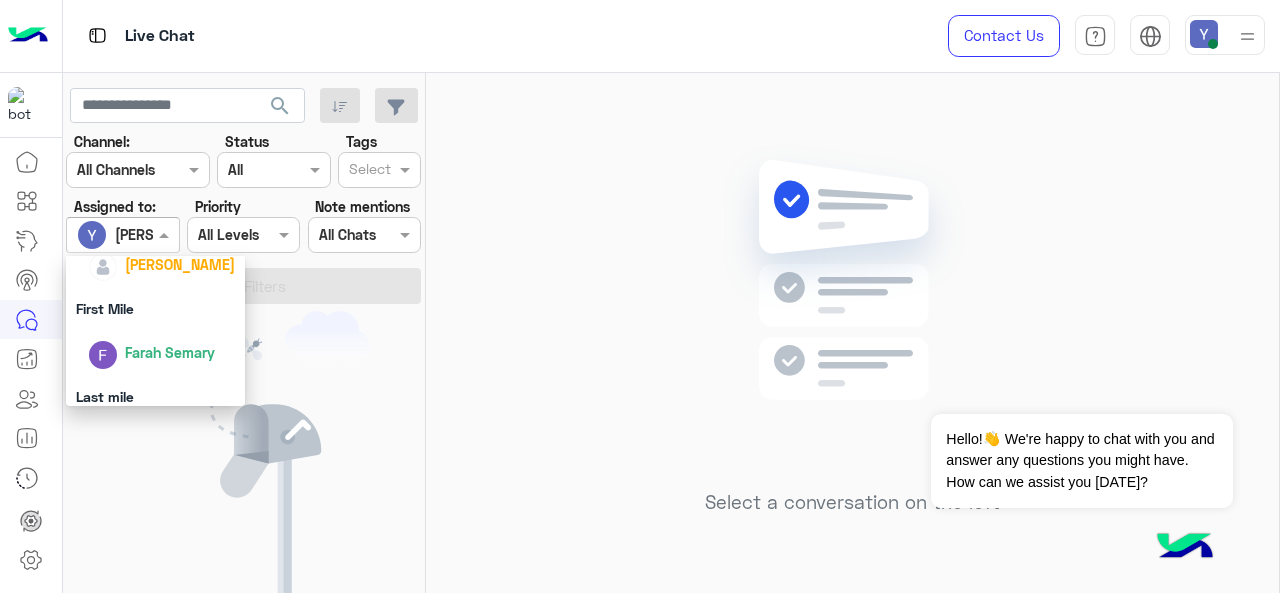scroll, scrollTop: 335, scrollLeft: 0, axis: vertical 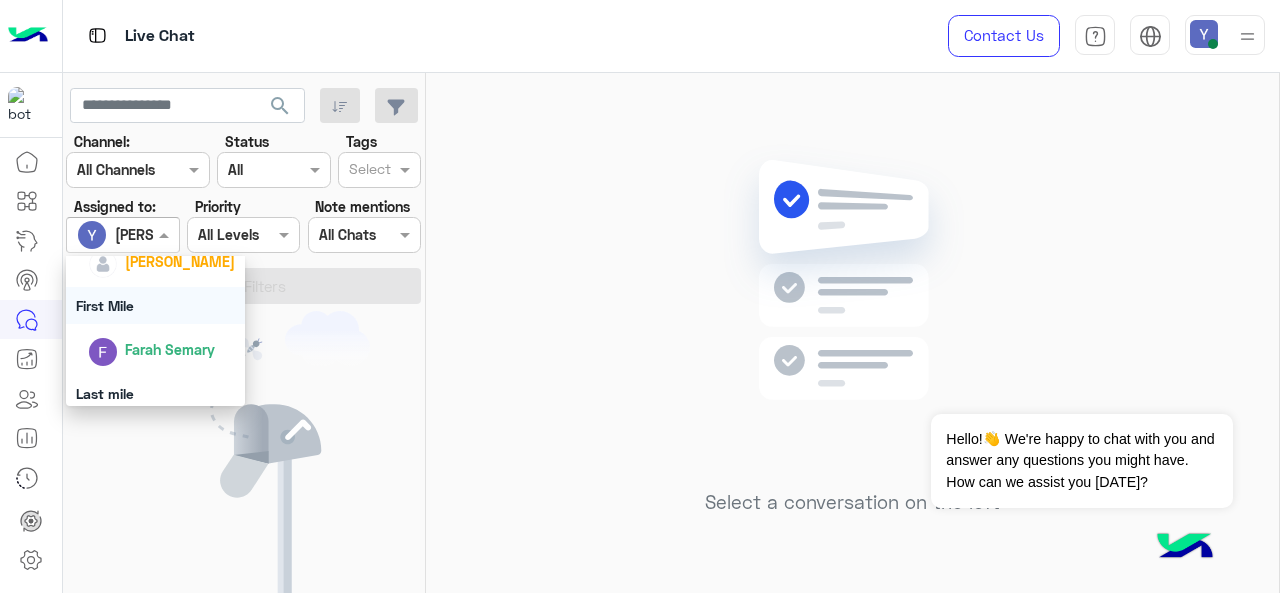 click on "First Mile" at bounding box center [156, 305] 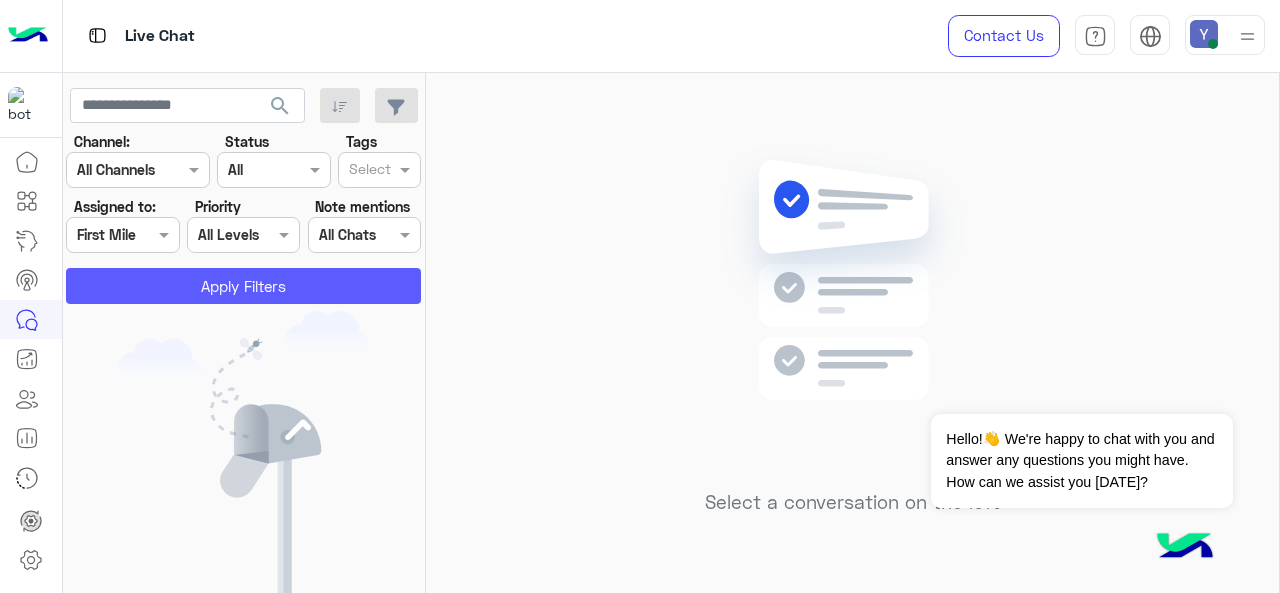 click on "Apply Filters" 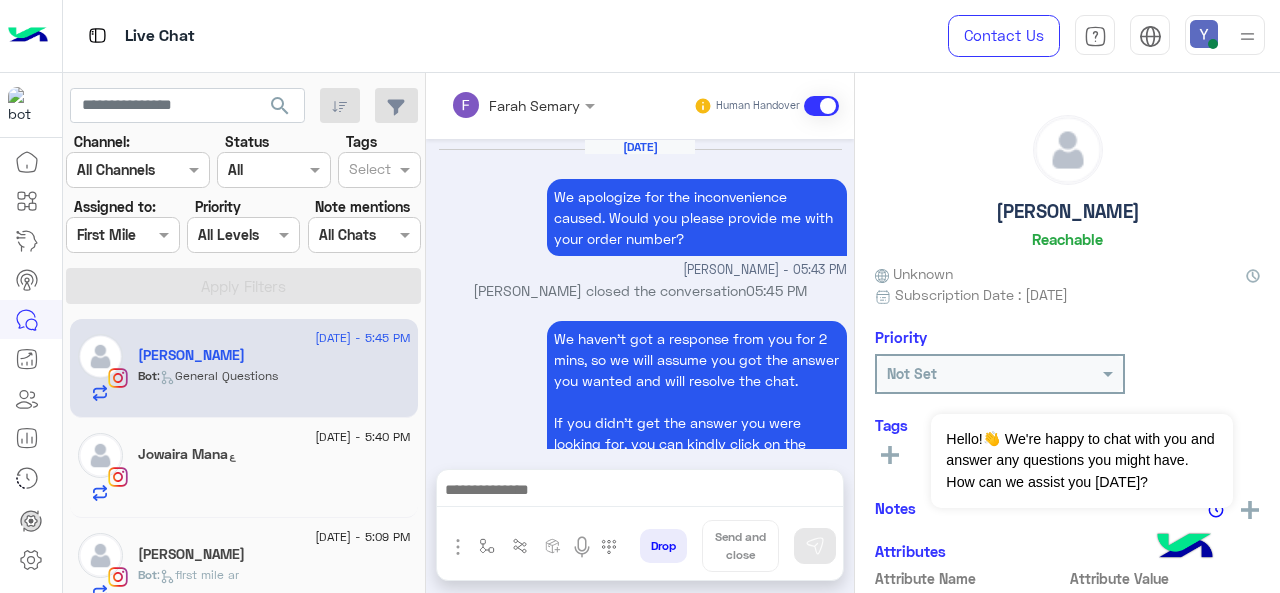 scroll, scrollTop: 983, scrollLeft: 0, axis: vertical 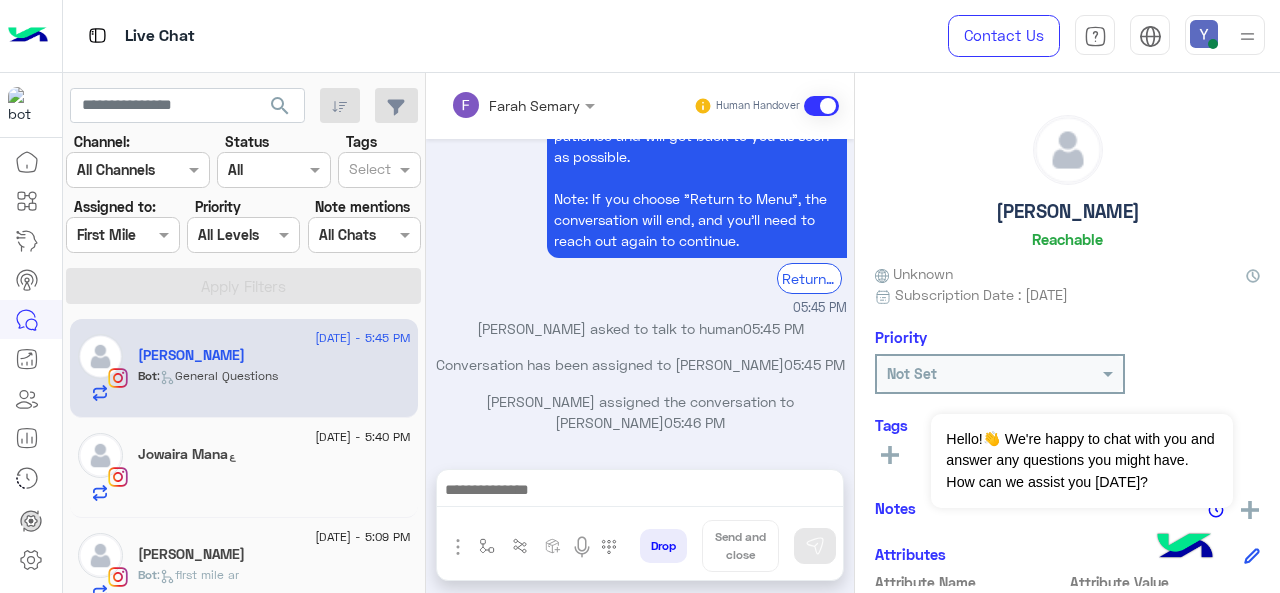 click on "Sa Ashraf" 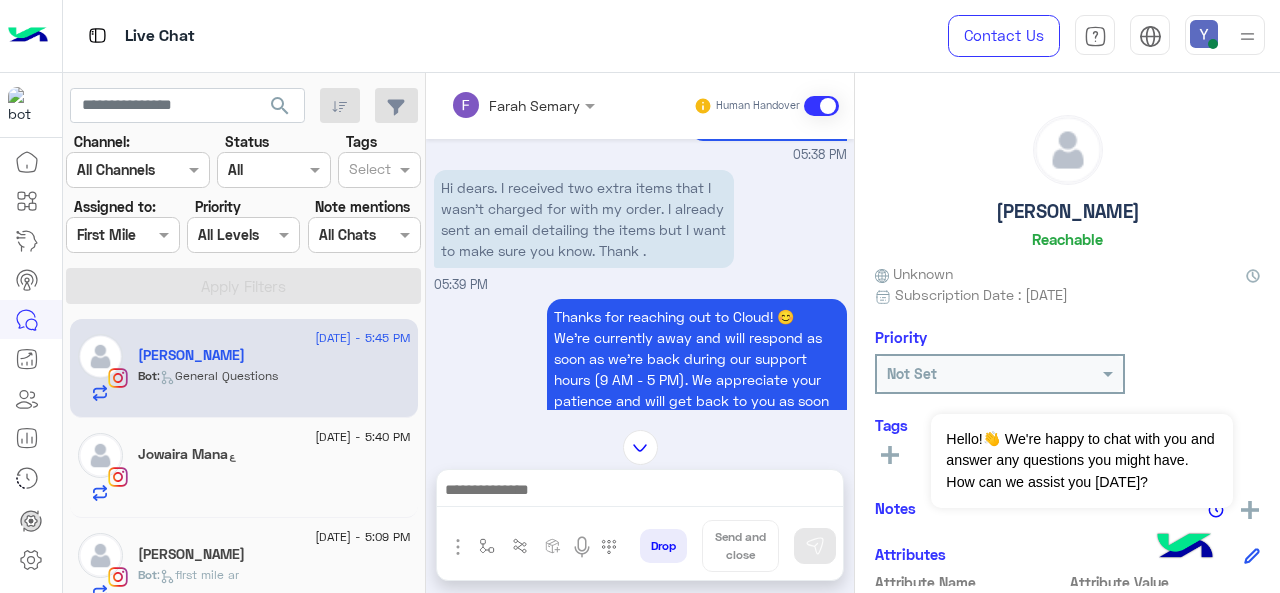 scroll, scrollTop: 554, scrollLeft: 0, axis: vertical 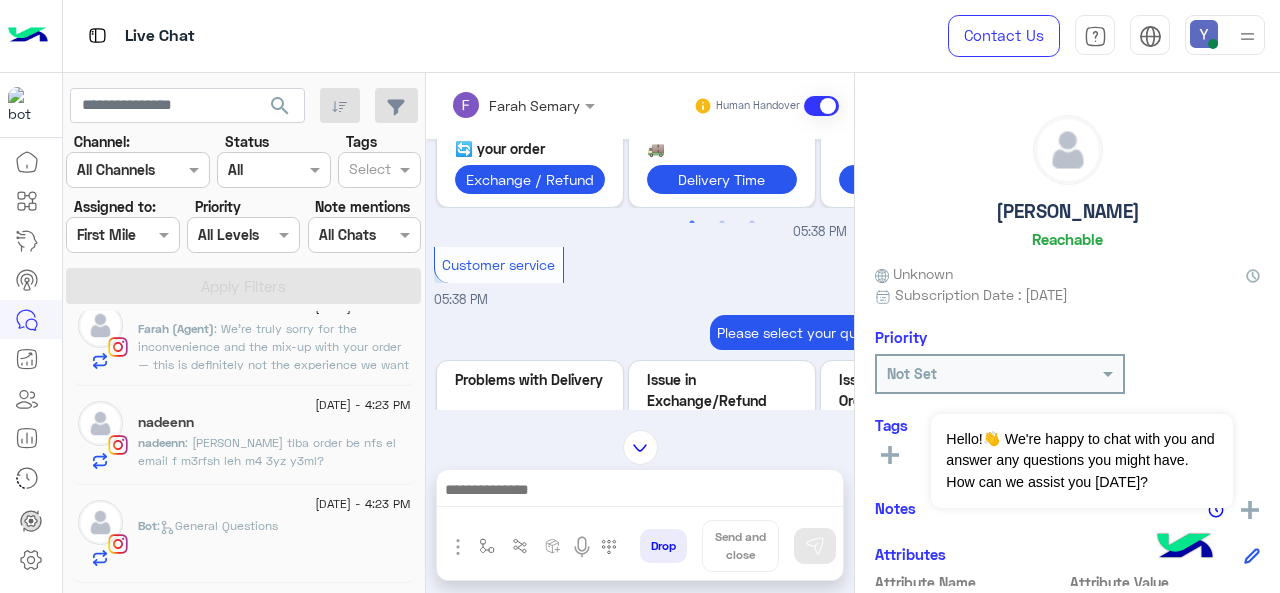 click on ": Hwa ana tlba order be nfs el email f m3rfsh leh m4 3yz y3ml?" 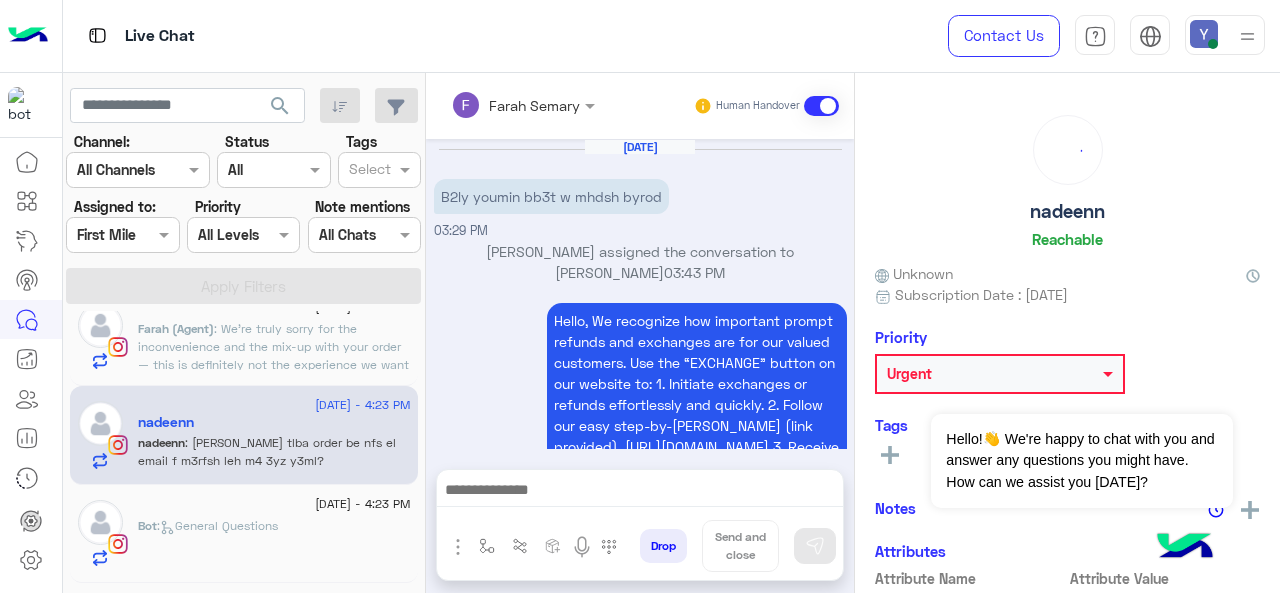 scroll, scrollTop: 1230, scrollLeft: 0, axis: vertical 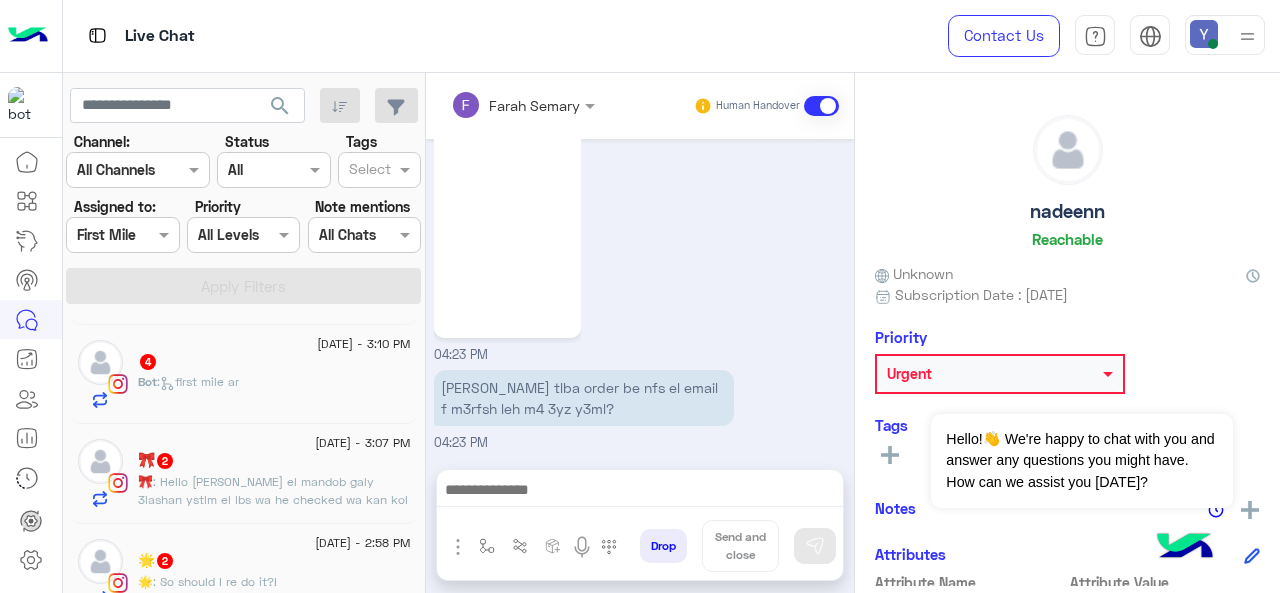 click on "🎀 : Hello ana el mandob galy 3lashan ystlm el lbs wa he checked wa kan kol haga tmm lma kan geh ydeny el flos kan 270 3la kol el piece bs ana kont daf3a 350 3la kol piece fa dah ezay?" 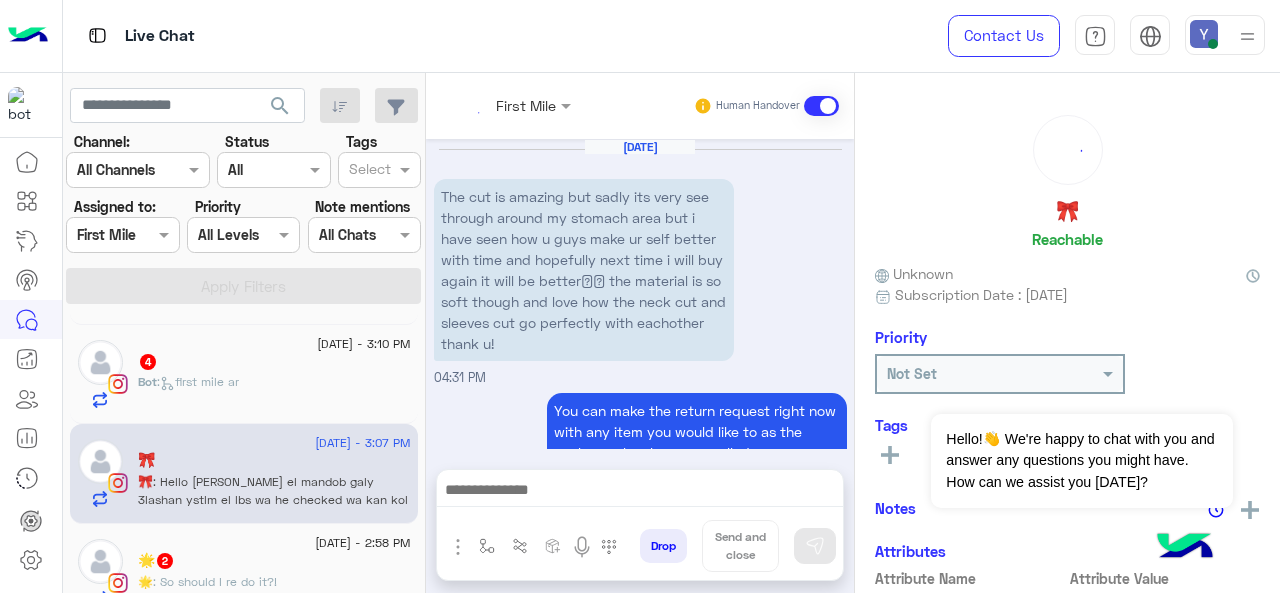 scroll, scrollTop: 888, scrollLeft: 0, axis: vertical 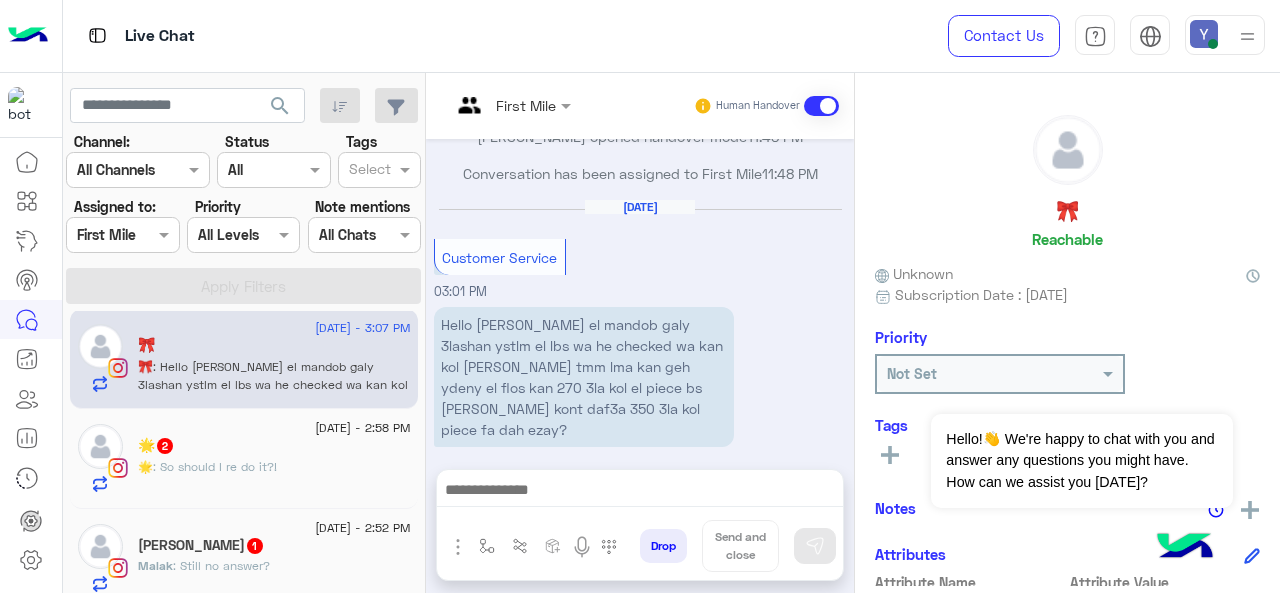 click on "🌟   2" 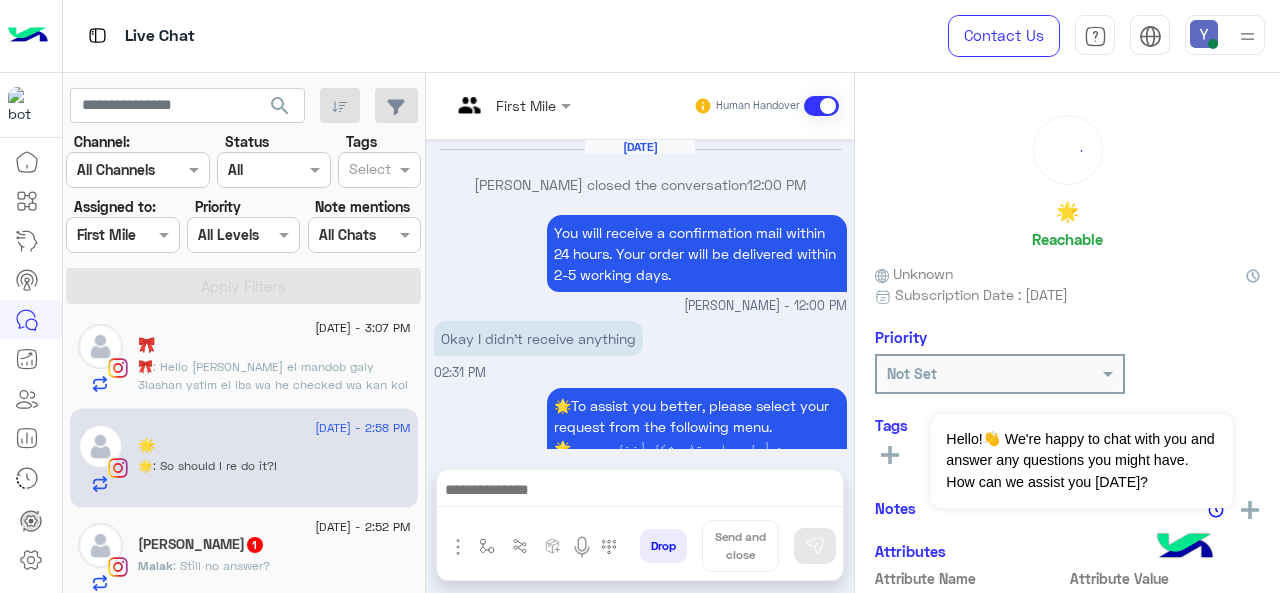 scroll, scrollTop: 820, scrollLeft: 0, axis: vertical 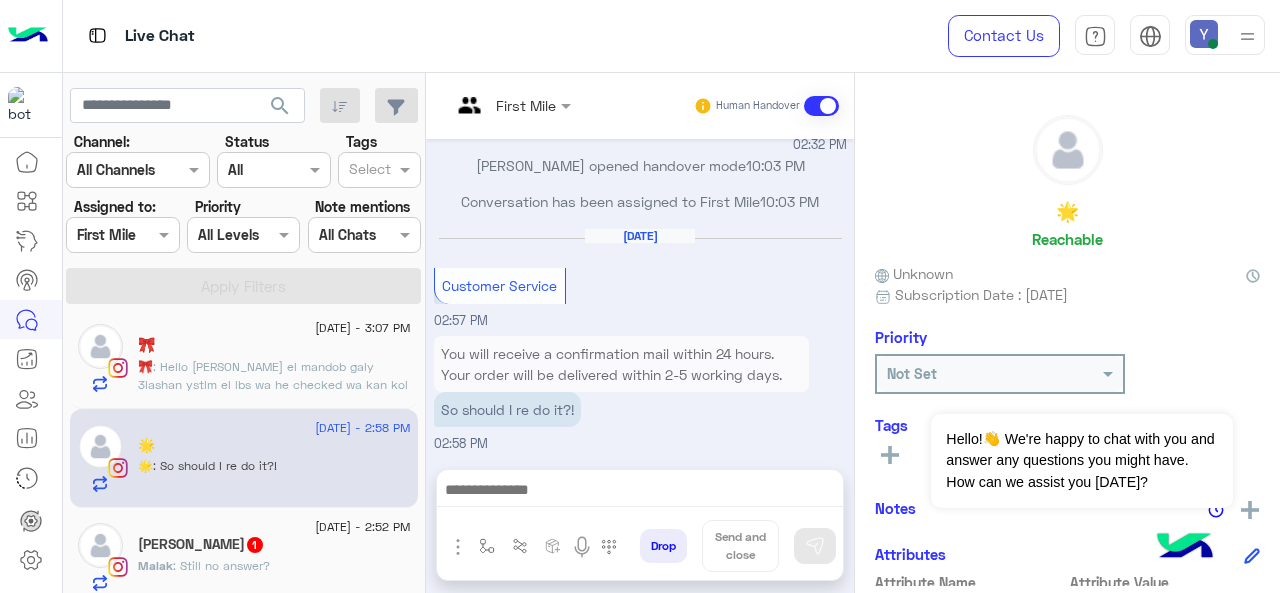 click on "You will receive a confirmation mail within 24 hours. Your order will be delivered within 2-5 working days." at bounding box center (621, 364) 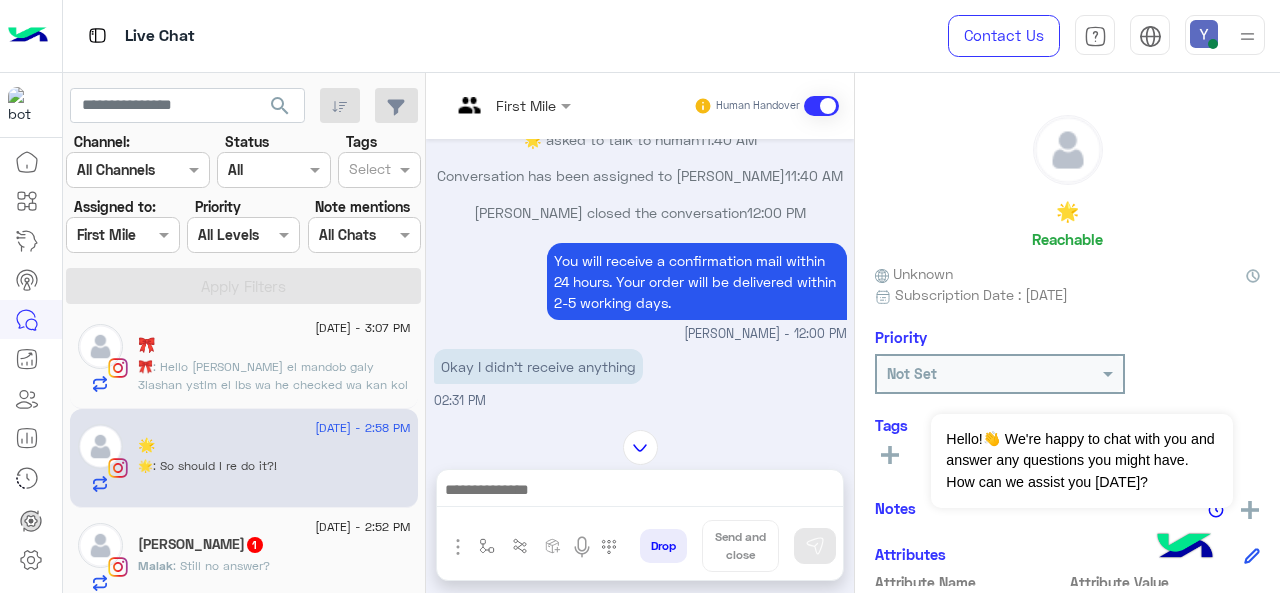 scroll, scrollTop: 1178, scrollLeft: 0, axis: vertical 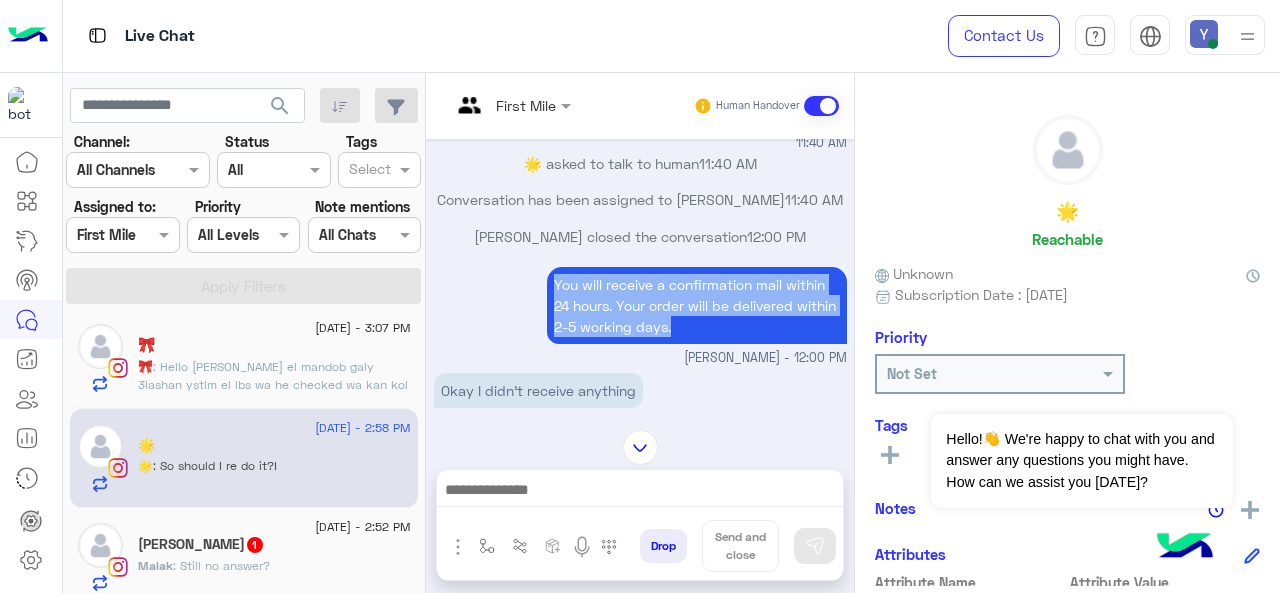 drag, startPoint x: 550, startPoint y: 298, endPoint x: 729, endPoint y: 344, distance: 184.81613 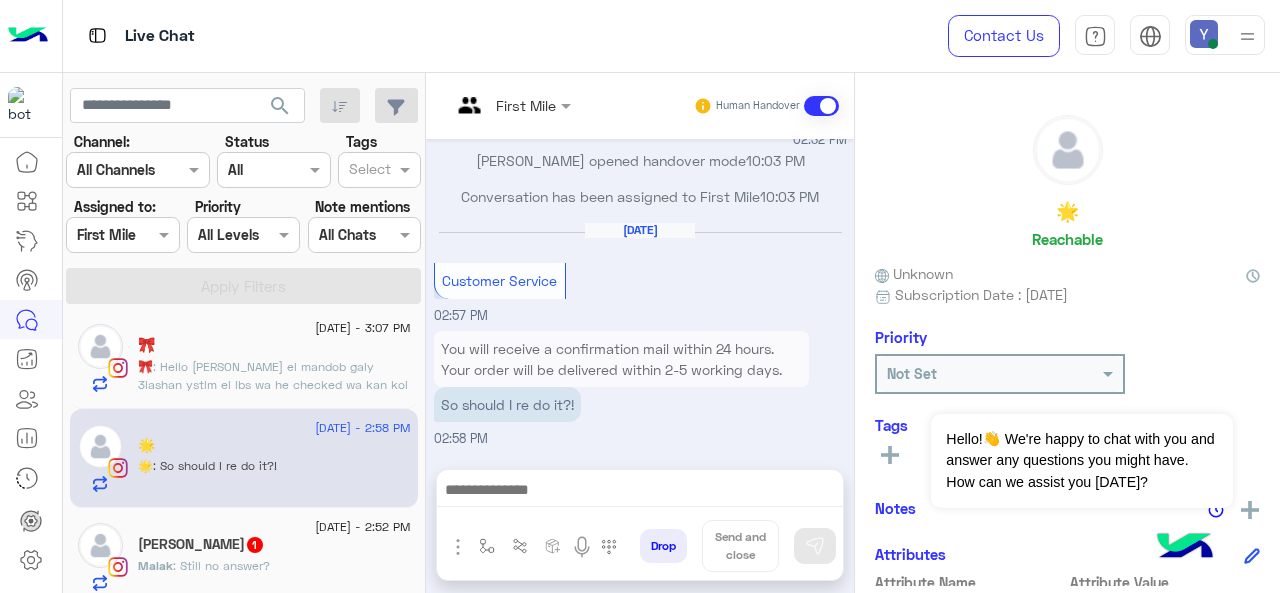 scroll, scrollTop: 2068, scrollLeft: 0, axis: vertical 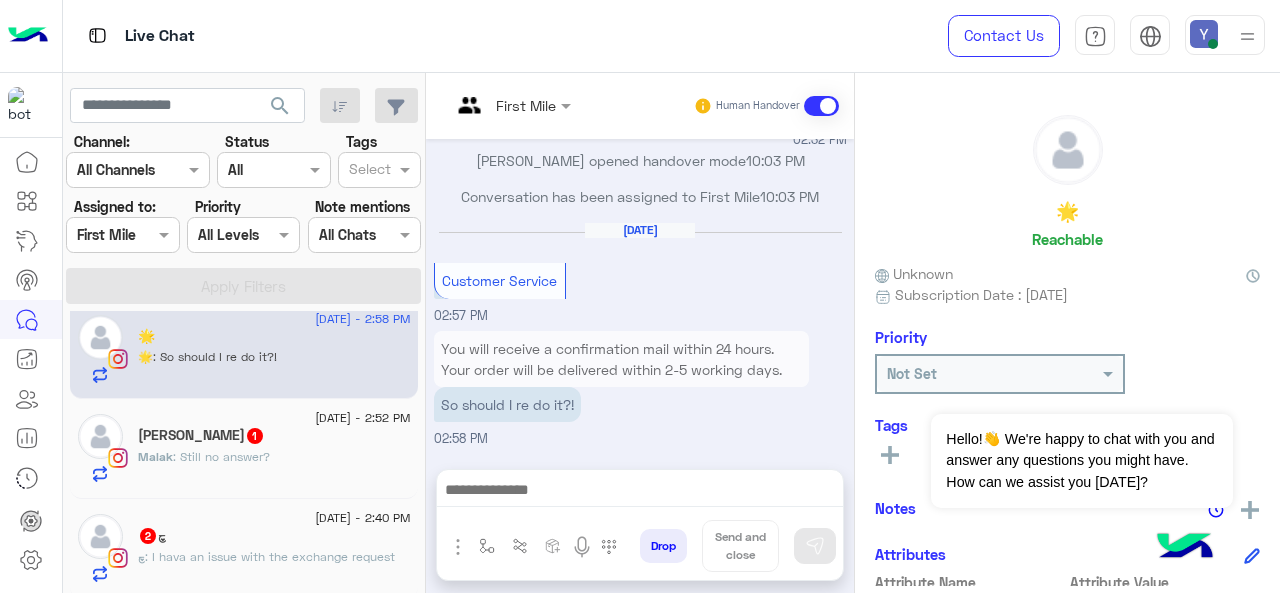 click on "1" 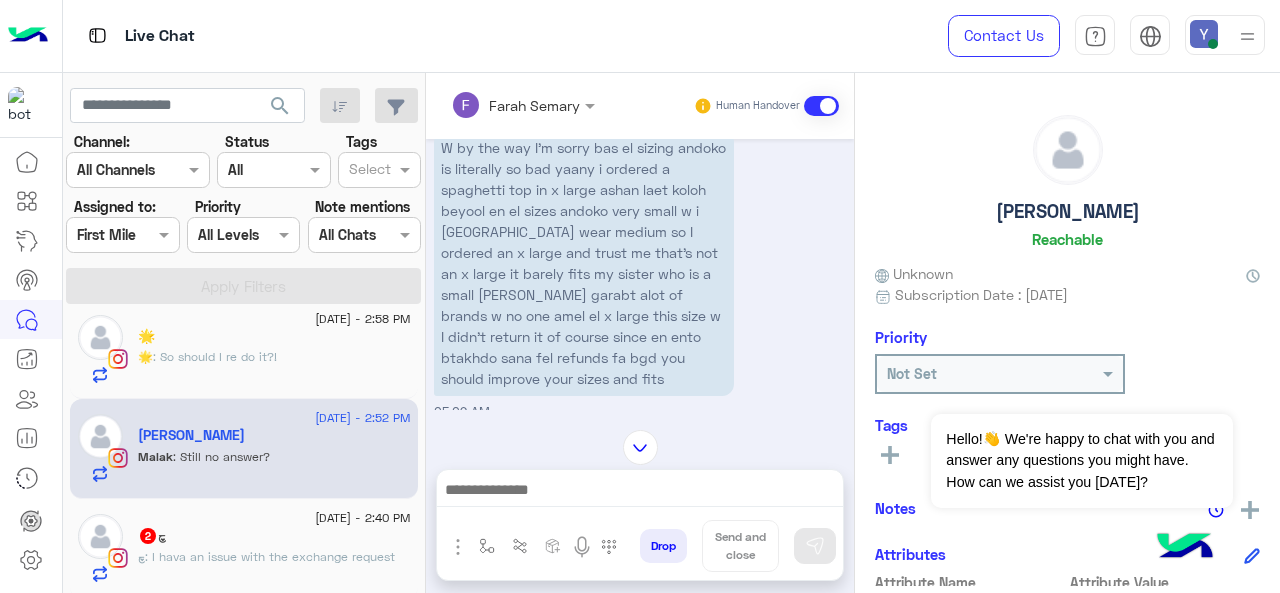 scroll, scrollTop: 968, scrollLeft: 0, axis: vertical 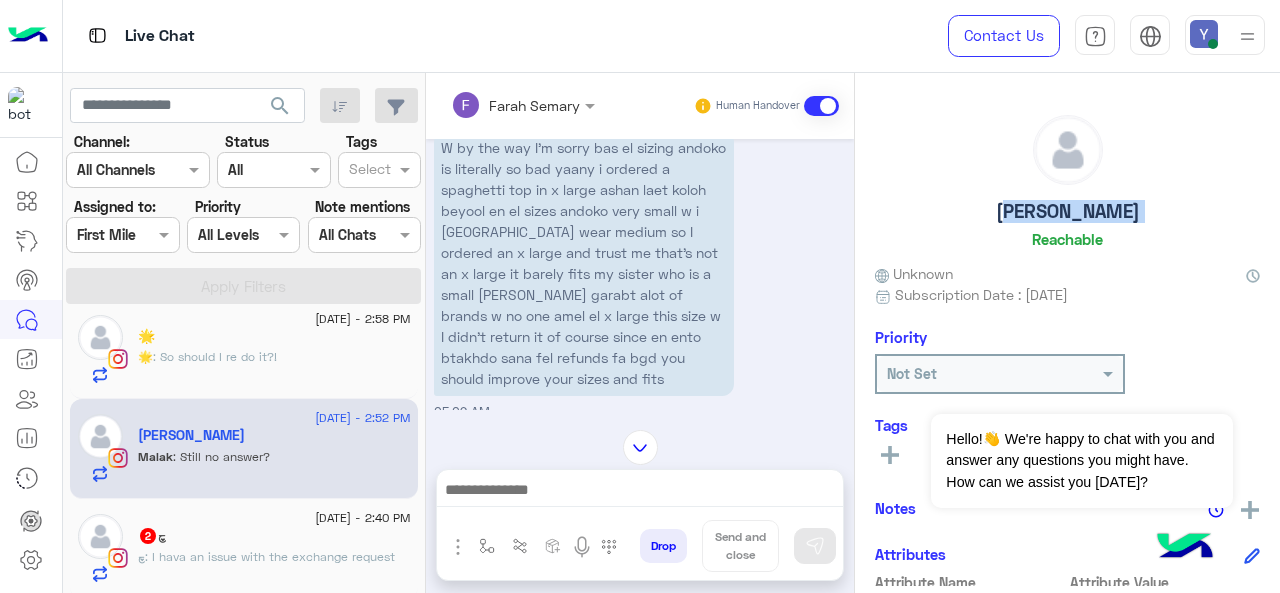 click on "Malak abdelazim" 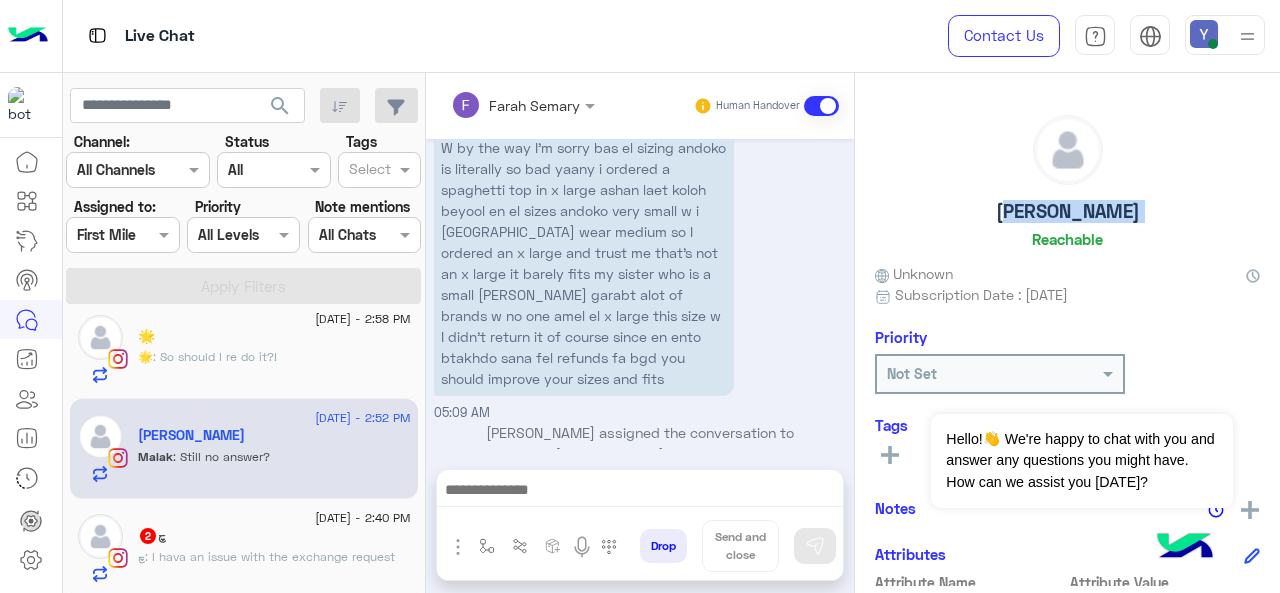 scroll, scrollTop: 1028, scrollLeft: 0, axis: vertical 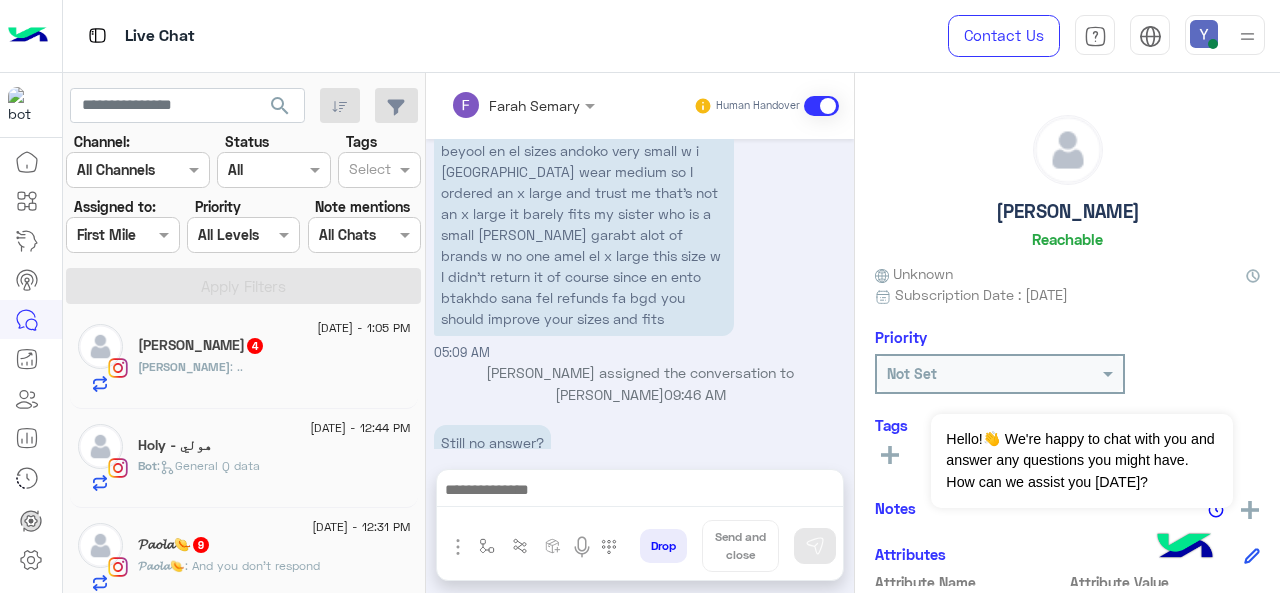 click on "Yasmine : .." 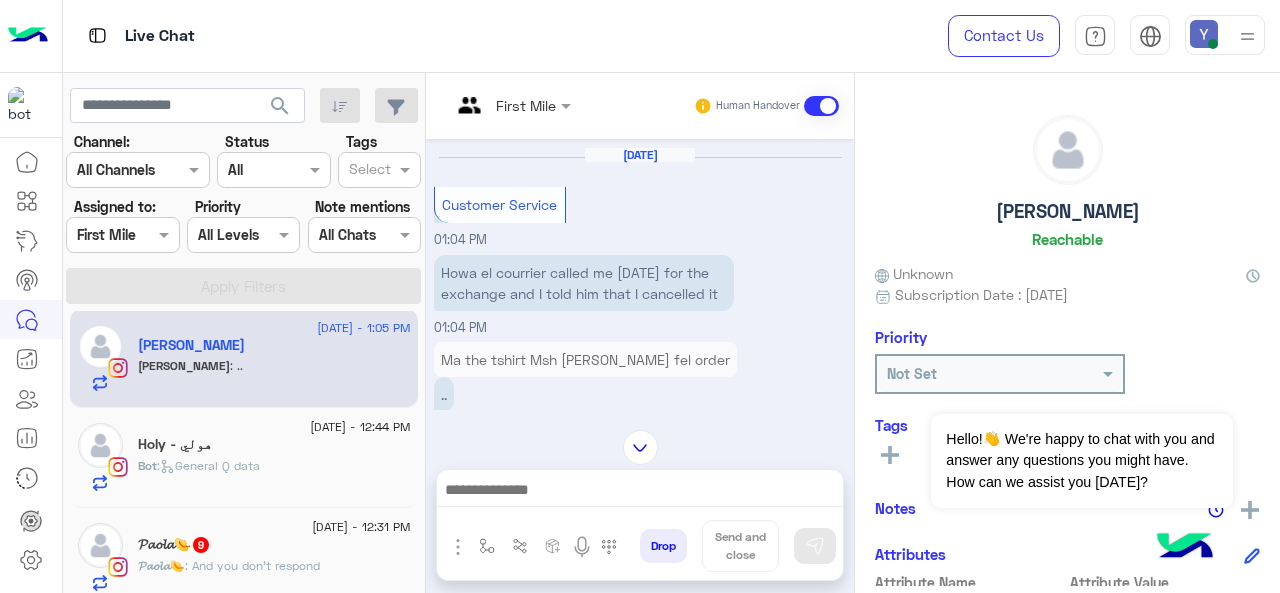 scroll, scrollTop: 664, scrollLeft: 0, axis: vertical 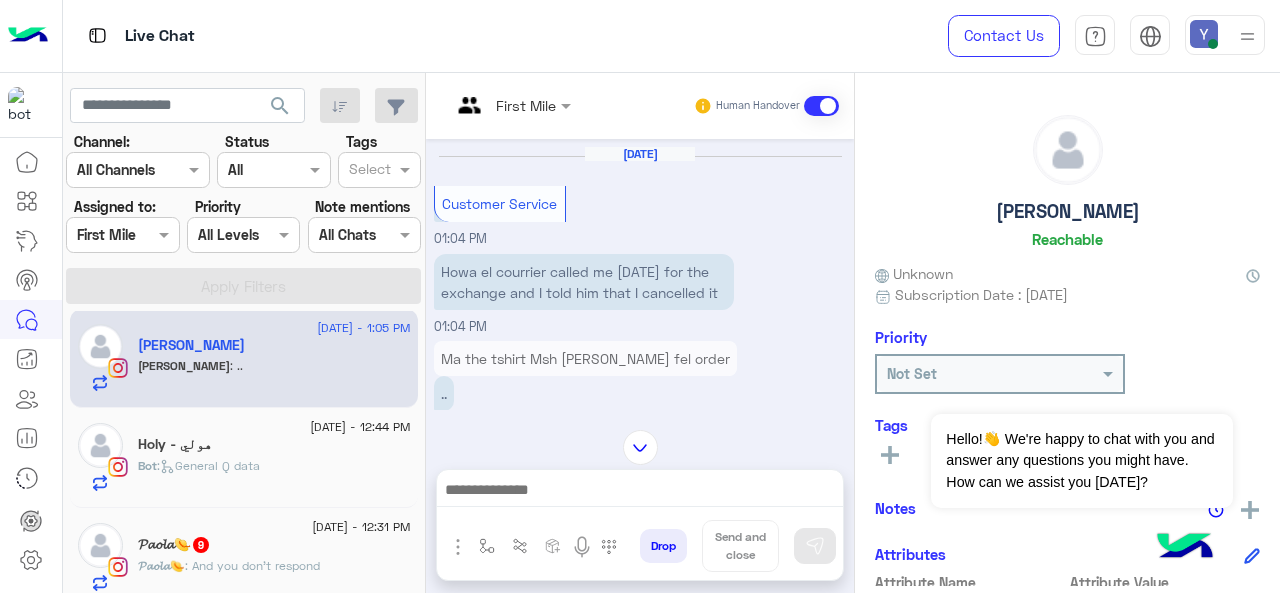 click on "Howa el courrier called me yesterday for the exchange and I told him that I cancelled it   01:04 PM" at bounding box center (640, 293) 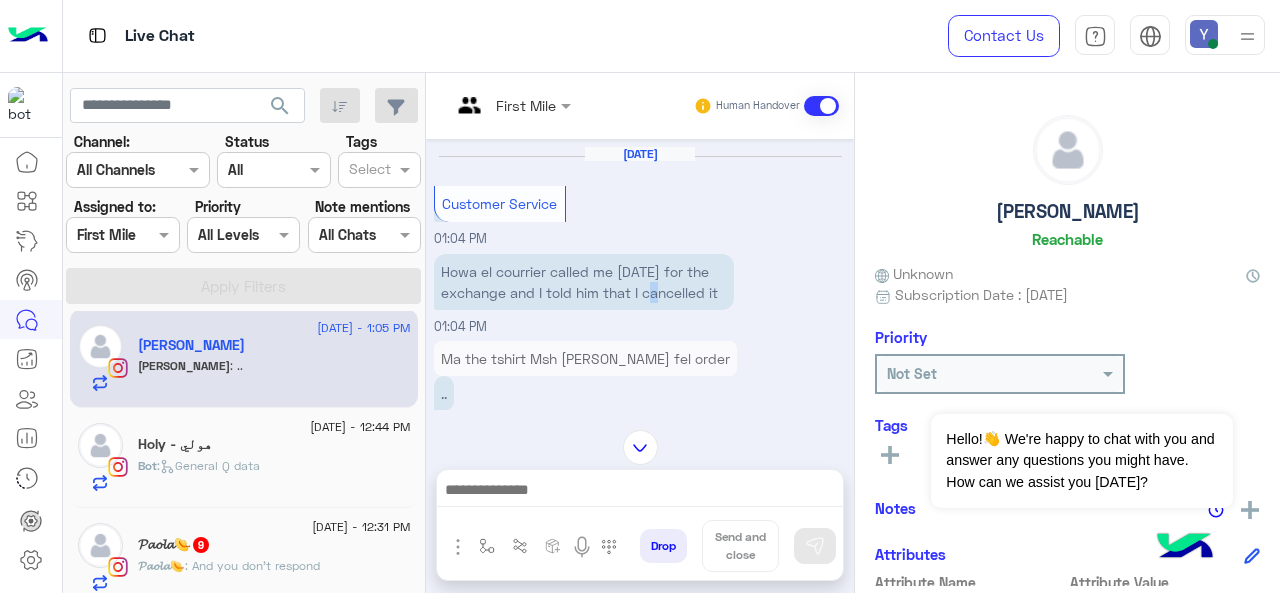 click on "Howa el courrier called me yesterday for the exchange and I told him that I cancelled it   01:04 PM" at bounding box center [640, 293] 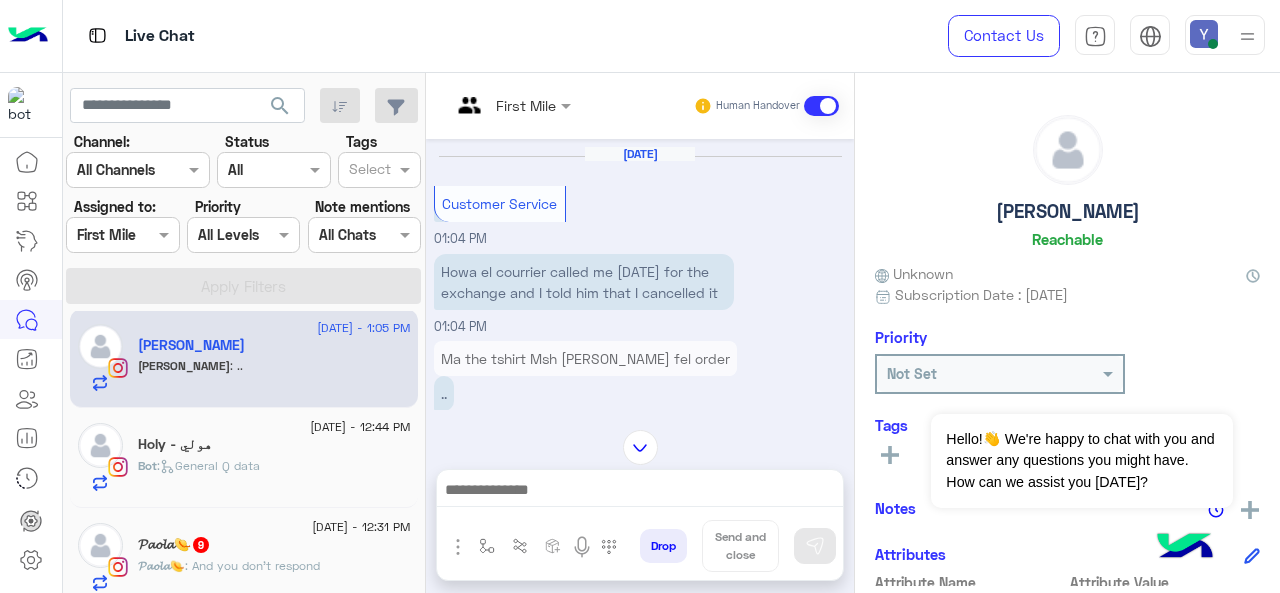 click at bounding box center (511, 104) 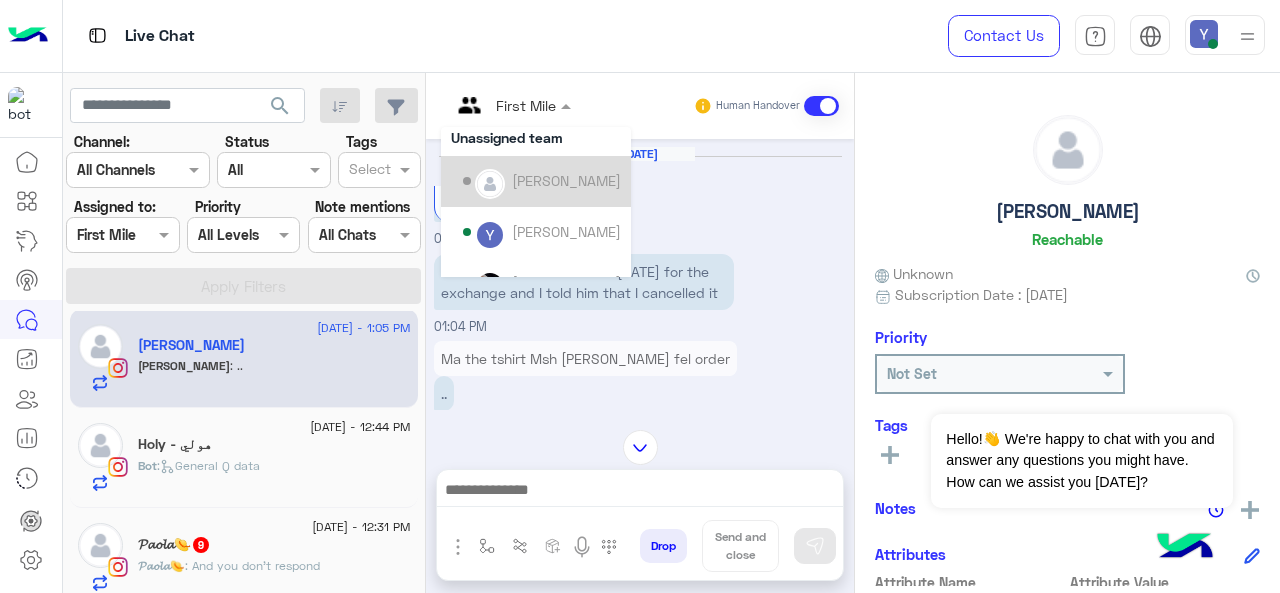 scroll, scrollTop: 60, scrollLeft: 0, axis: vertical 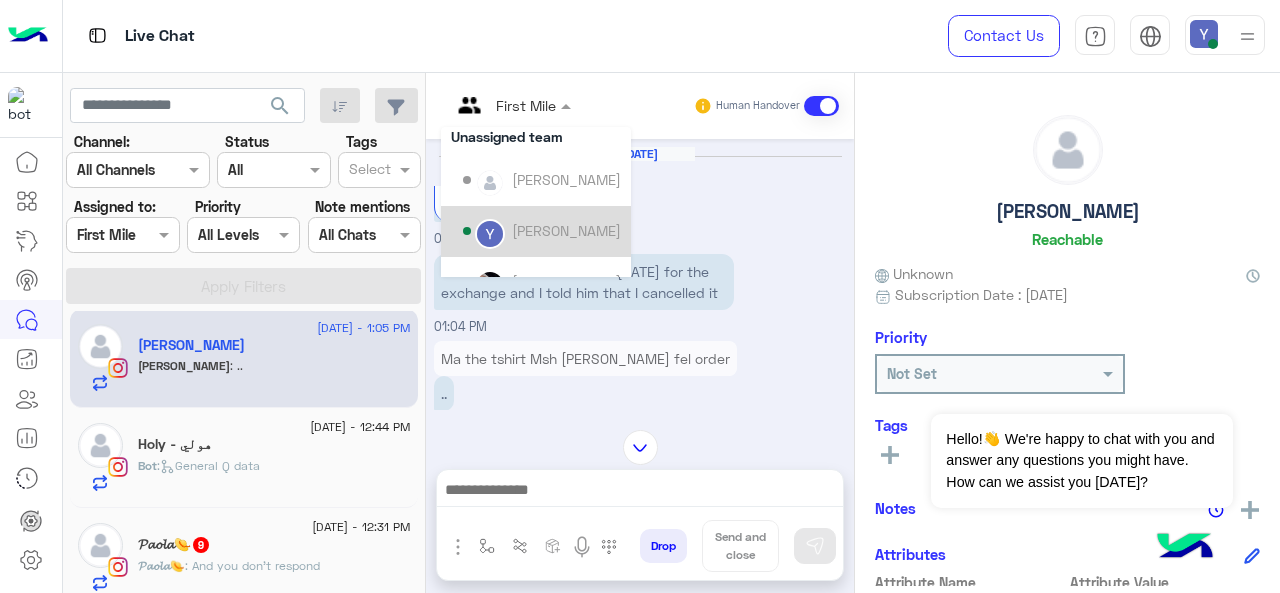 click on "Yasmine Mohamed" at bounding box center [566, 230] 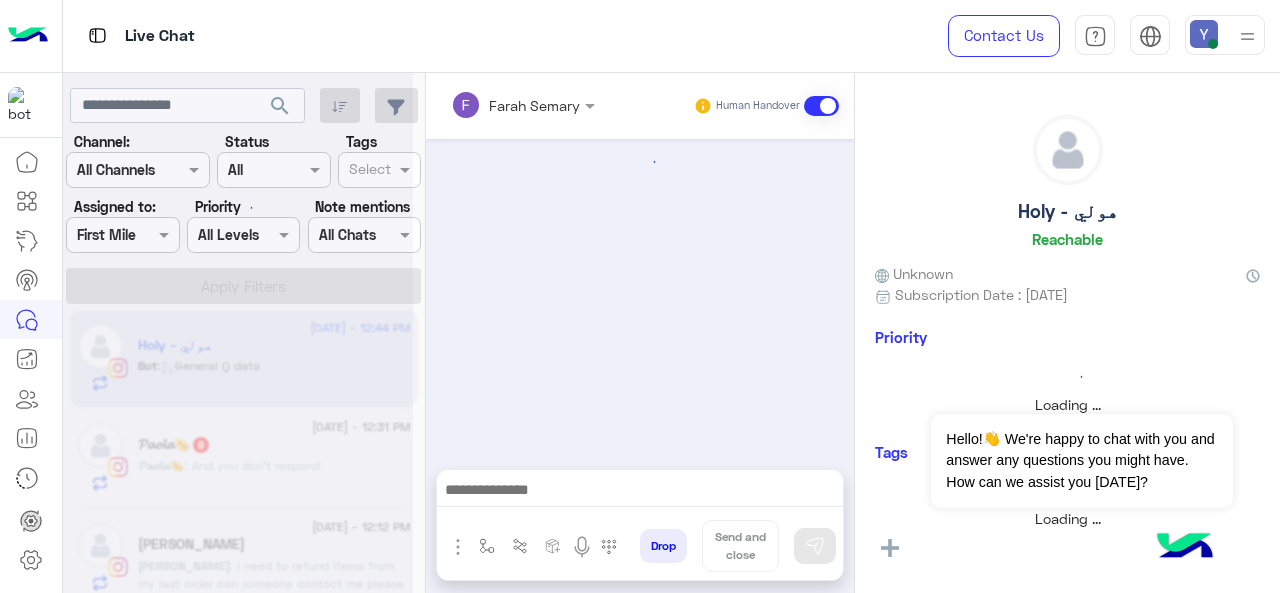 scroll, scrollTop: 834, scrollLeft: 0, axis: vertical 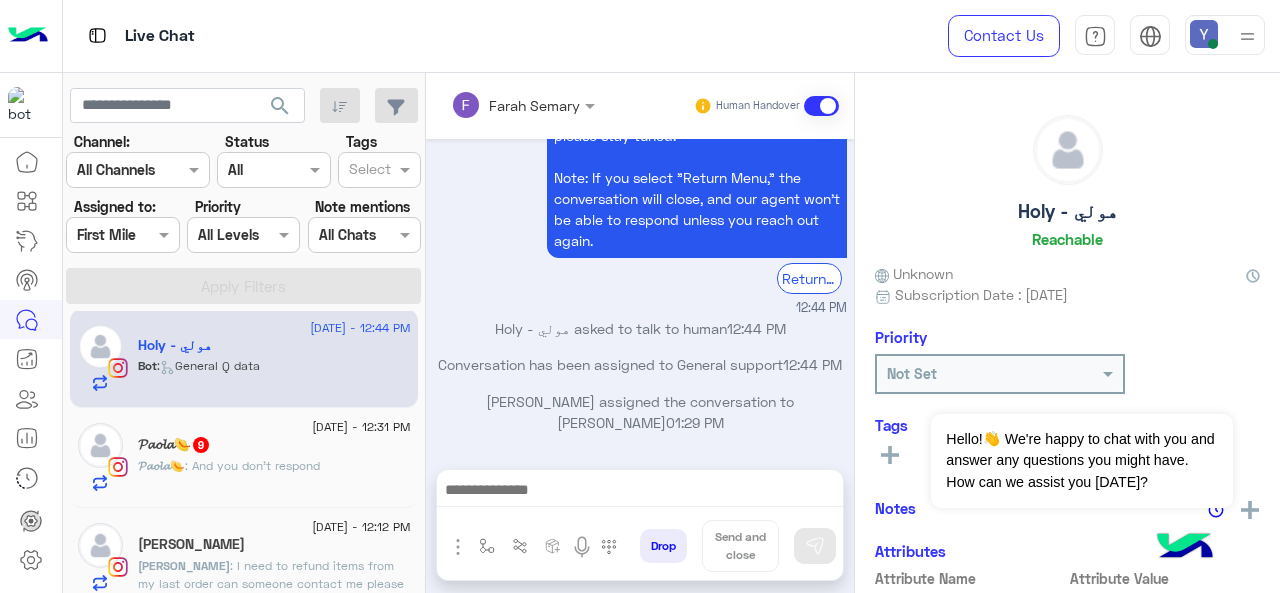 click at bounding box center [100, 235] 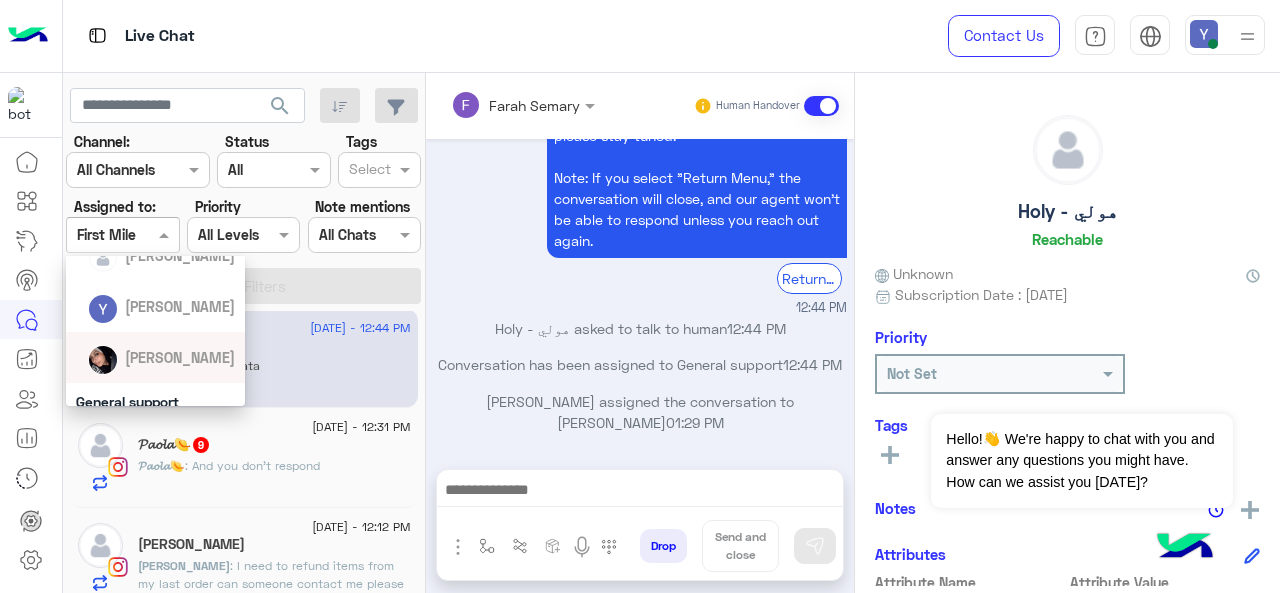 scroll, scrollTop: 152, scrollLeft: 0, axis: vertical 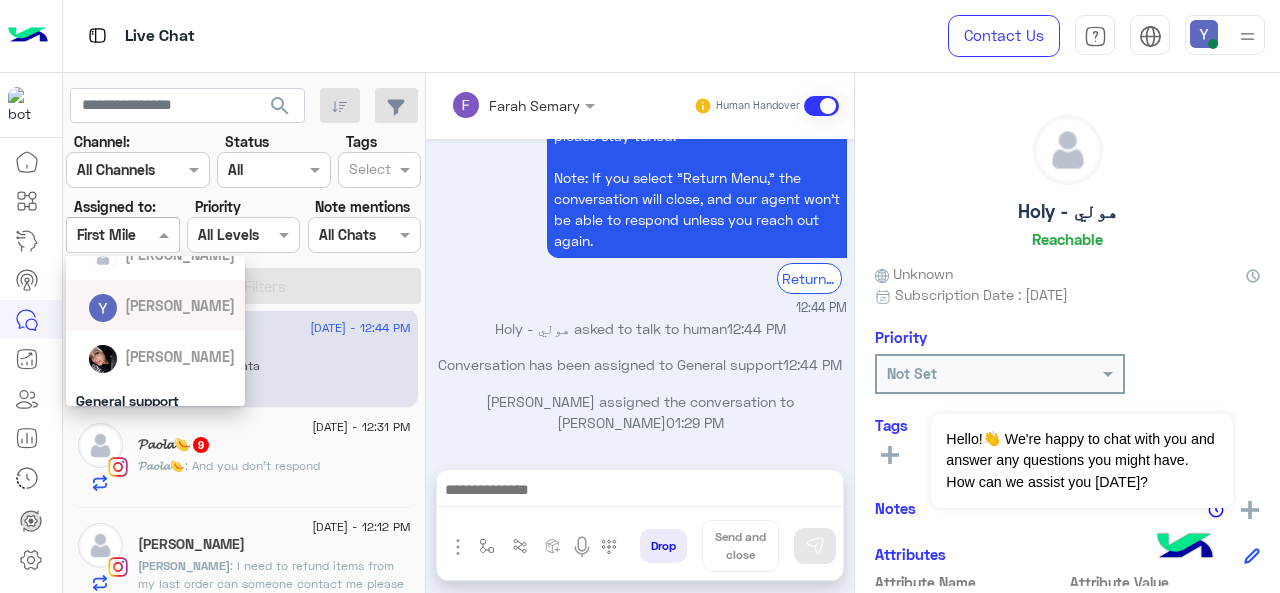 click on "Yasmine Mohamed" at bounding box center [180, 305] 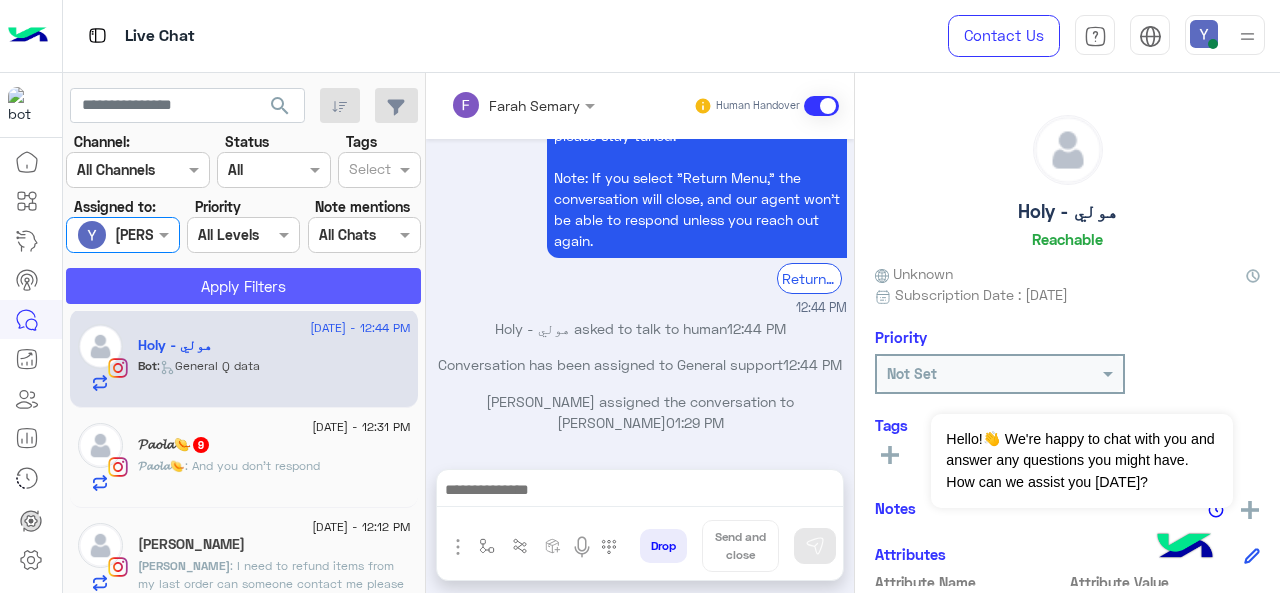 click on "Apply Filters" 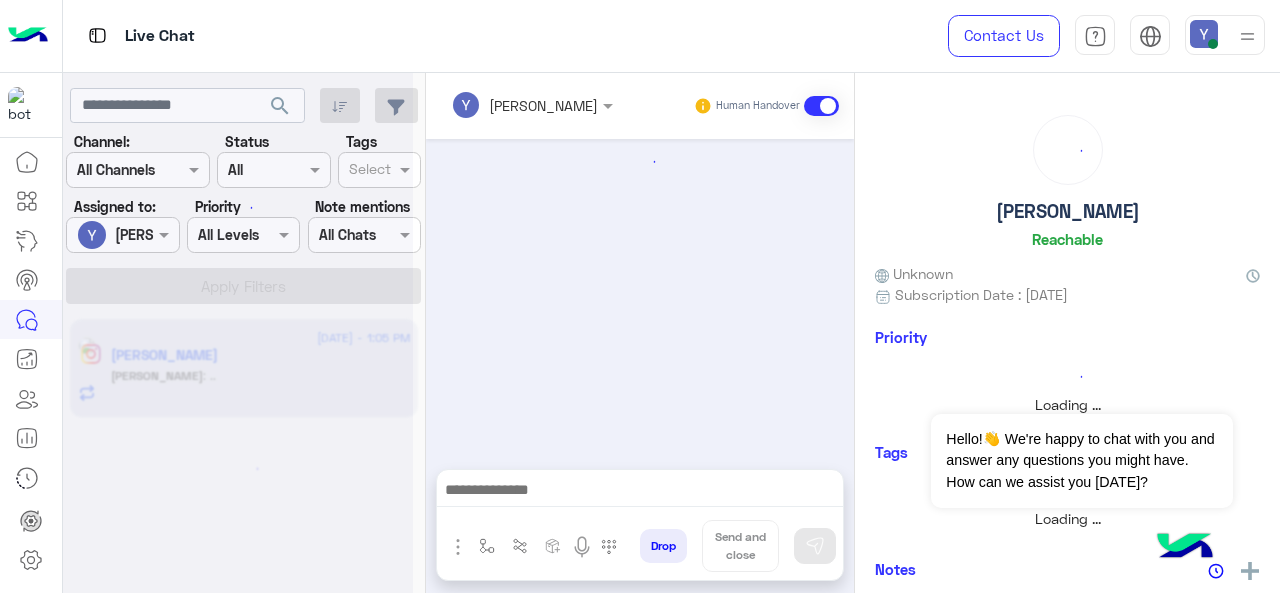 scroll, scrollTop: 0, scrollLeft: 0, axis: both 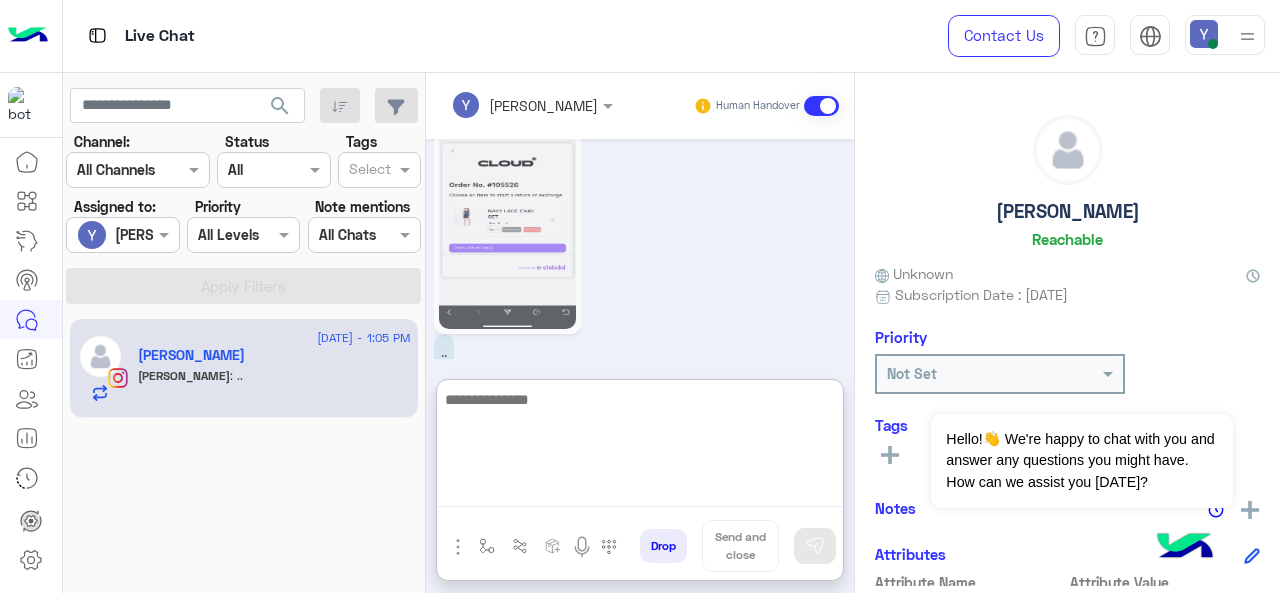 click at bounding box center (640, 447) 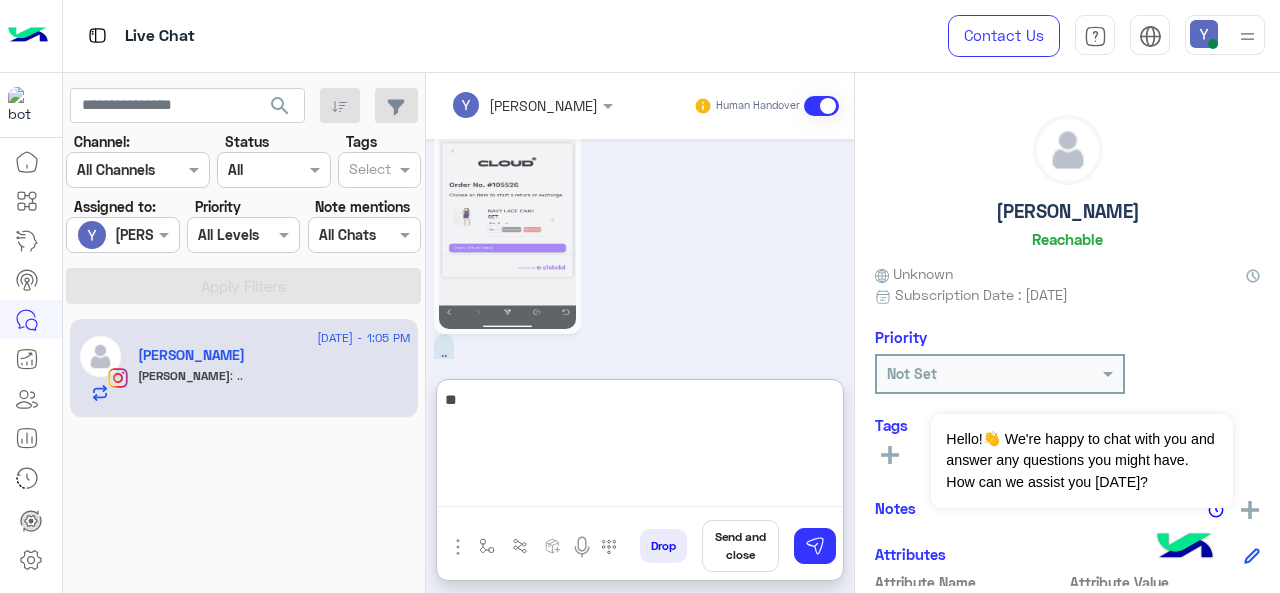 type on "*" 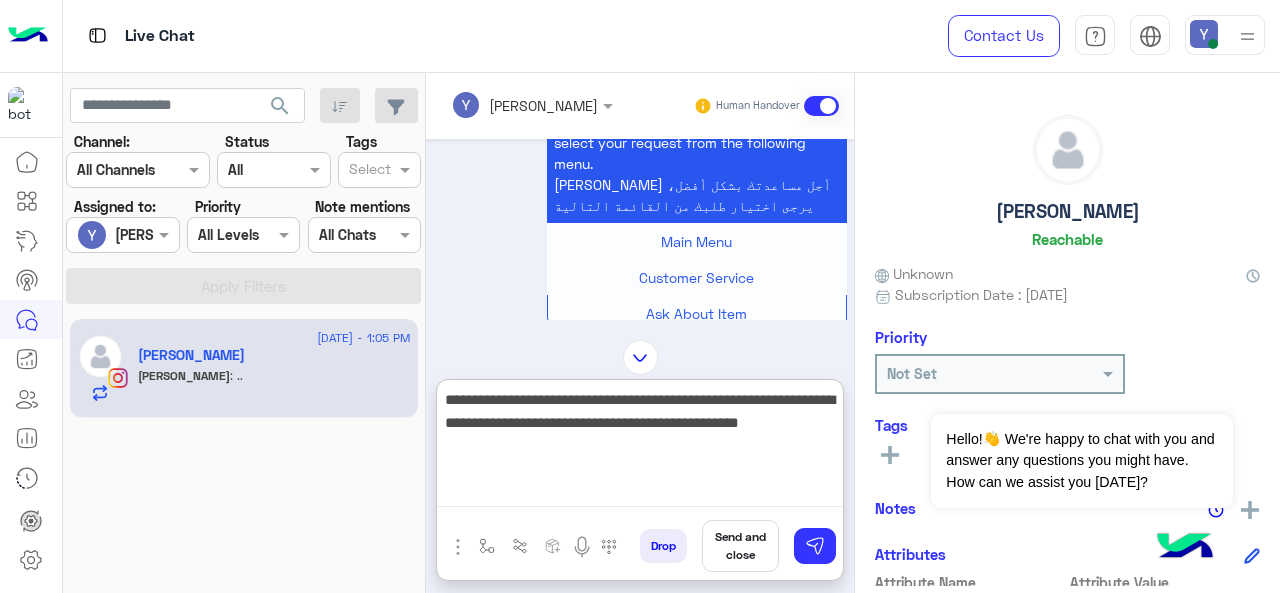 scroll, scrollTop: 195, scrollLeft: 0, axis: vertical 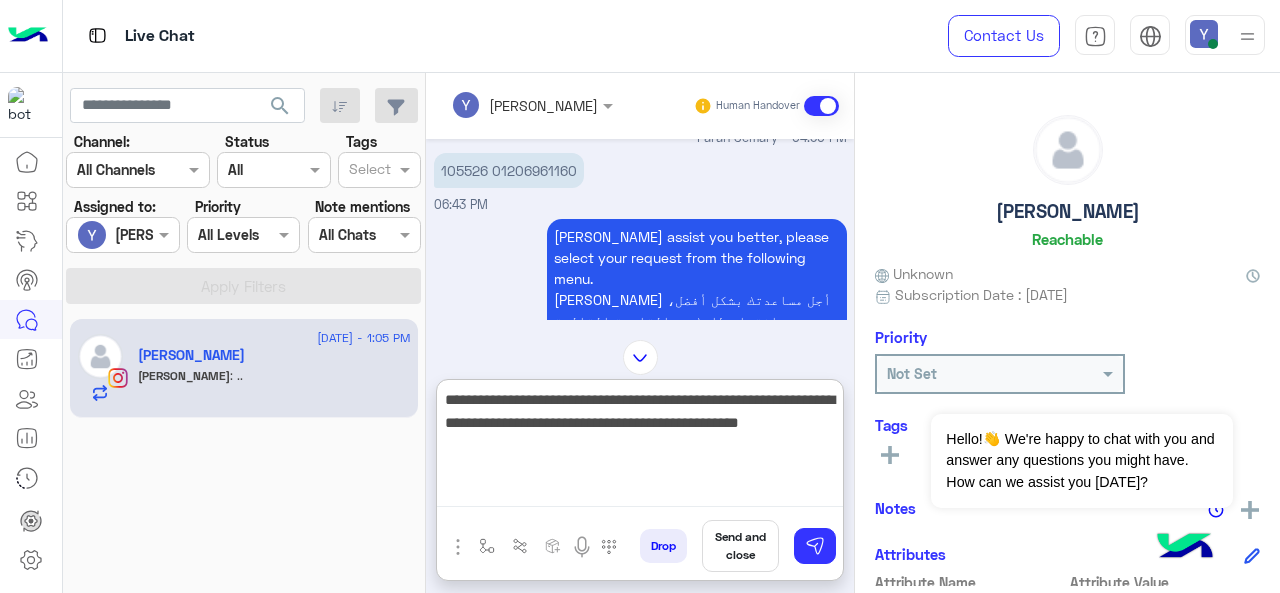 type on "**********" 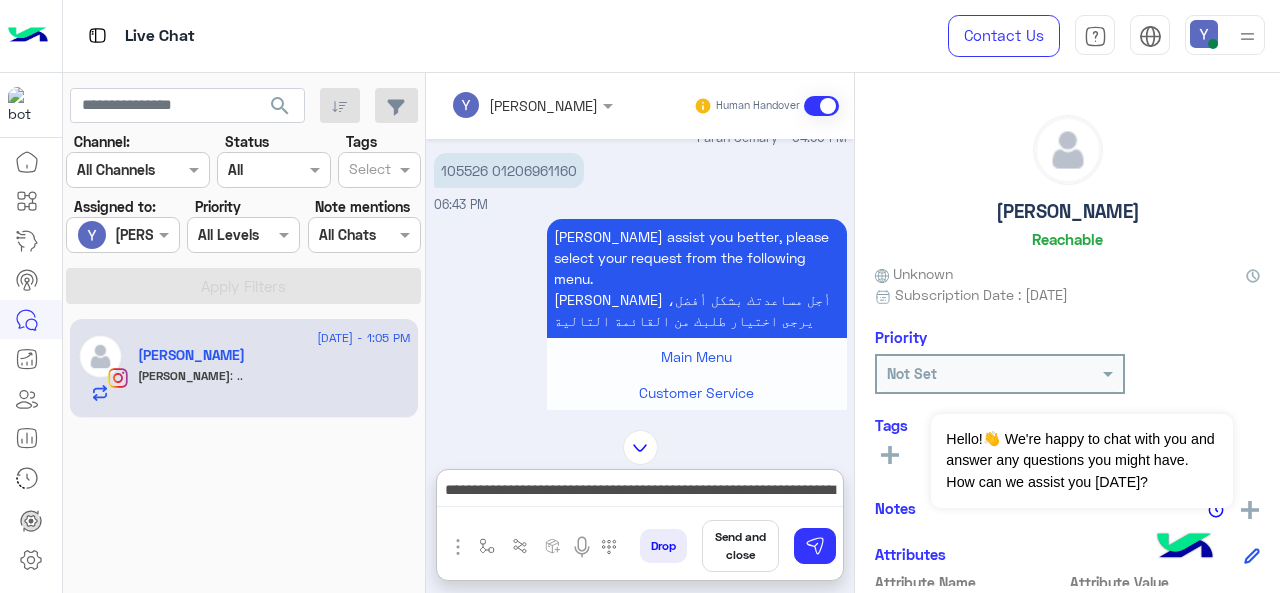 click on "105526 01206961160" at bounding box center [509, 170] 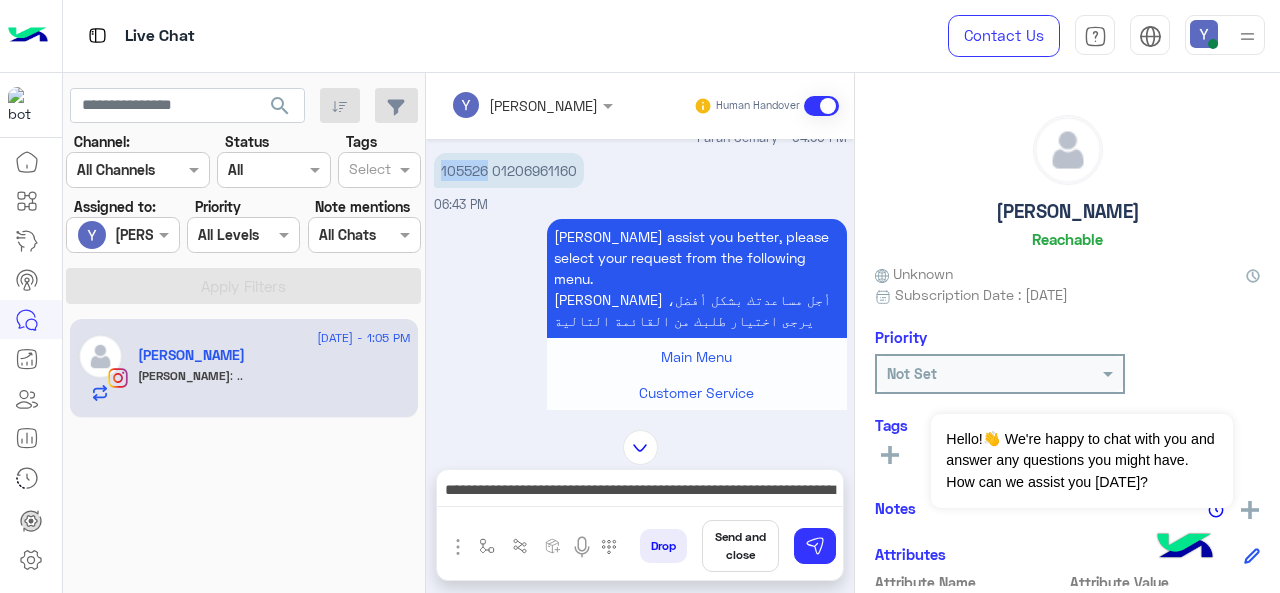 click on "105526 01206961160" at bounding box center (509, 170) 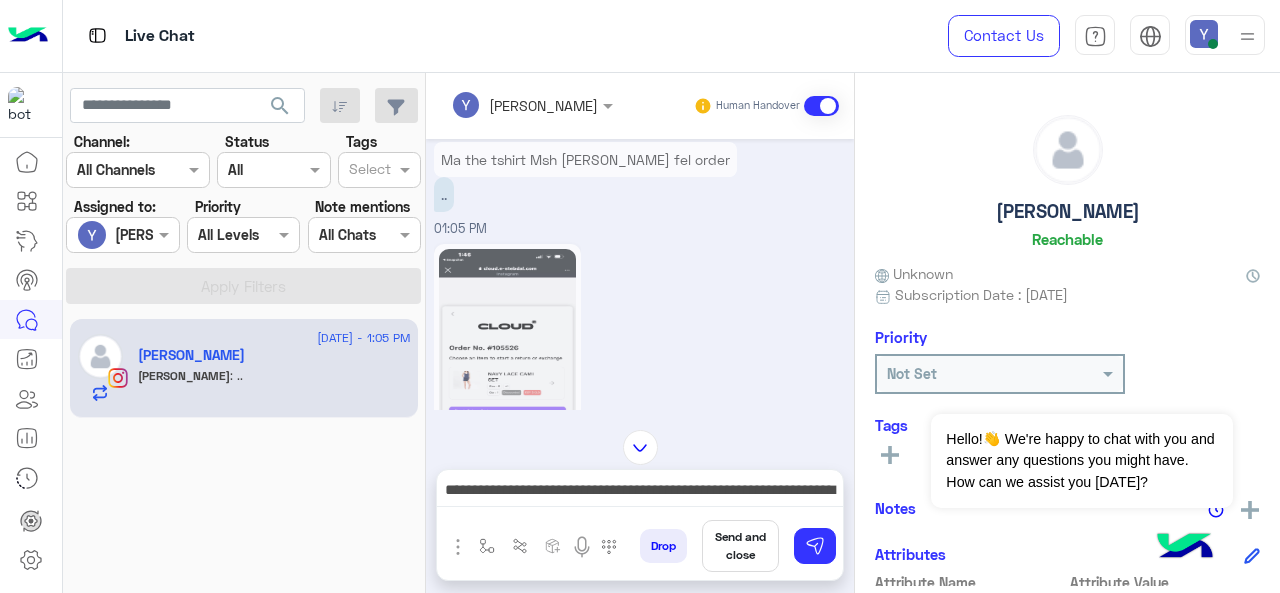scroll, scrollTop: 2702, scrollLeft: 0, axis: vertical 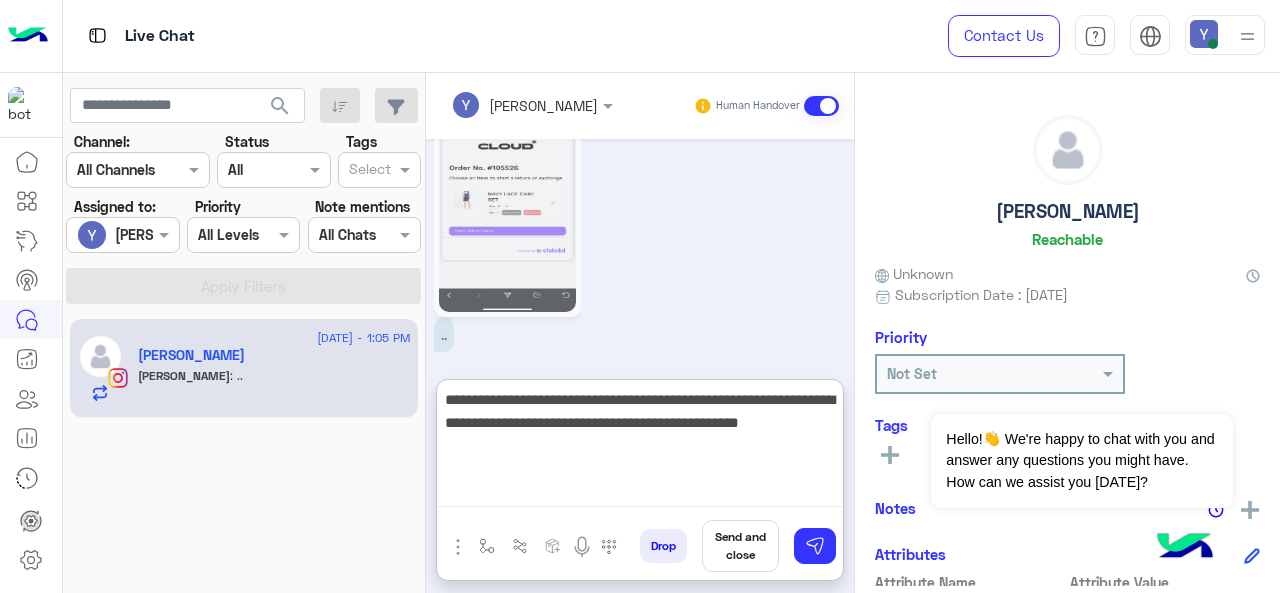 click on "**********" at bounding box center [640, 447] 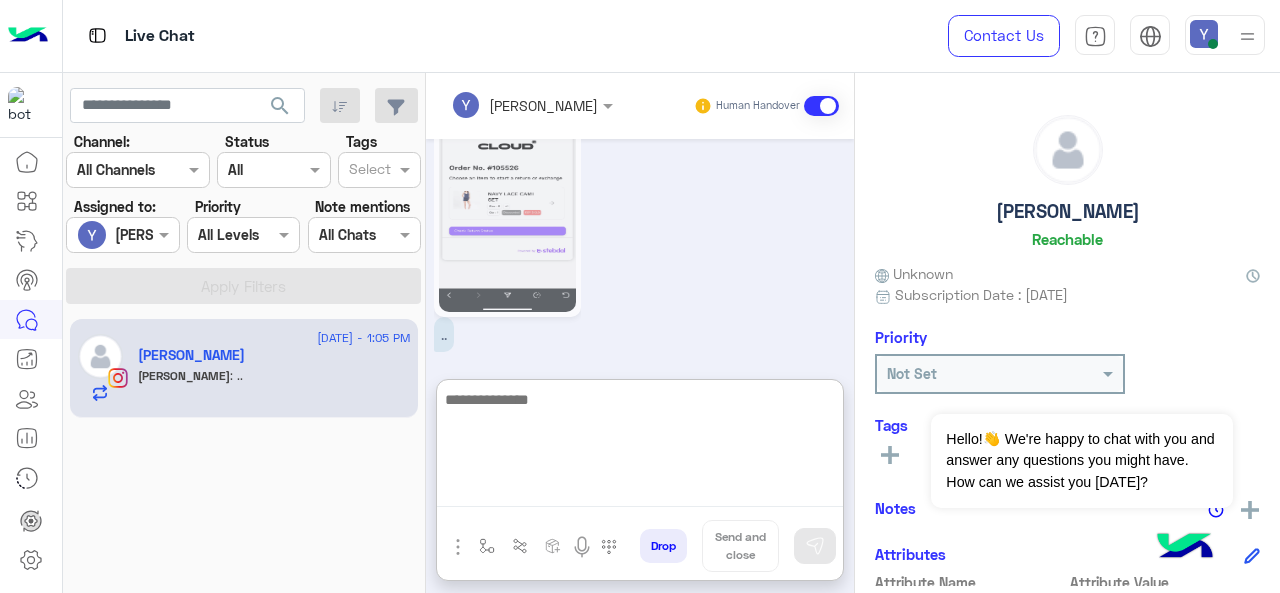 type 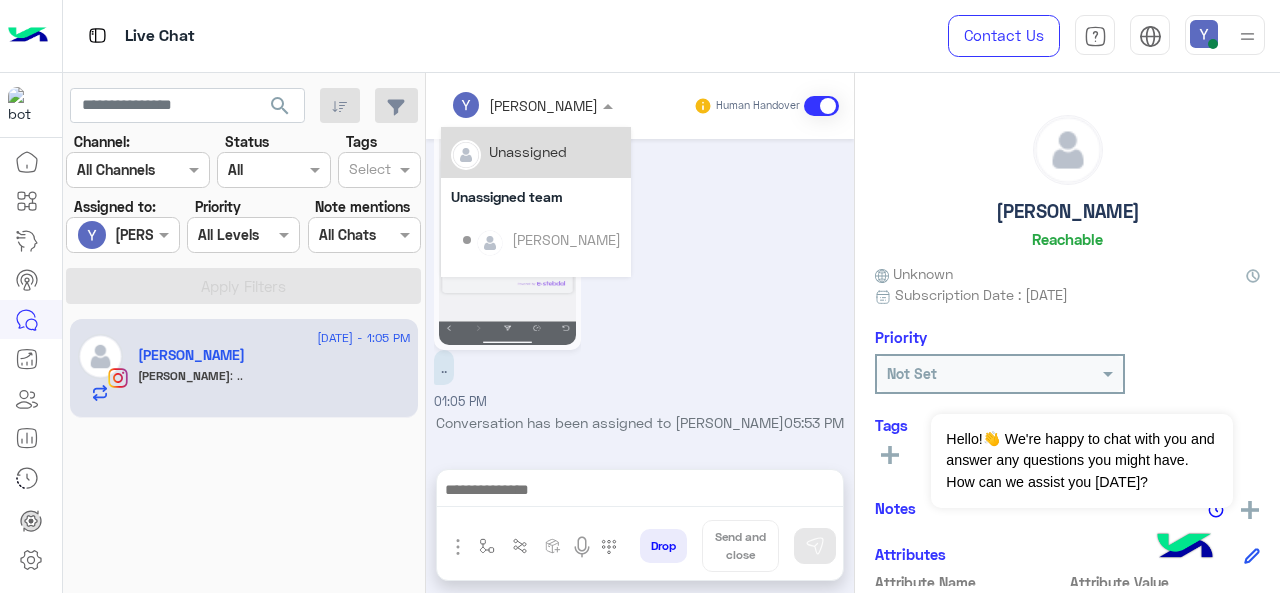 click at bounding box center [505, 105] 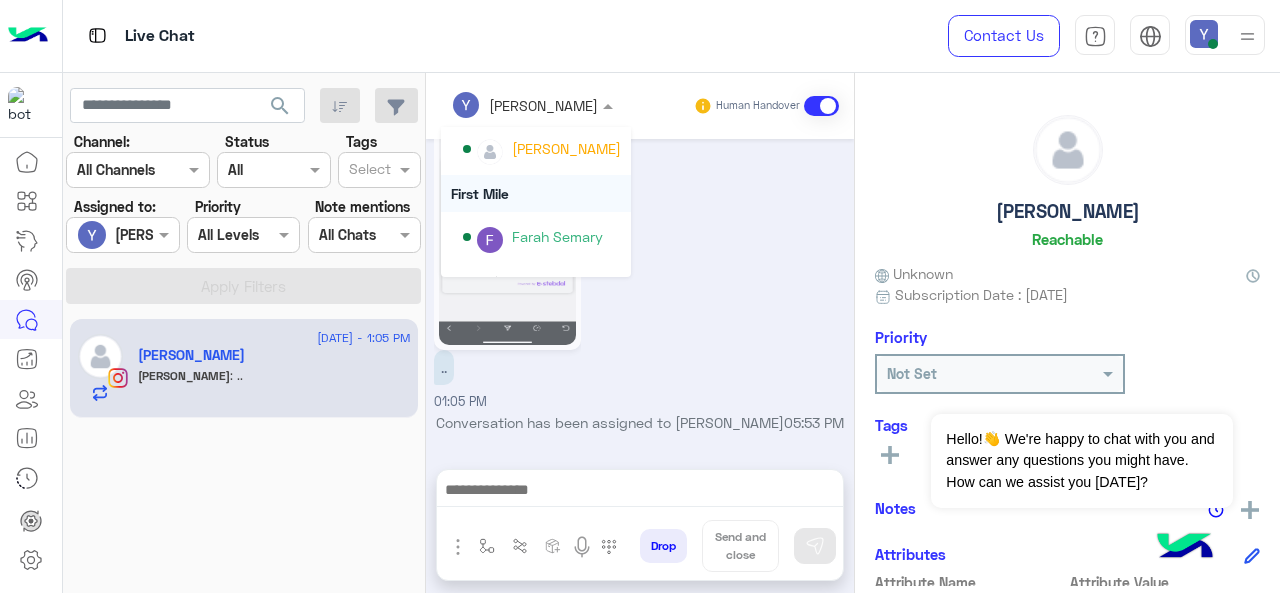 scroll, scrollTop: 282, scrollLeft: 0, axis: vertical 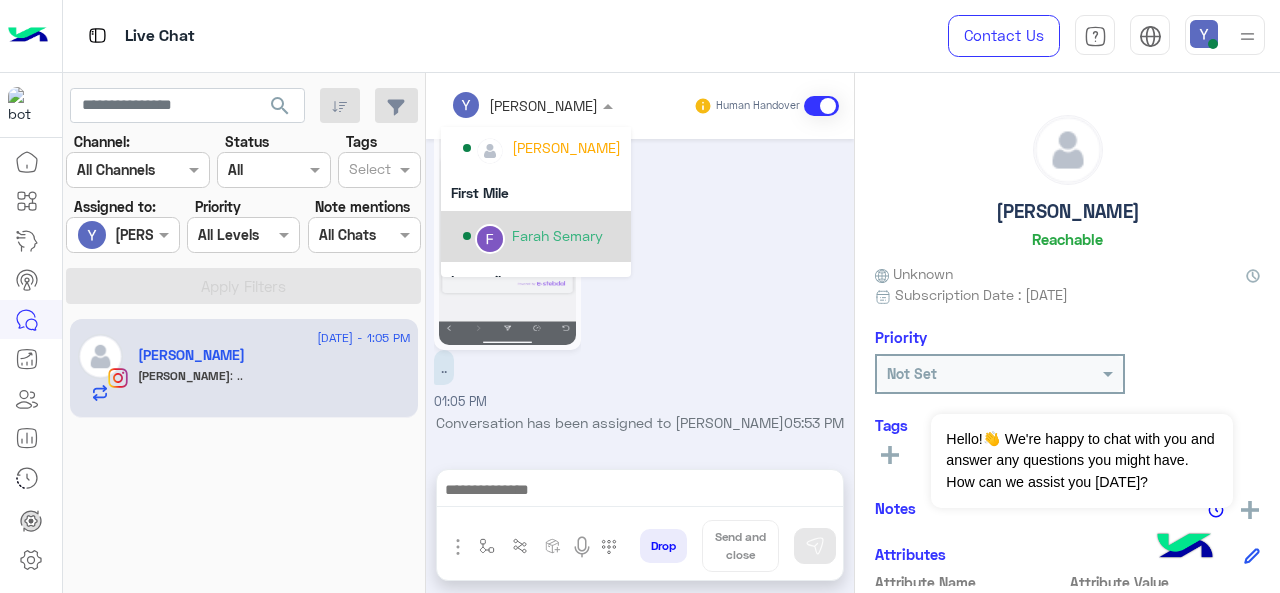 click on "Farah Semary" at bounding box center [557, 235] 